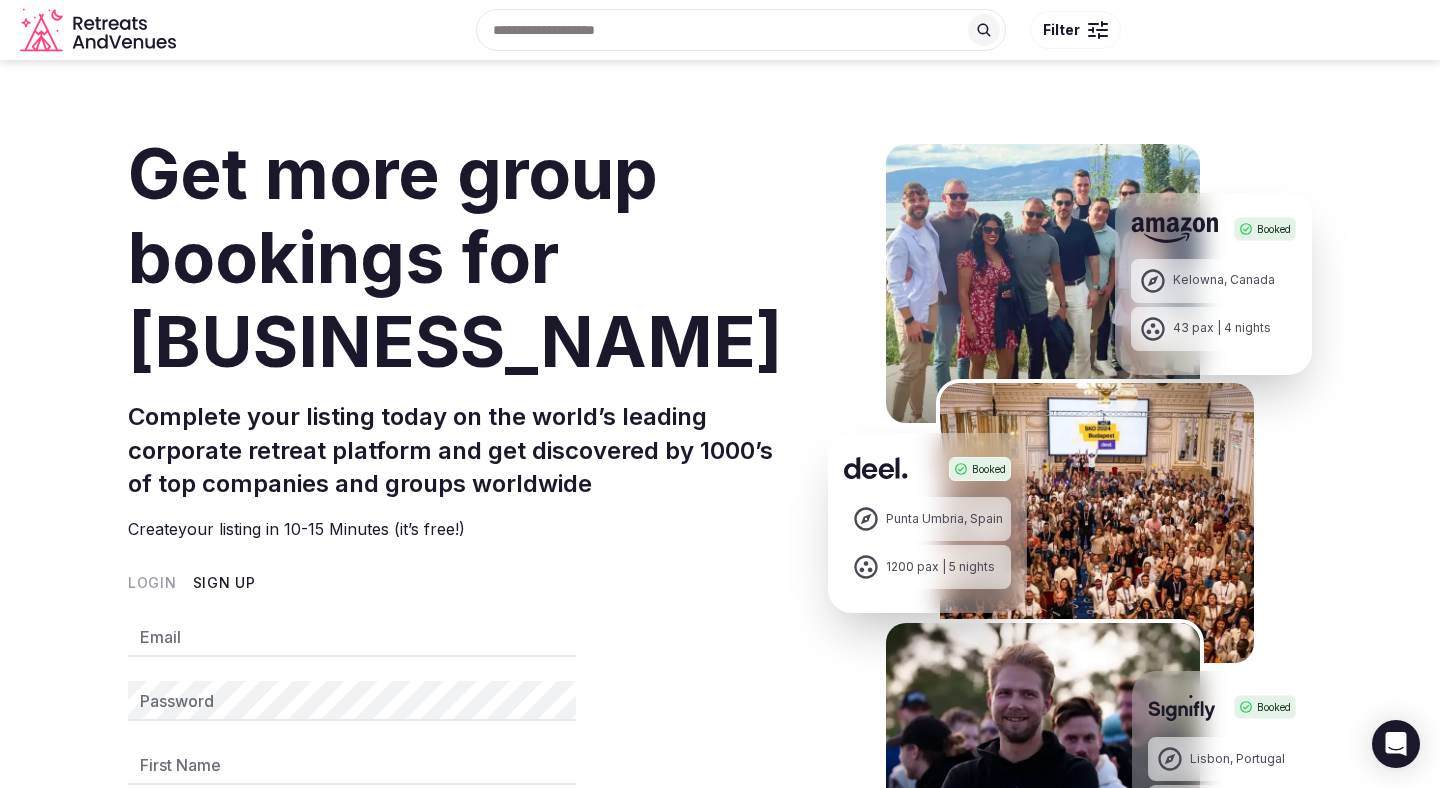 scroll, scrollTop: 225, scrollLeft: 0, axis: vertical 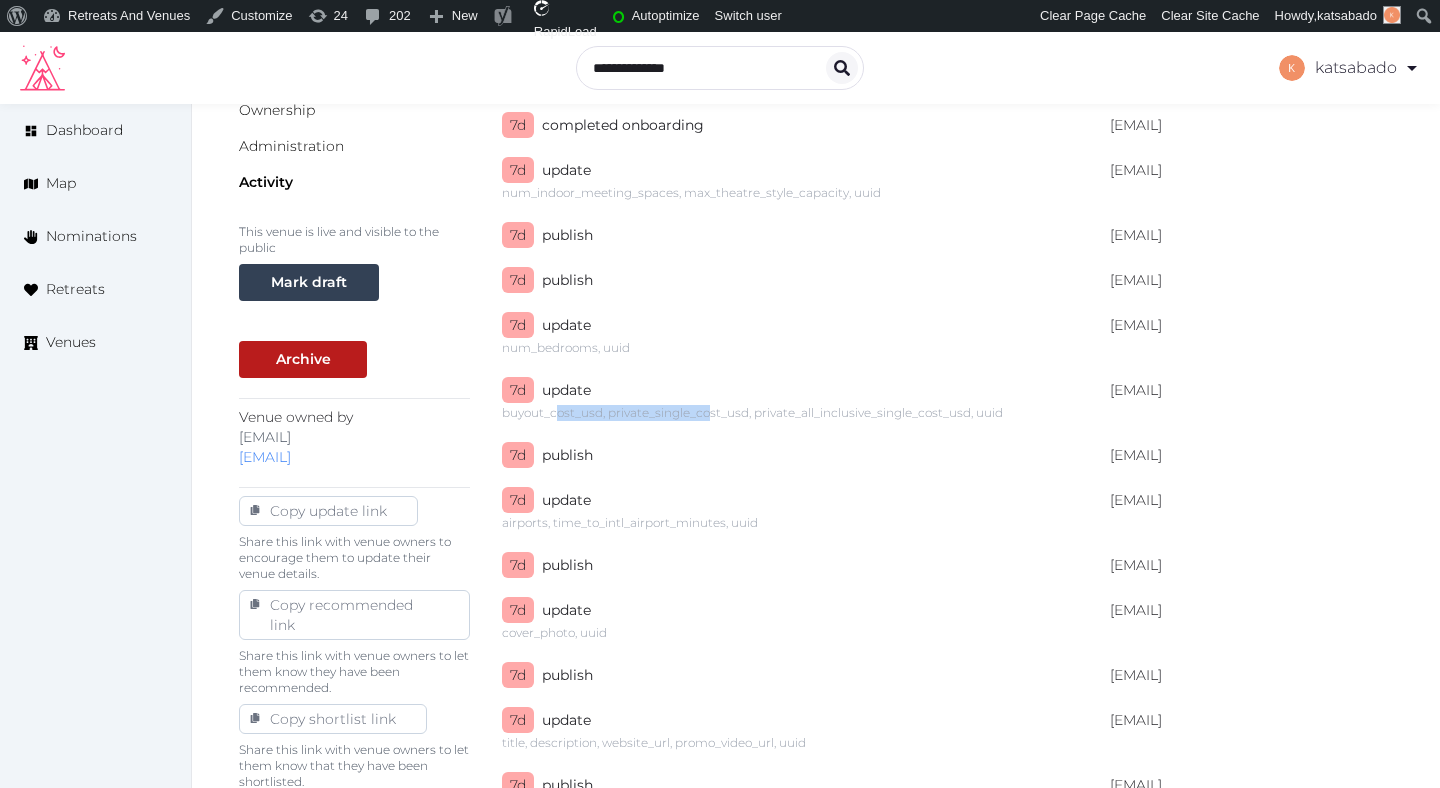 drag, startPoint x: 558, startPoint y: 413, endPoint x: 711, endPoint y: 417, distance: 153.05228 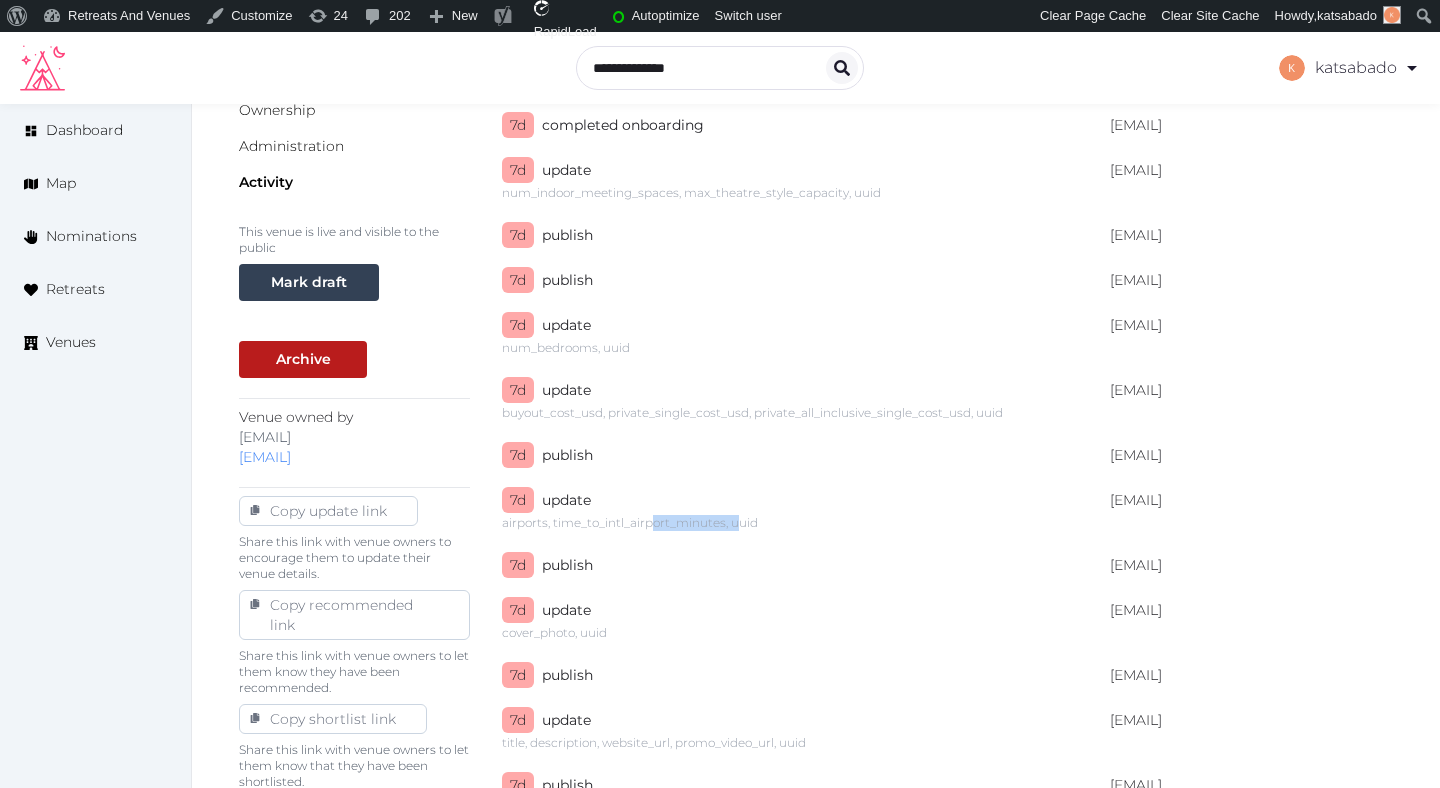 drag, startPoint x: 655, startPoint y: 526, endPoint x: 738, endPoint y: 522, distance: 83.09633 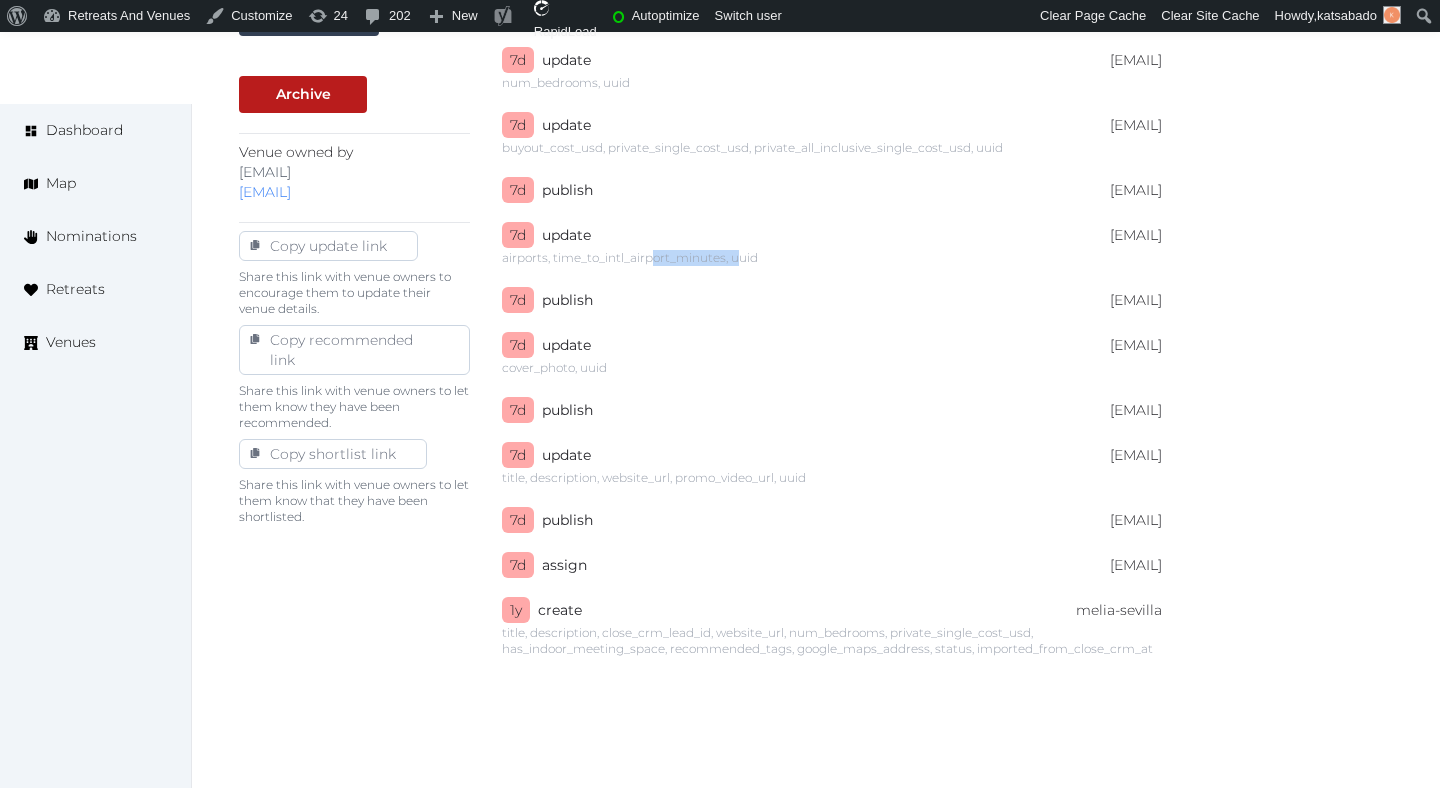 scroll, scrollTop: 879, scrollLeft: 0, axis: vertical 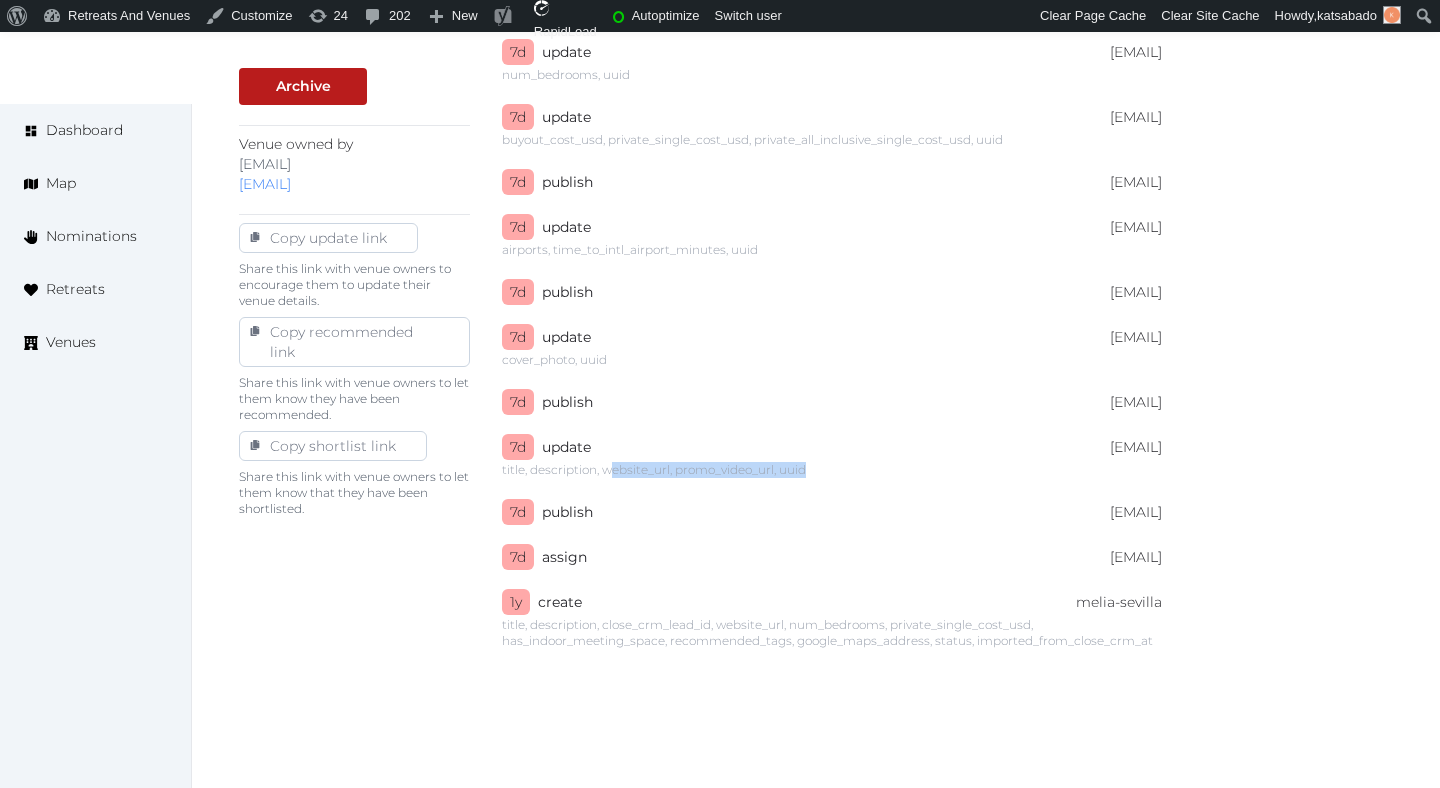 drag, startPoint x: 813, startPoint y: 482, endPoint x: 612, endPoint y: 464, distance: 201.80437 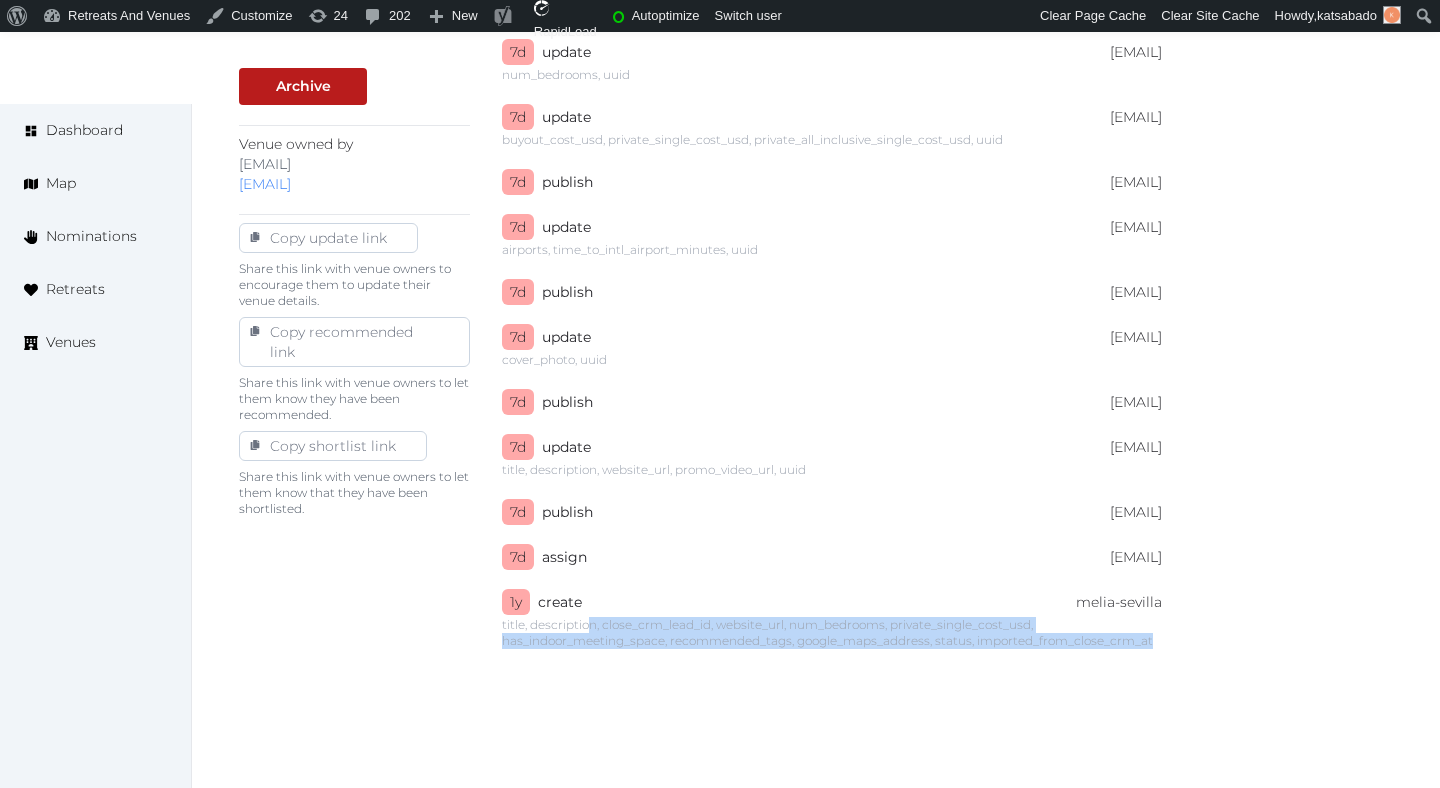 drag, startPoint x: 591, startPoint y: 624, endPoint x: 662, endPoint y: 646, distance: 74.330345 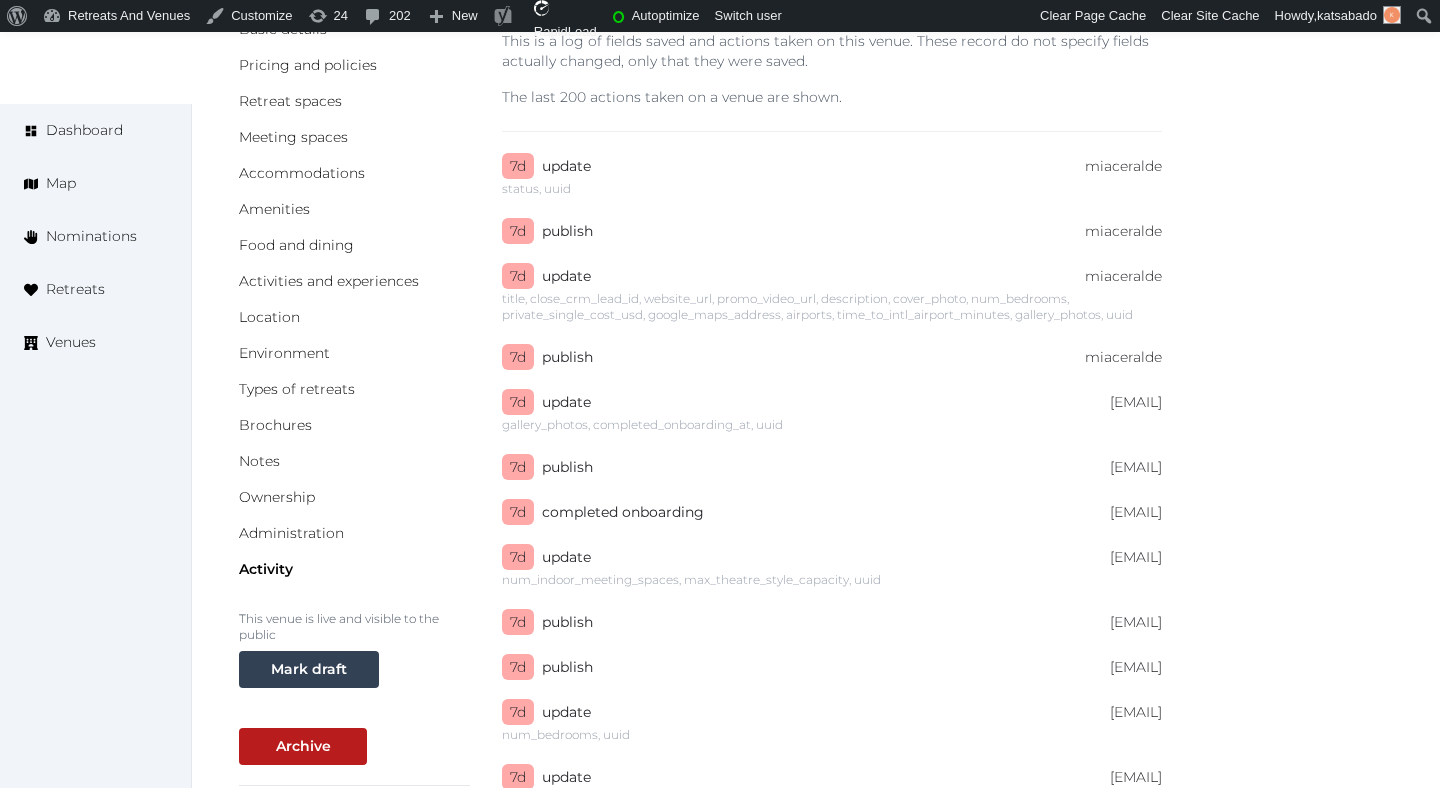 scroll, scrollTop: 0, scrollLeft: 0, axis: both 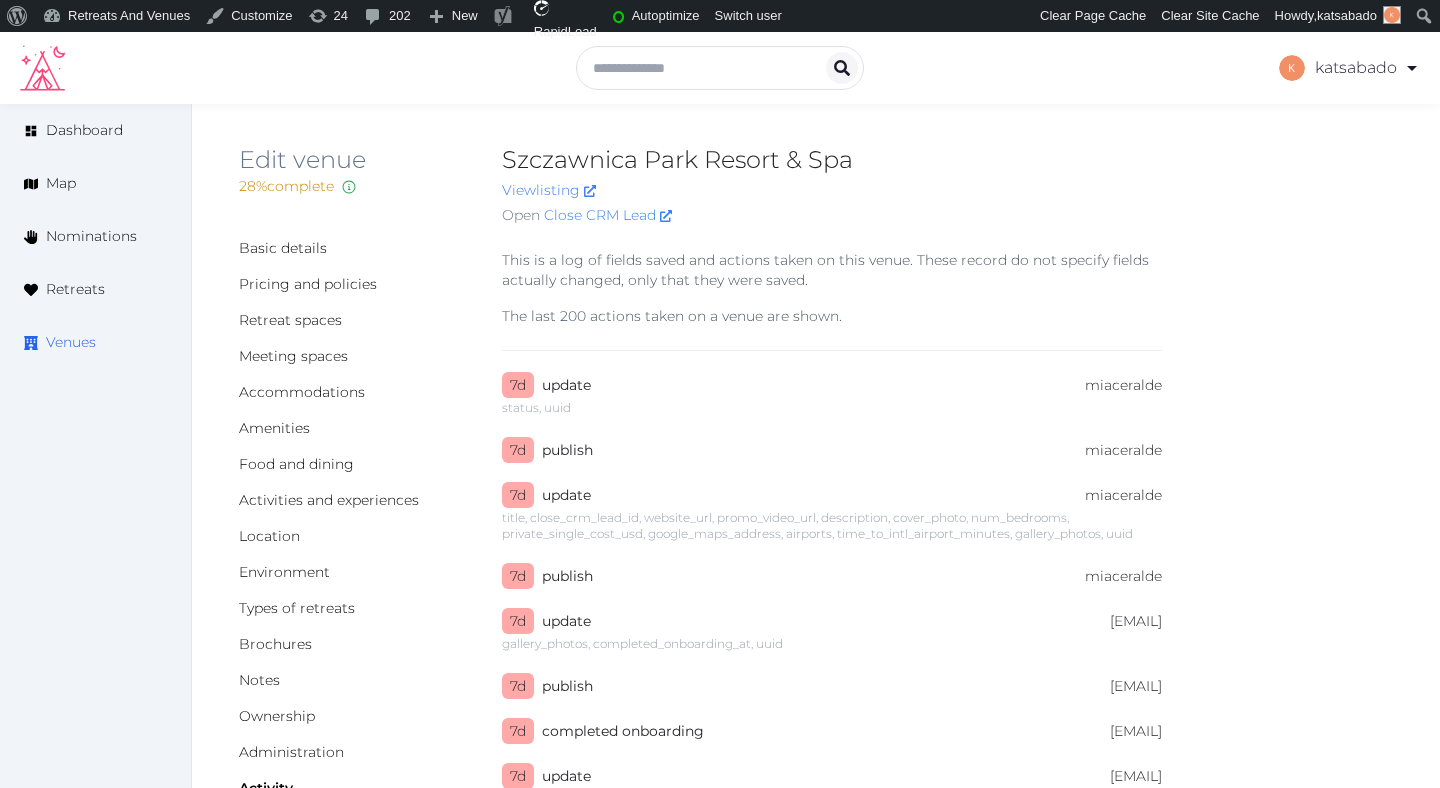 click on "Venues" at bounding box center [71, 342] 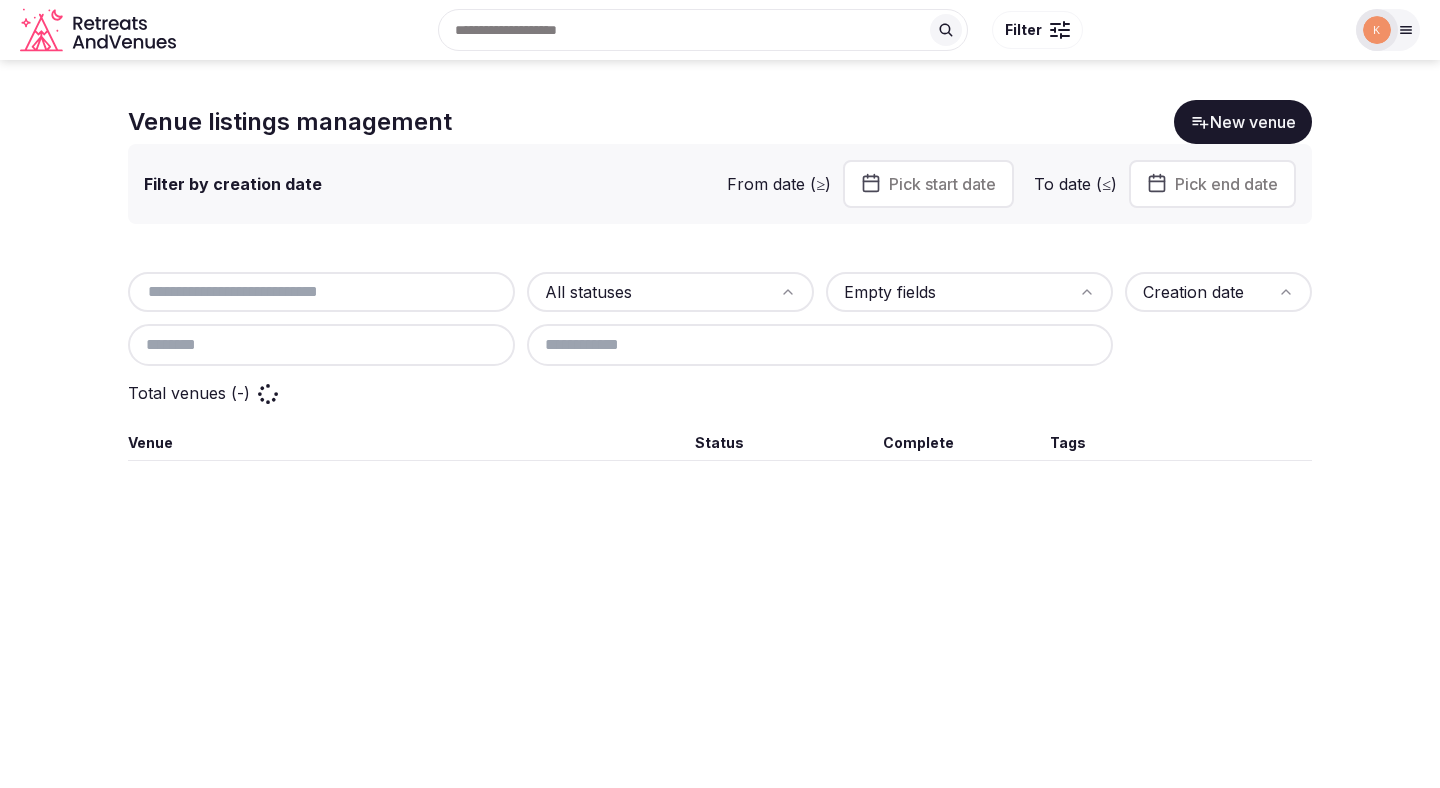 scroll, scrollTop: 0, scrollLeft: 0, axis: both 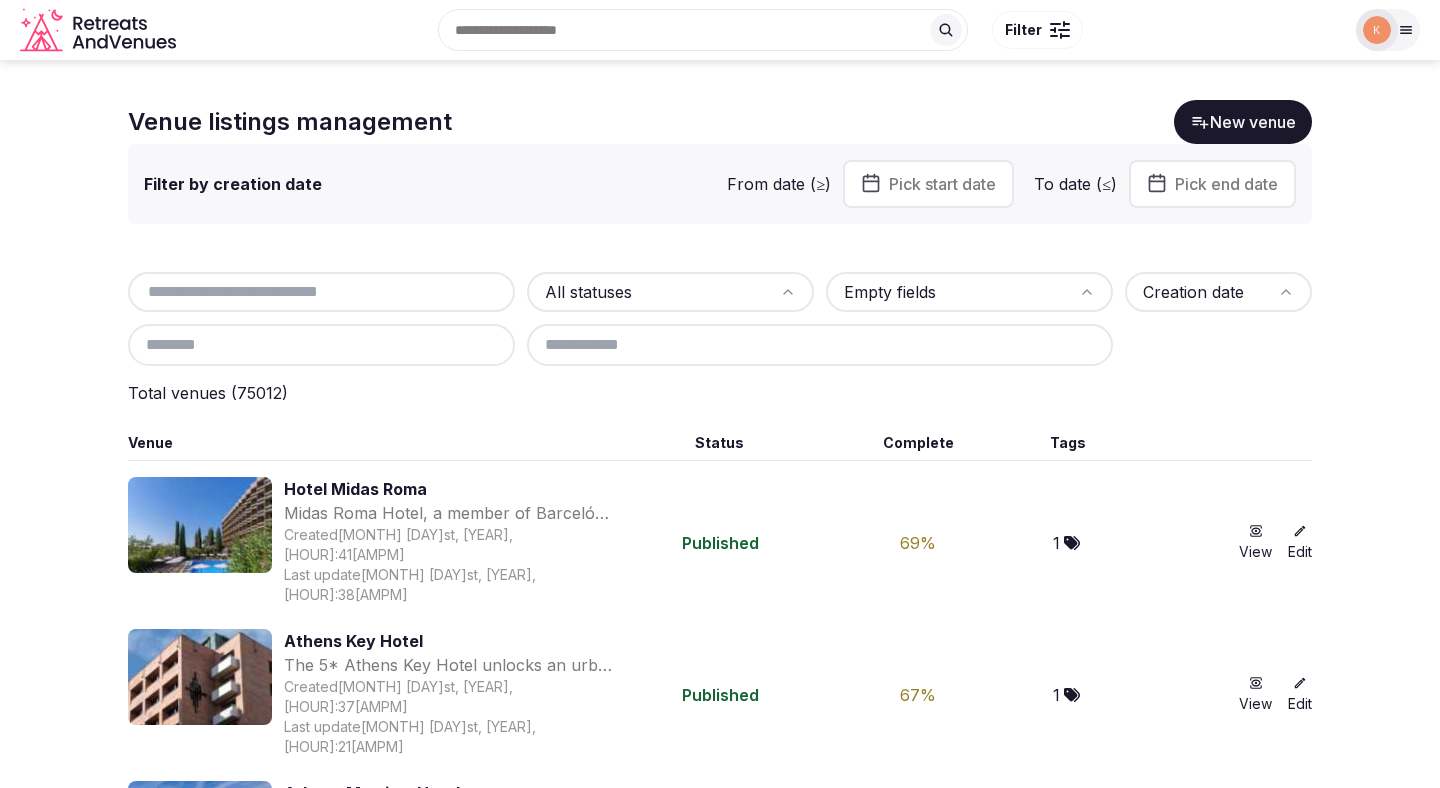 click at bounding box center [321, 292] 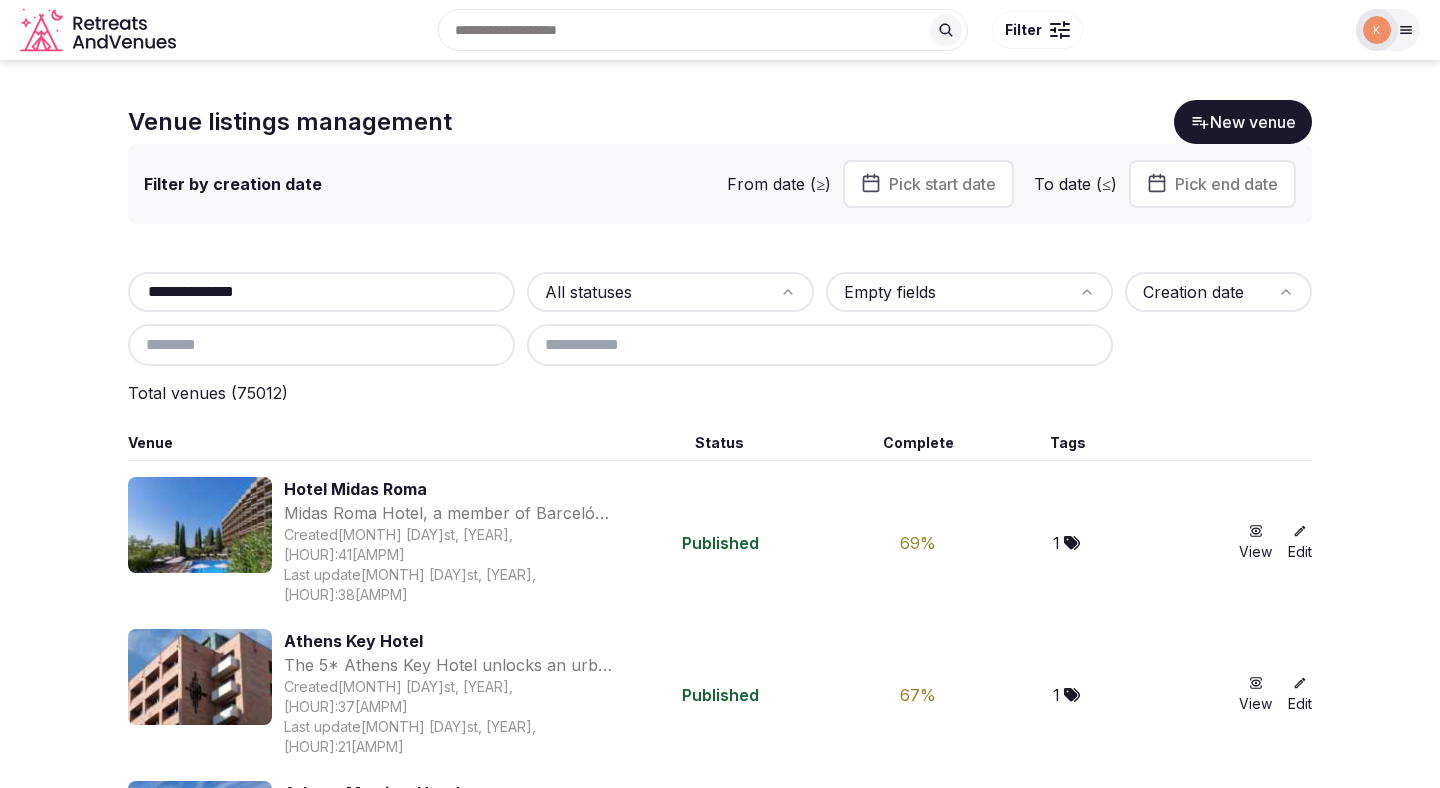 type on "**********" 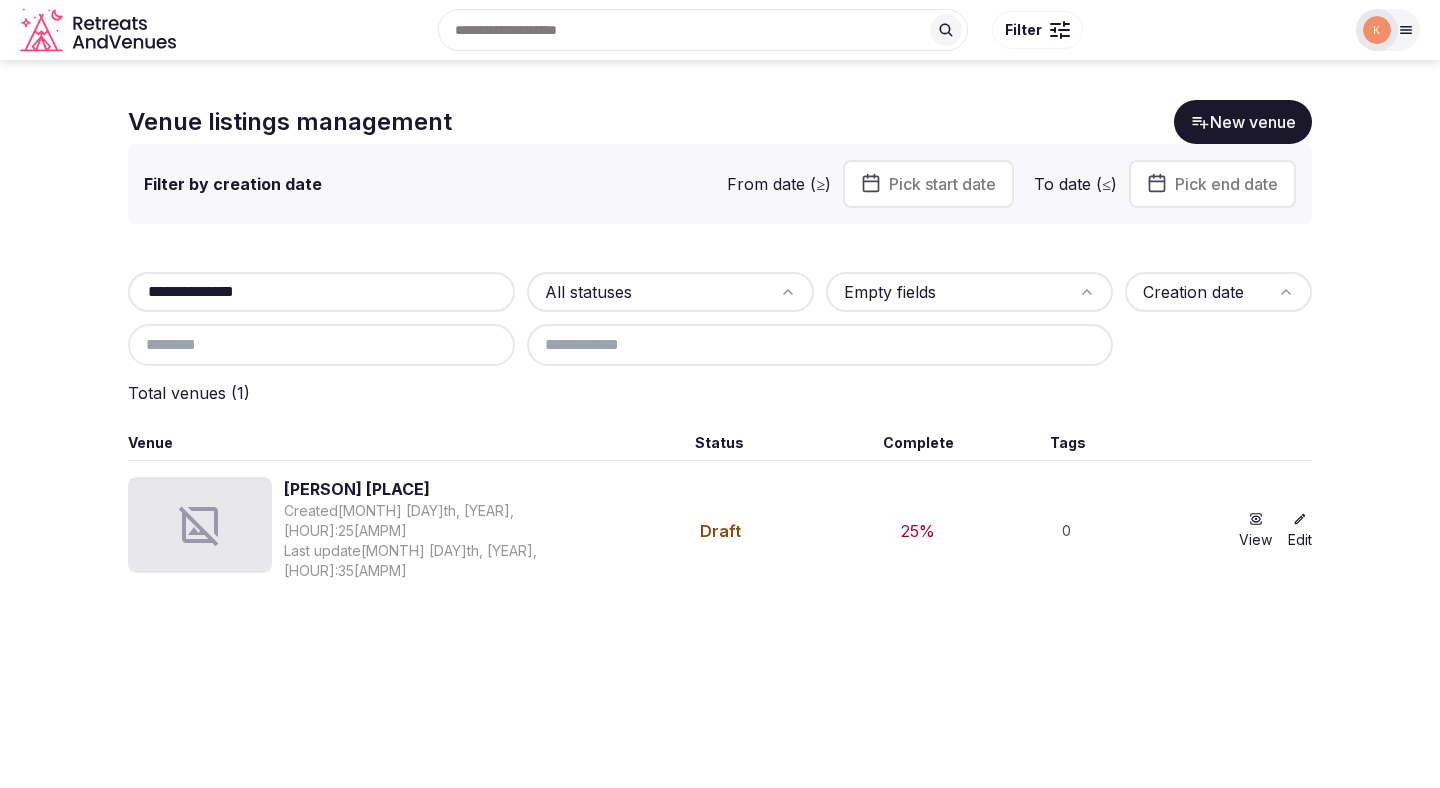 click on "[PERSON] [PLACE]" at bounding box center [451, 489] 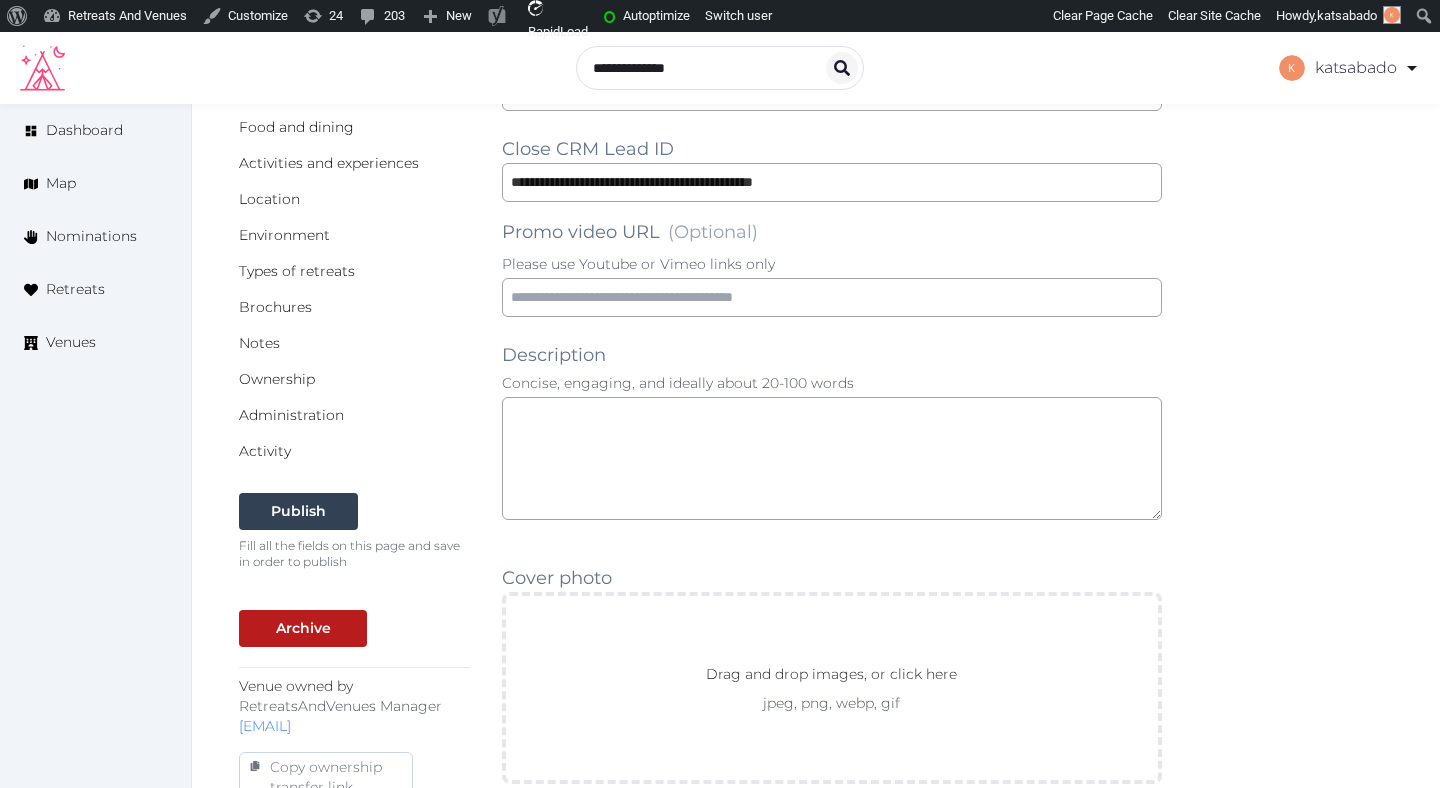 scroll, scrollTop: 693, scrollLeft: 0, axis: vertical 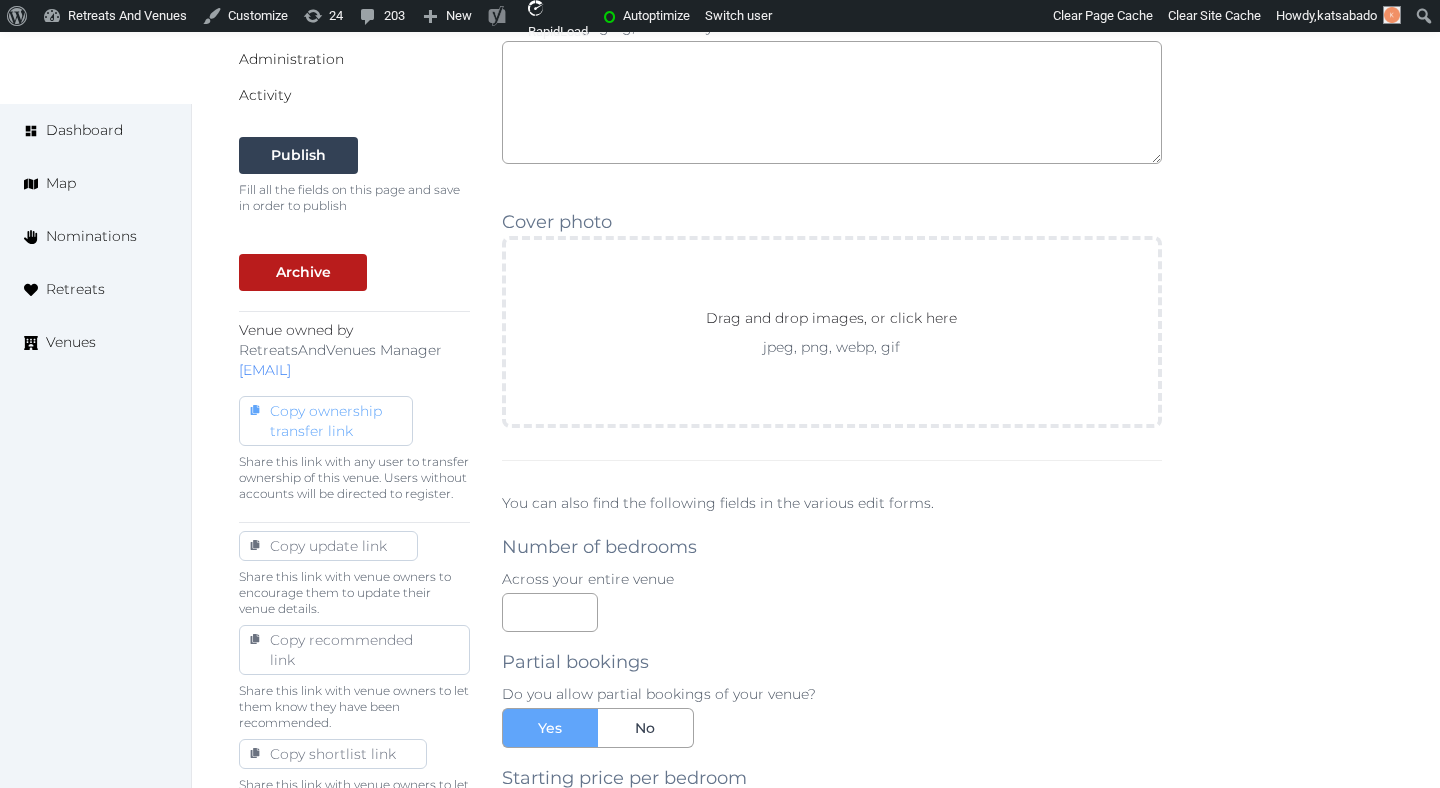 click on "Copy ownership transfer link" at bounding box center [326, 421] 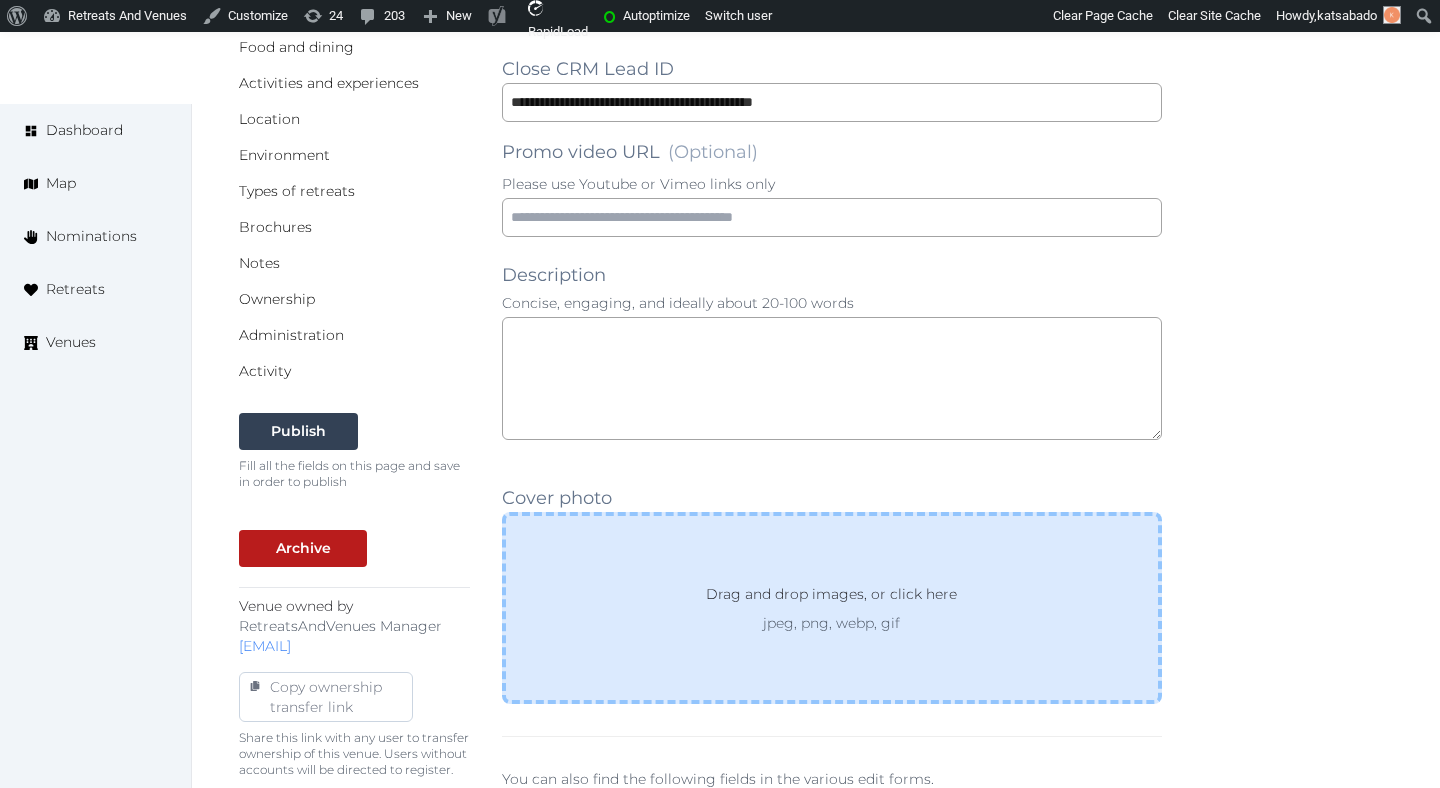 scroll, scrollTop: 0, scrollLeft: 0, axis: both 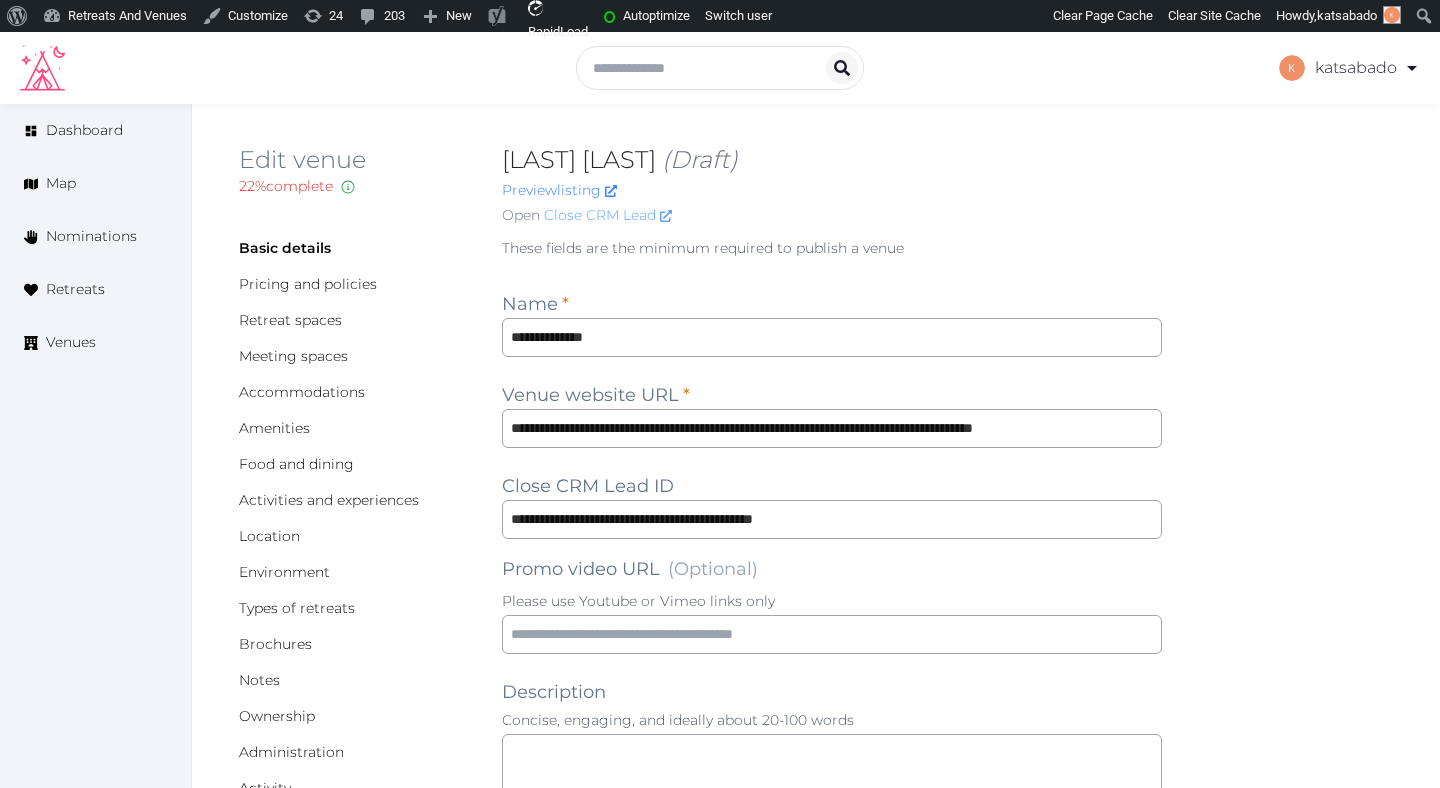 click on "Close CRM Lead" at bounding box center [608, 215] 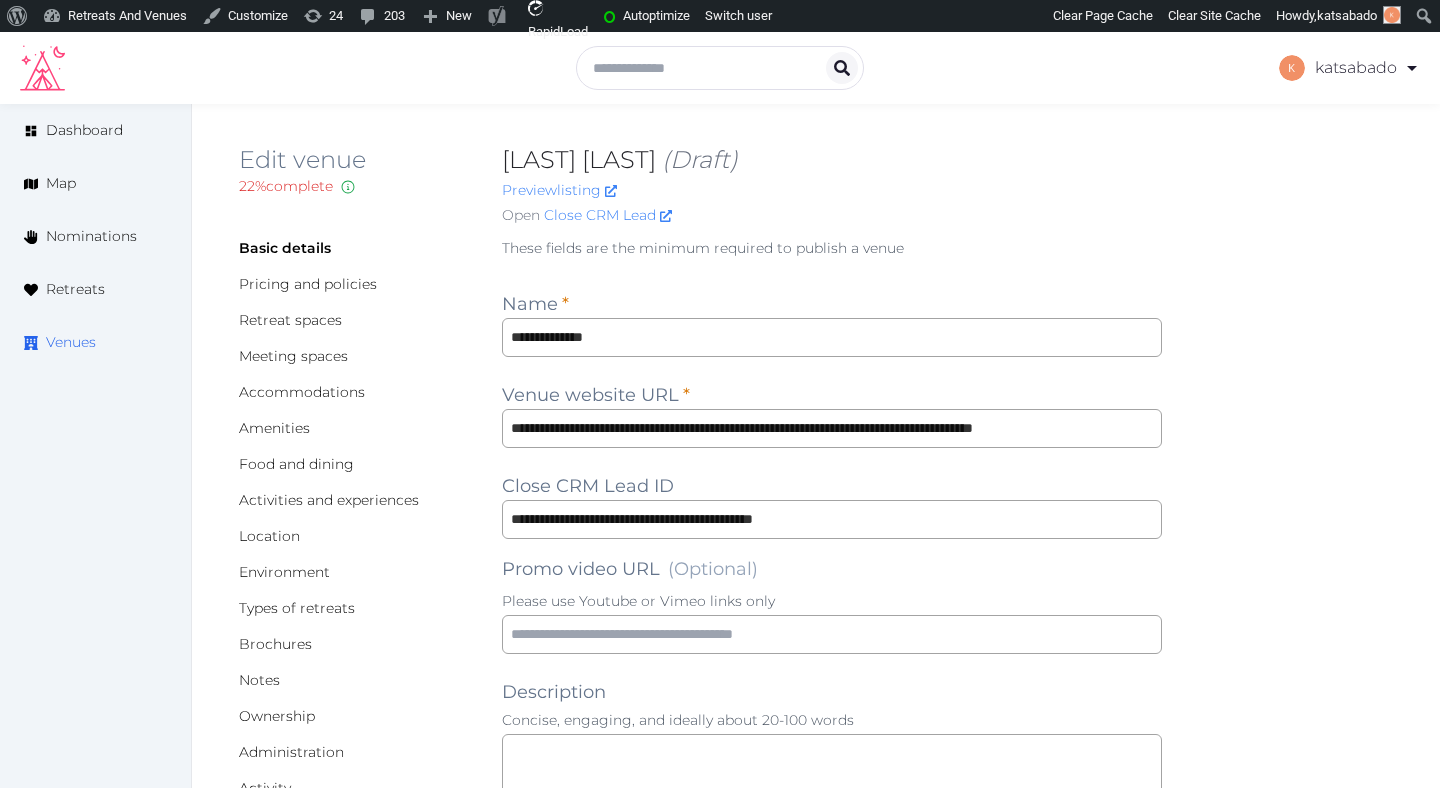 click on "Venues" at bounding box center [71, 342] 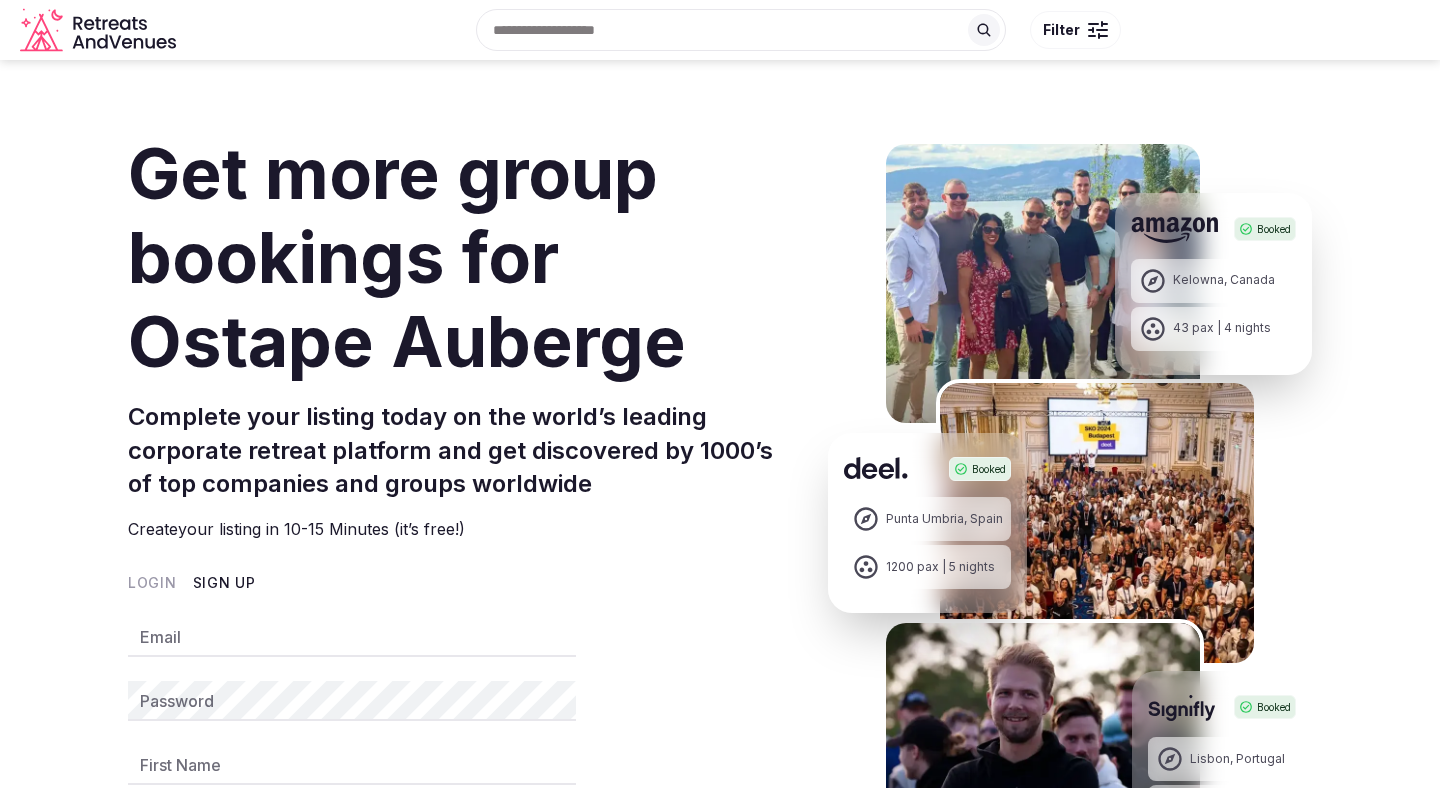 scroll, scrollTop: 0, scrollLeft: 0, axis: both 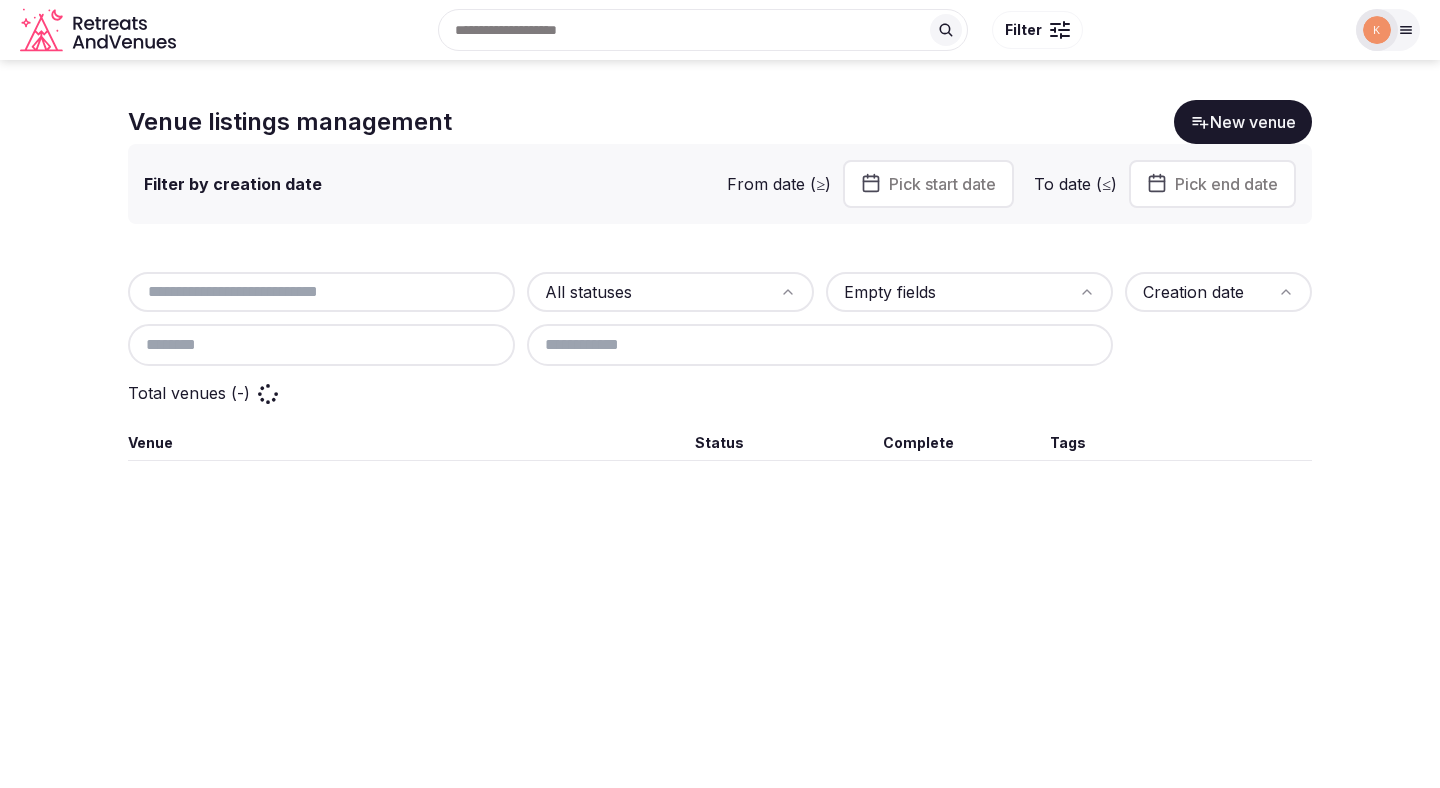 click at bounding box center (321, 292) 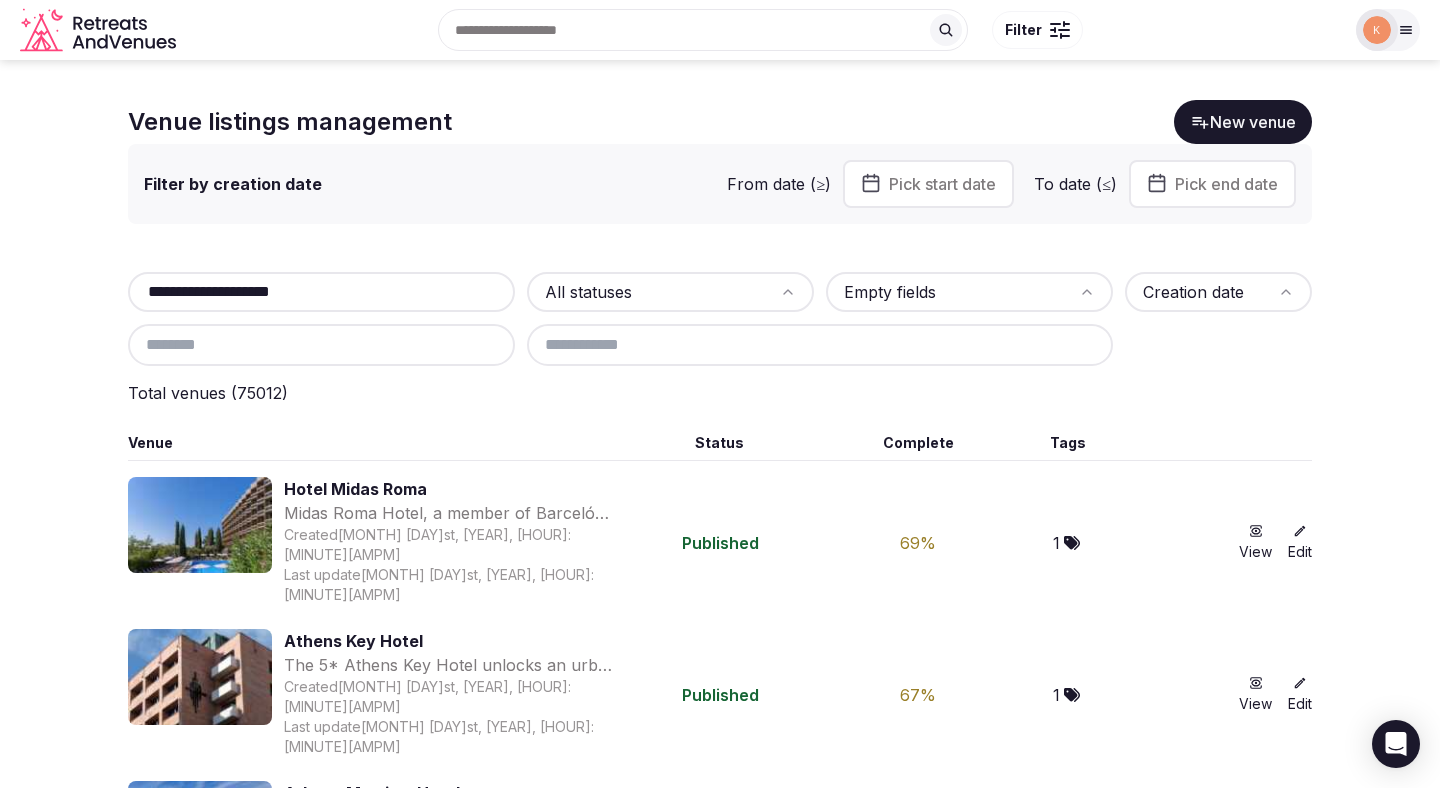 type on "**********" 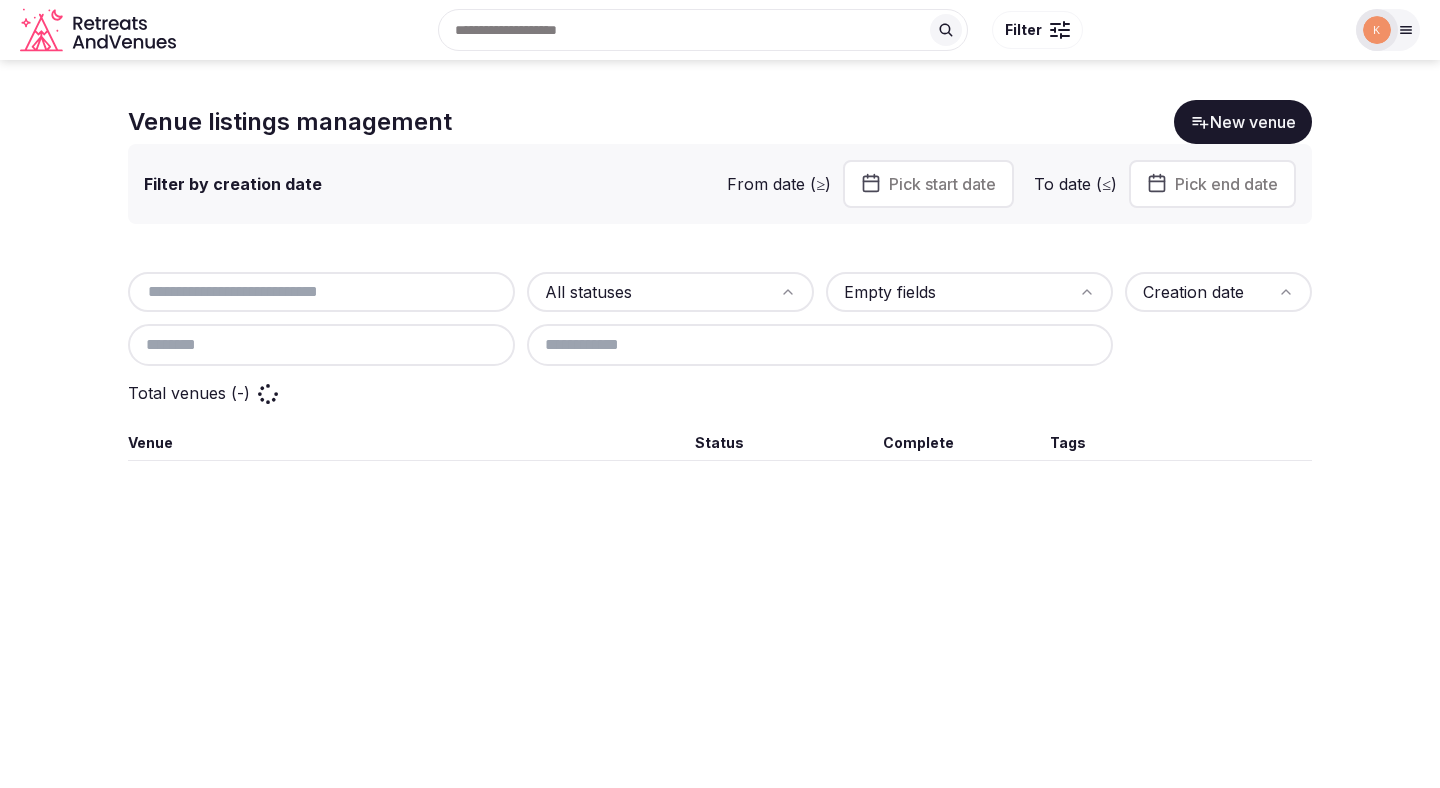 scroll, scrollTop: 0, scrollLeft: 0, axis: both 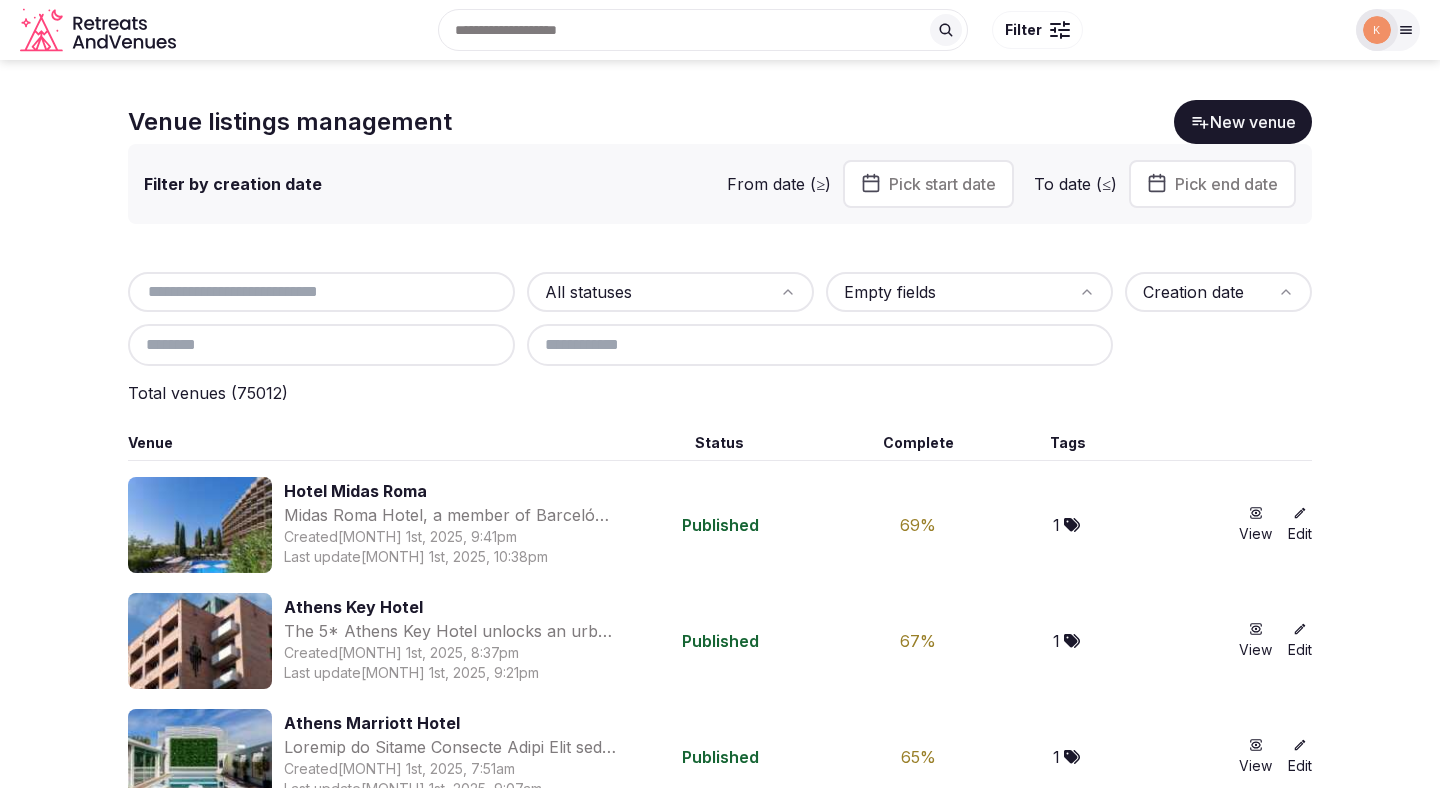 paste on "**********" 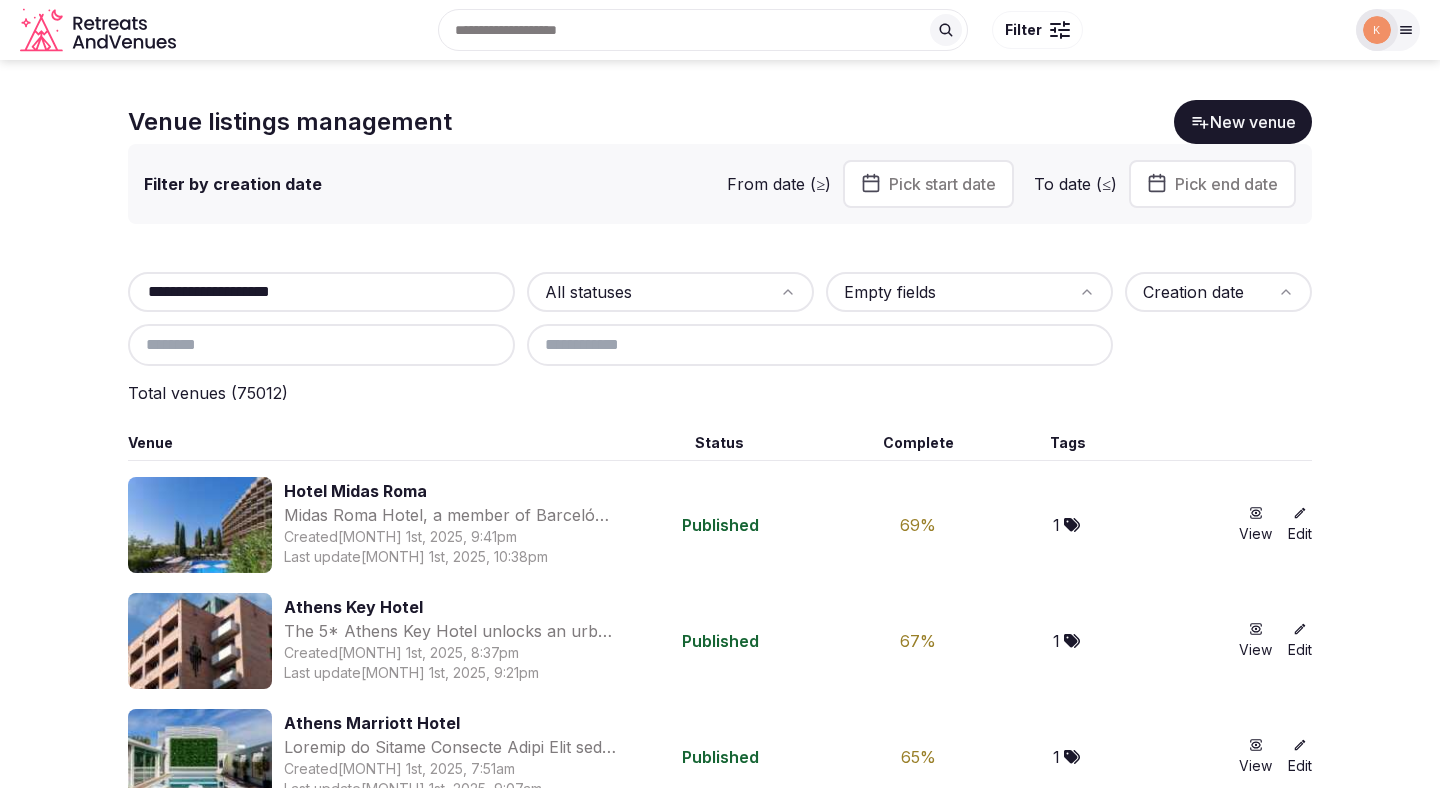 type on "**********" 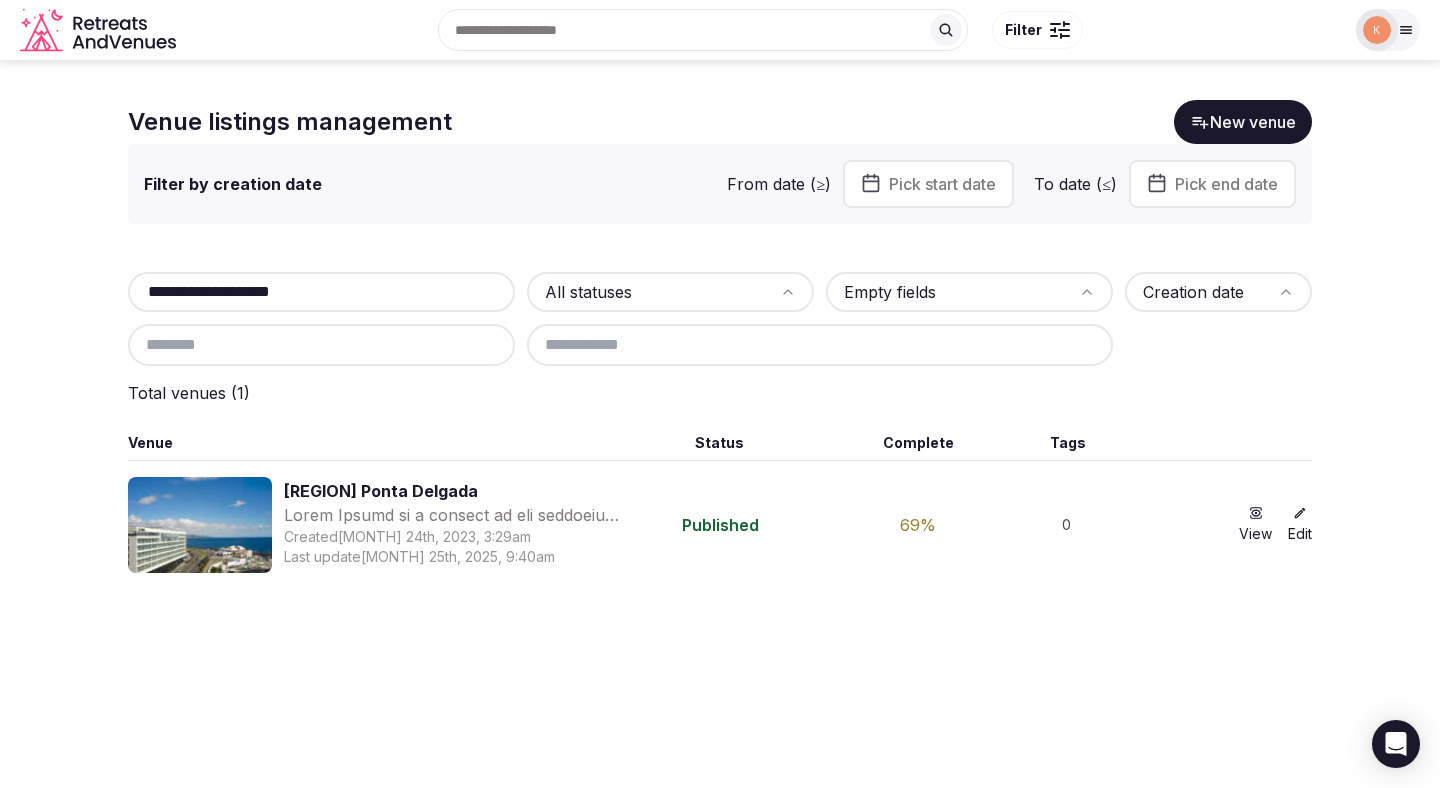 click on "Octant Ponta Delgada" at bounding box center (451, 491) 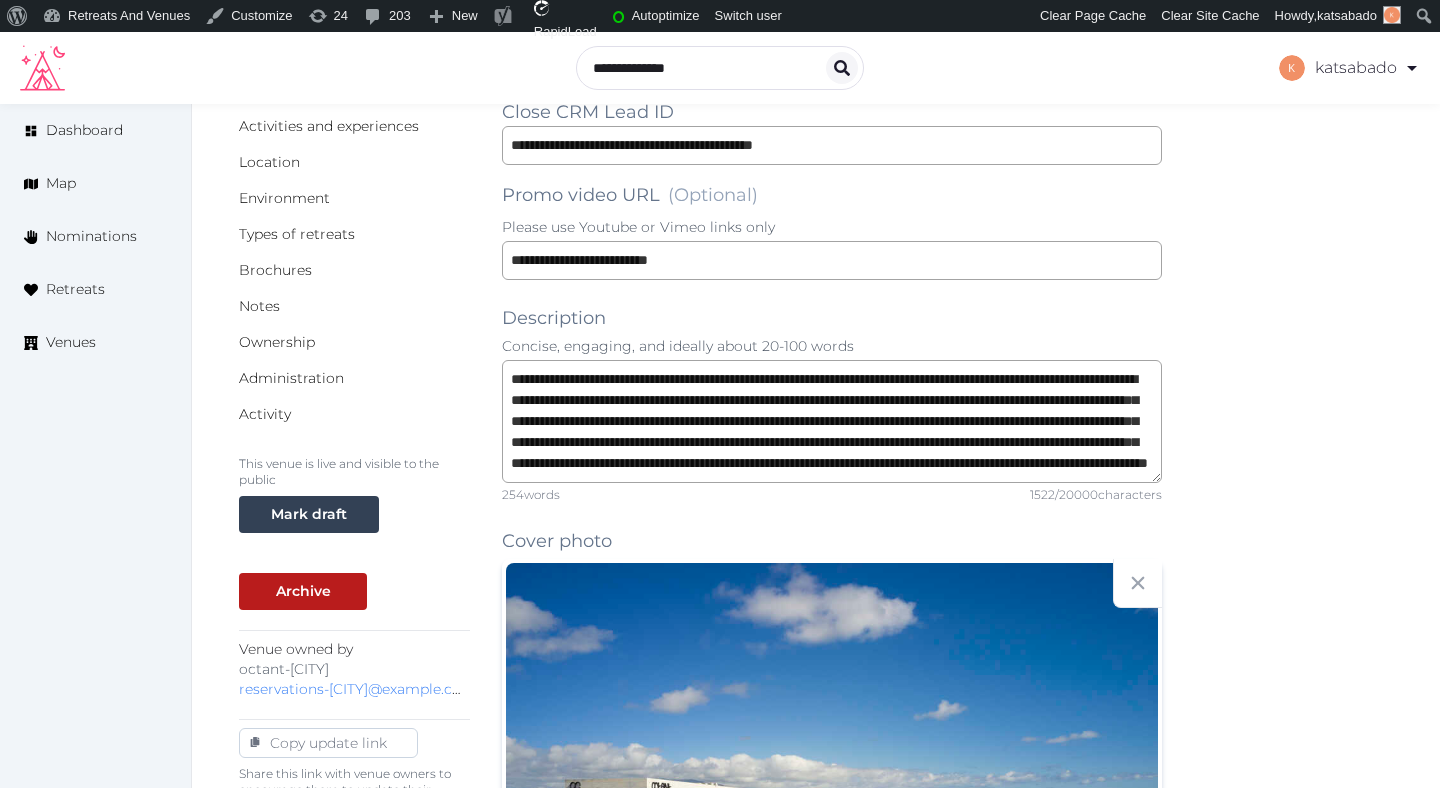 scroll, scrollTop: 548, scrollLeft: 0, axis: vertical 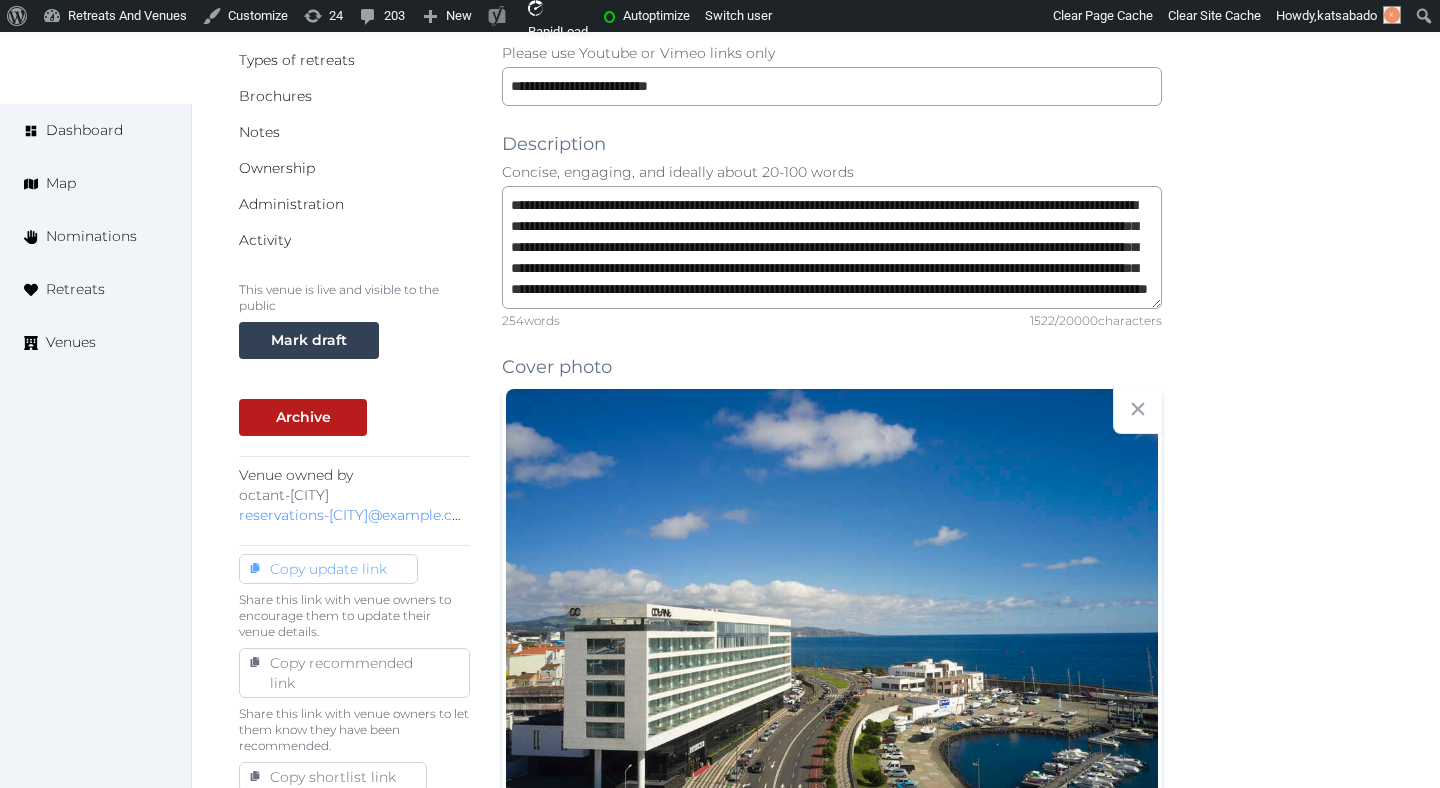 click on "Copy update link" at bounding box center [328, 569] 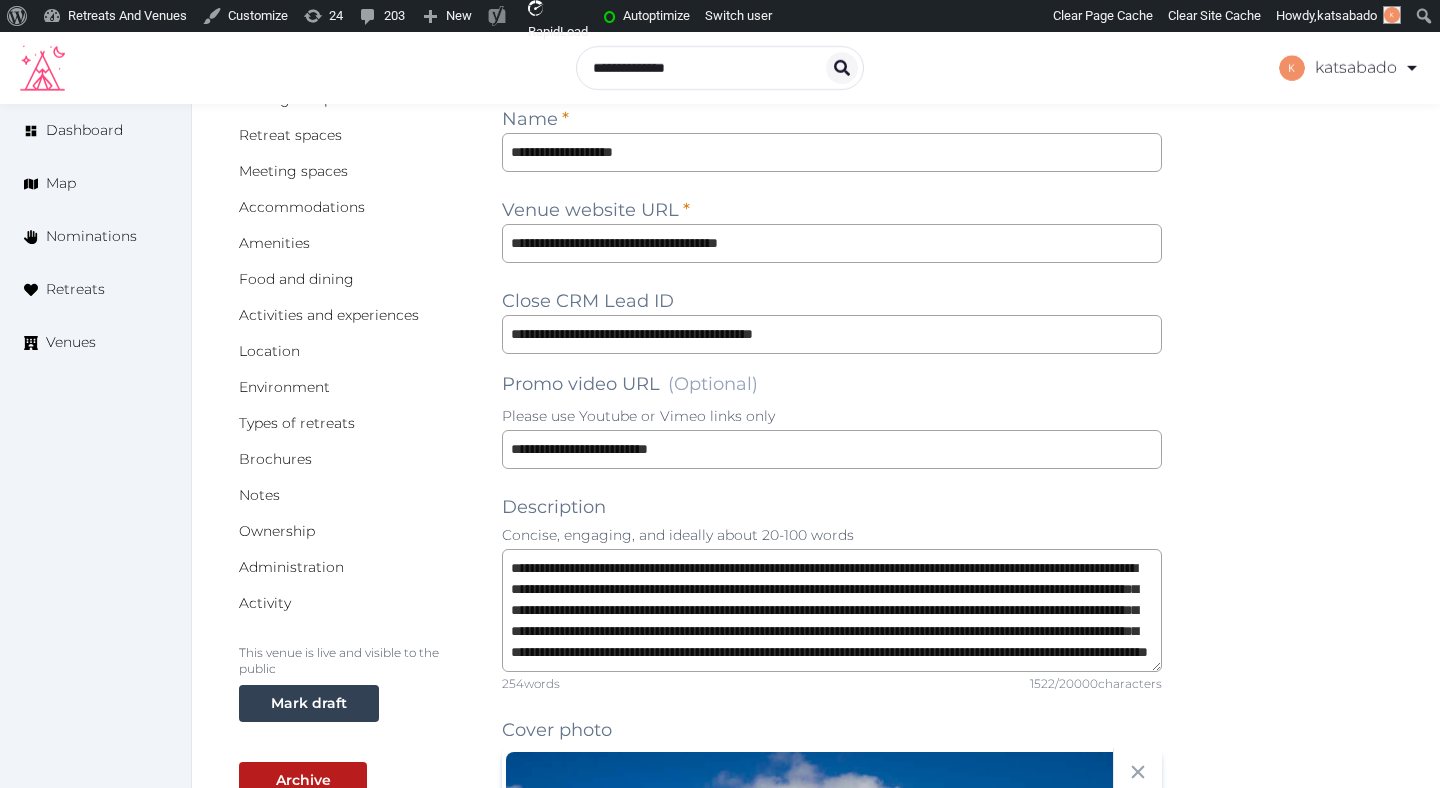 scroll, scrollTop: 0, scrollLeft: 0, axis: both 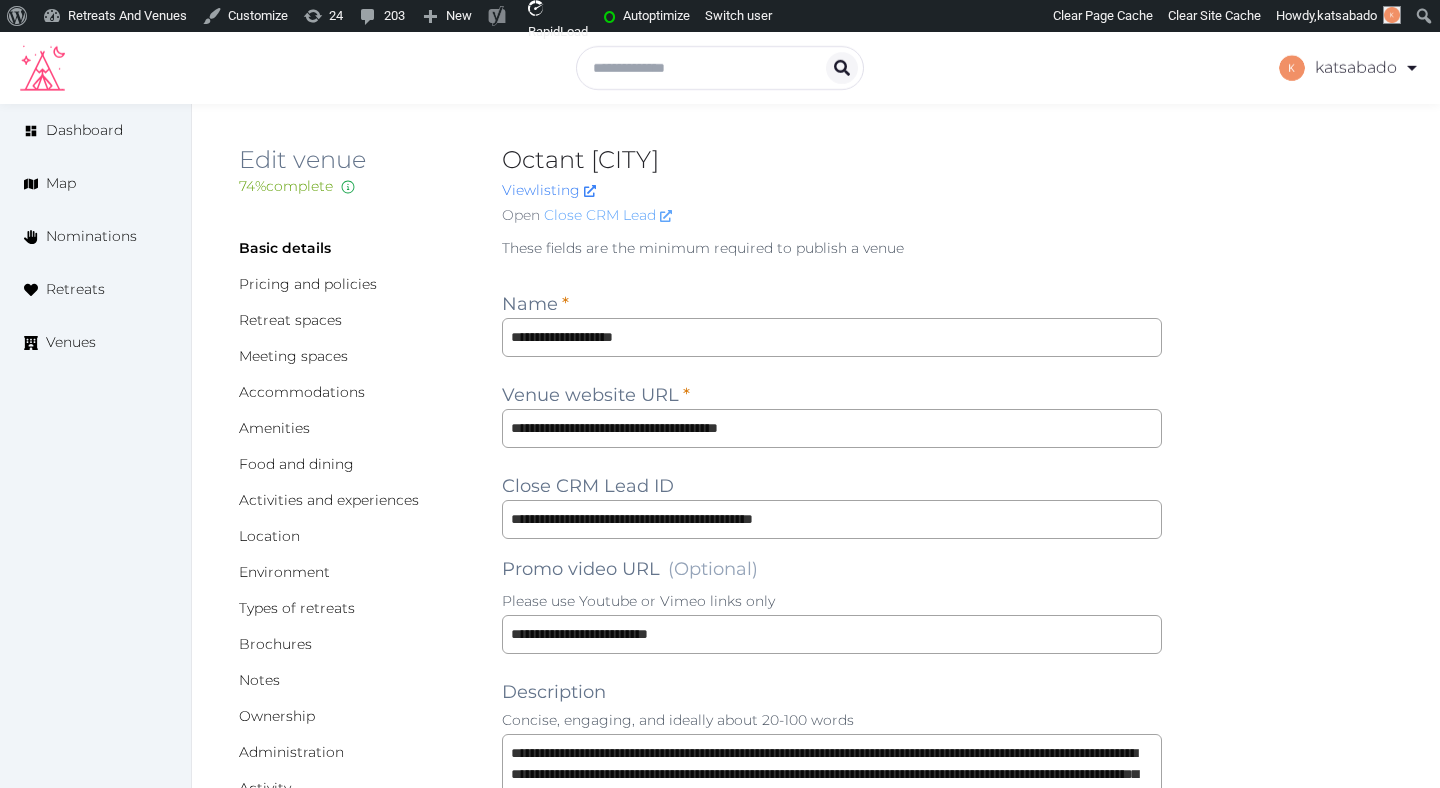 click on "Close CRM Lead" at bounding box center [608, 215] 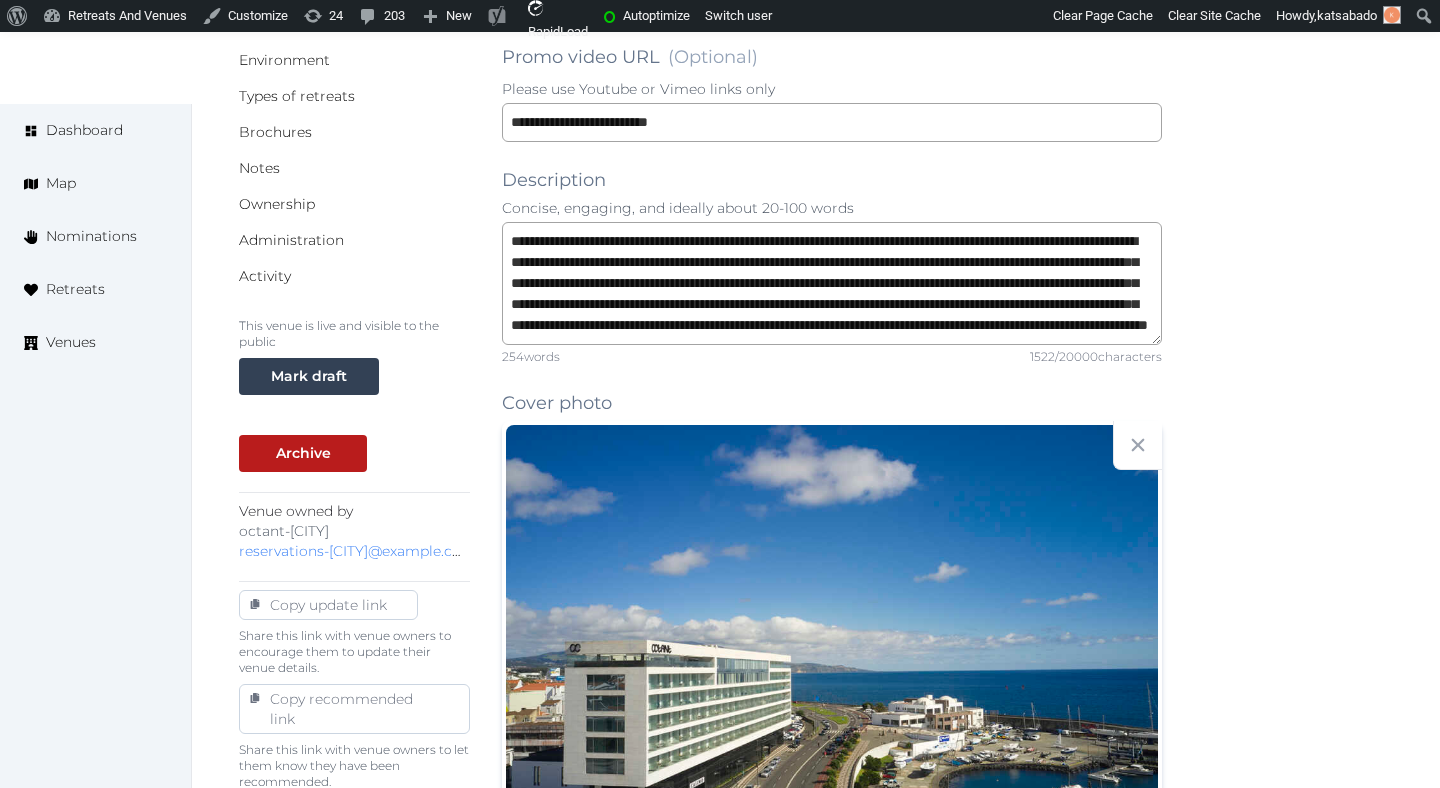 scroll, scrollTop: 525, scrollLeft: 0, axis: vertical 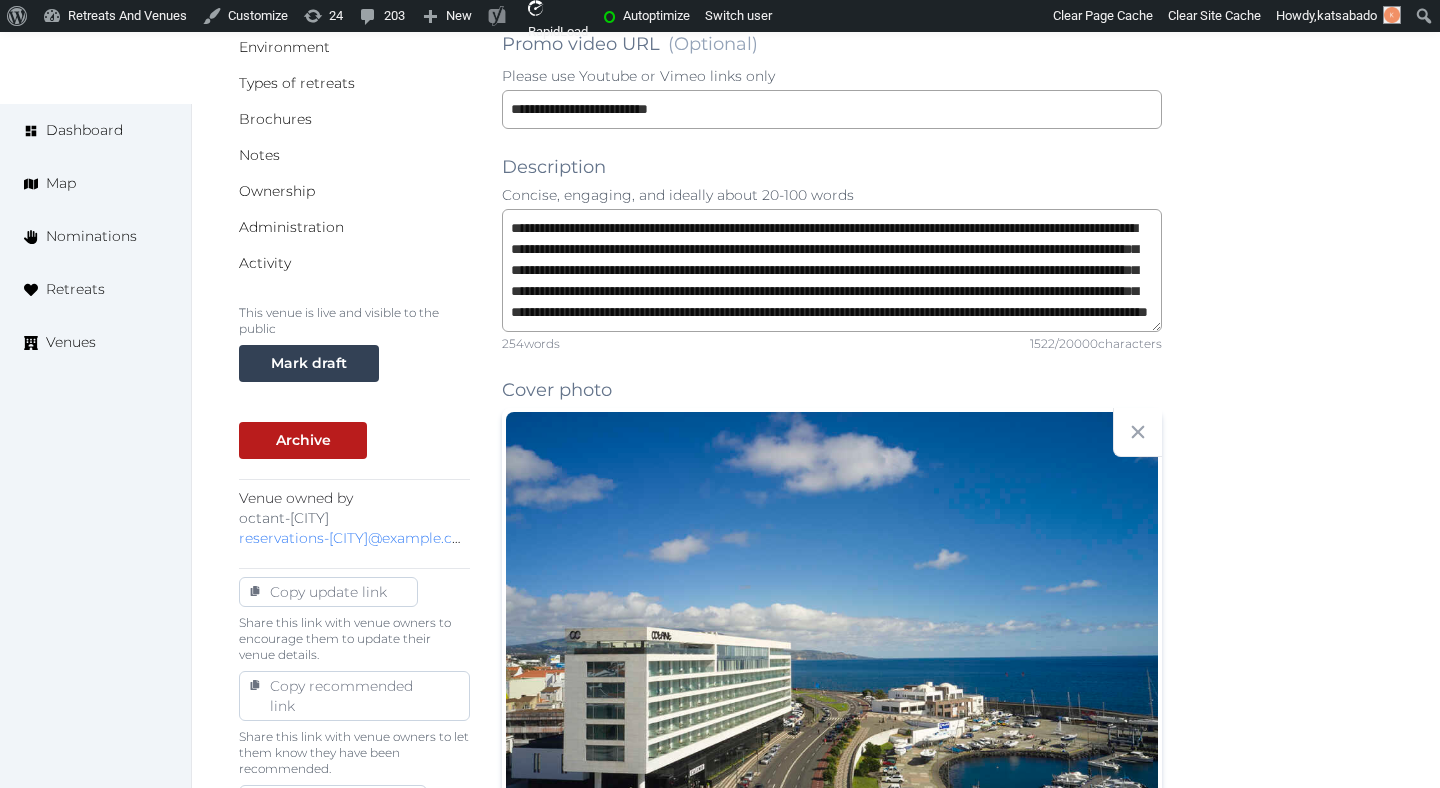 drag, startPoint x: 369, startPoint y: 590, endPoint x: 545, endPoint y: 344, distance: 302.47644 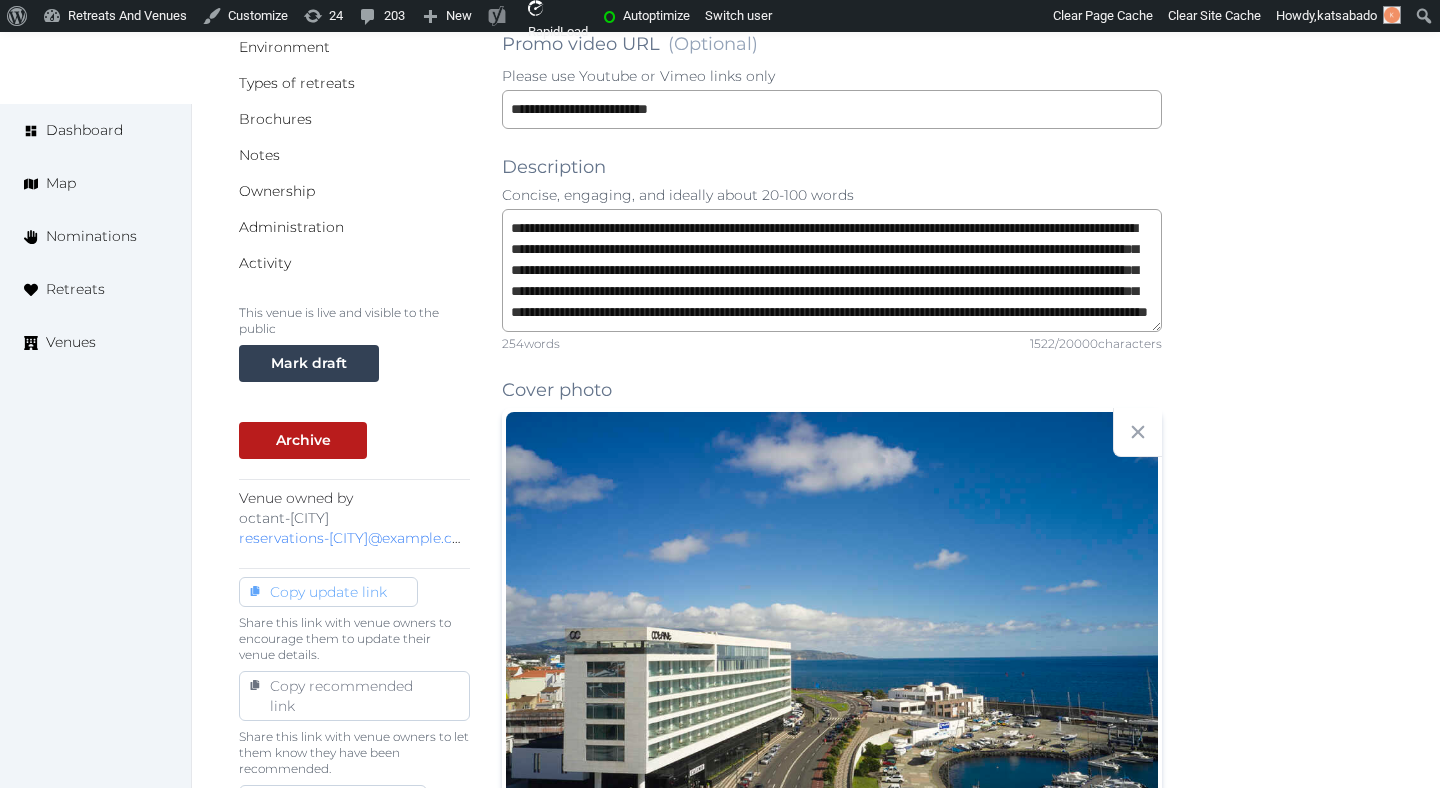 click on "Copy update link" at bounding box center [328, 592] 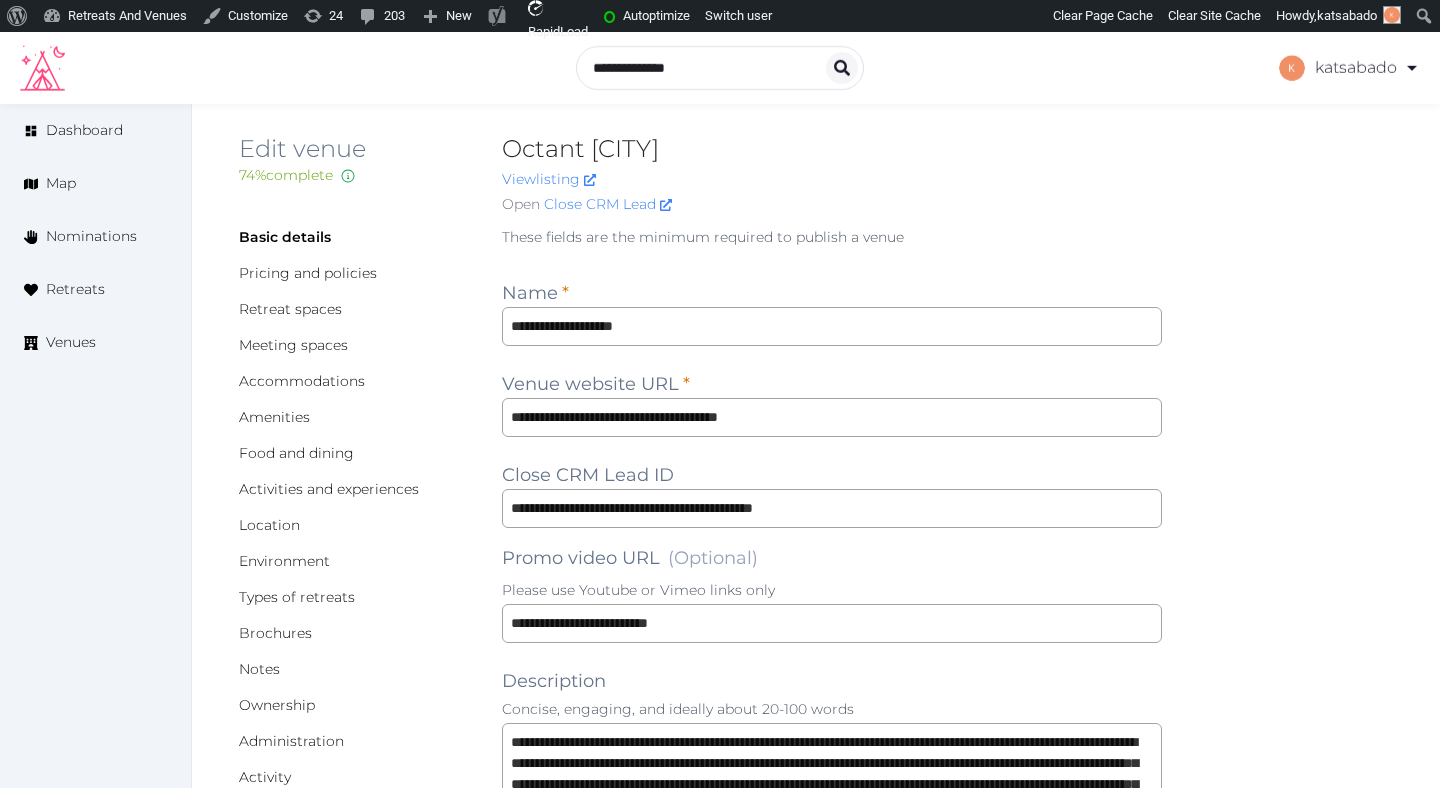 scroll, scrollTop: 0, scrollLeft: 0, axis: both 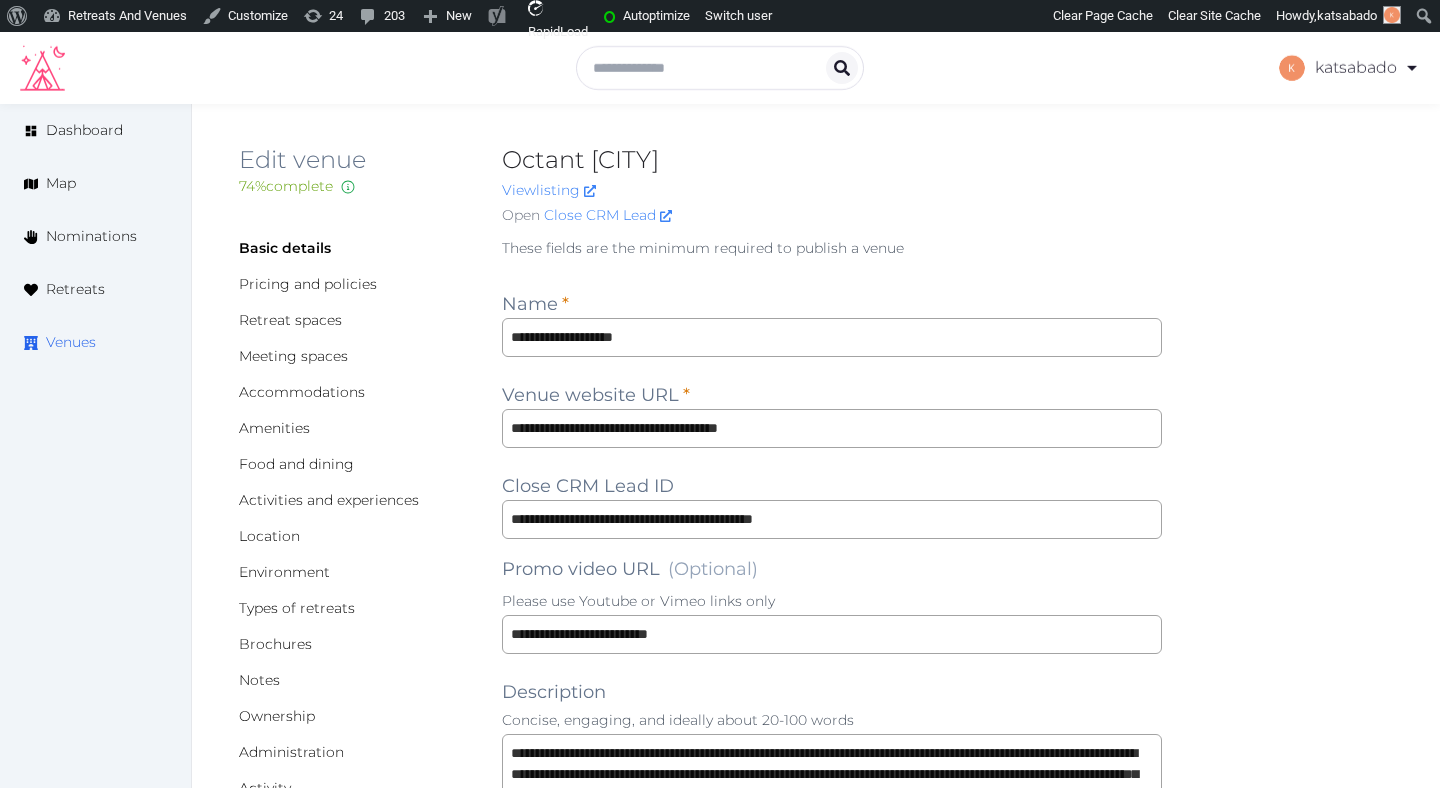 click on "Venues" at bounding box center [71, 342] 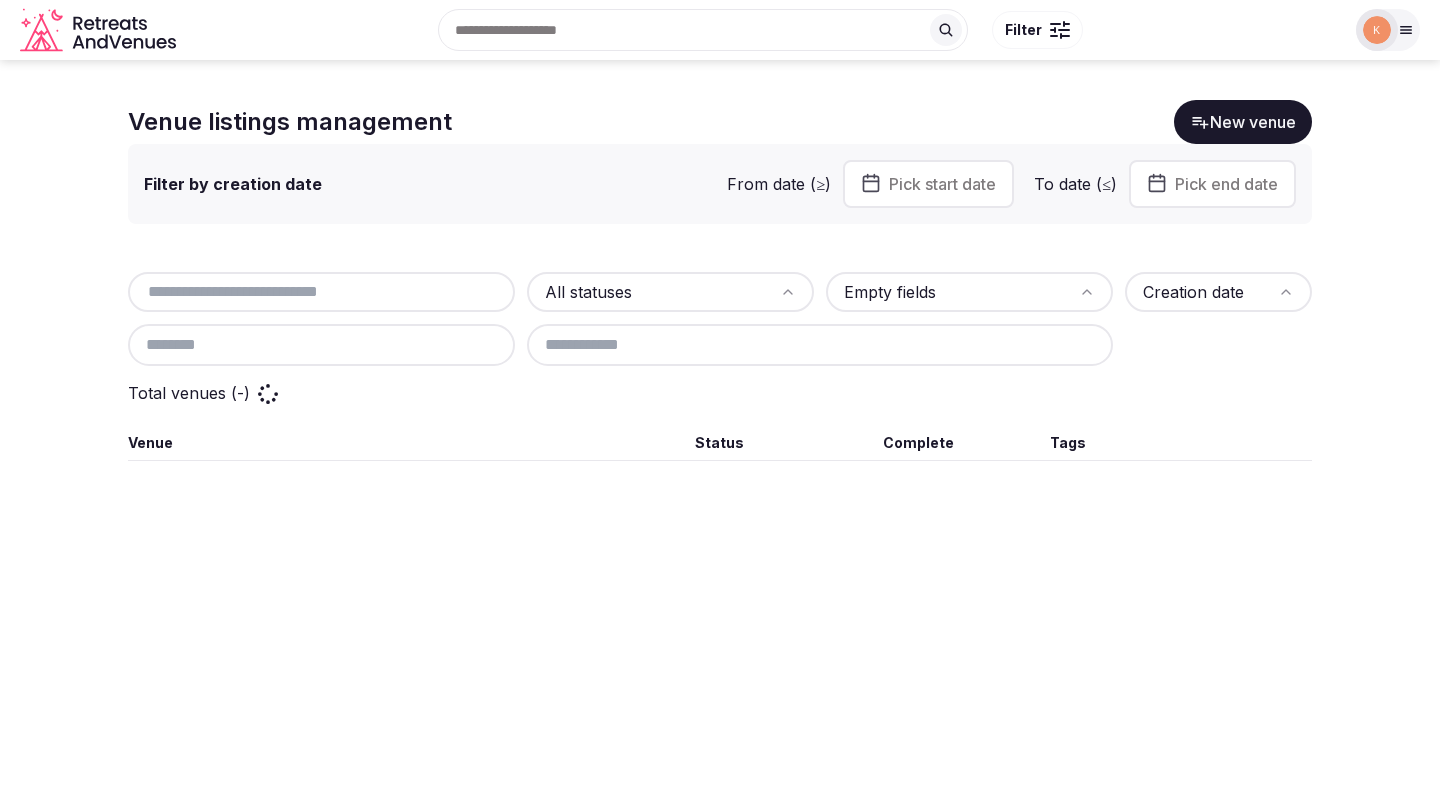 scroll, scrollTop: 0, scrollLeft: 0, axis: both 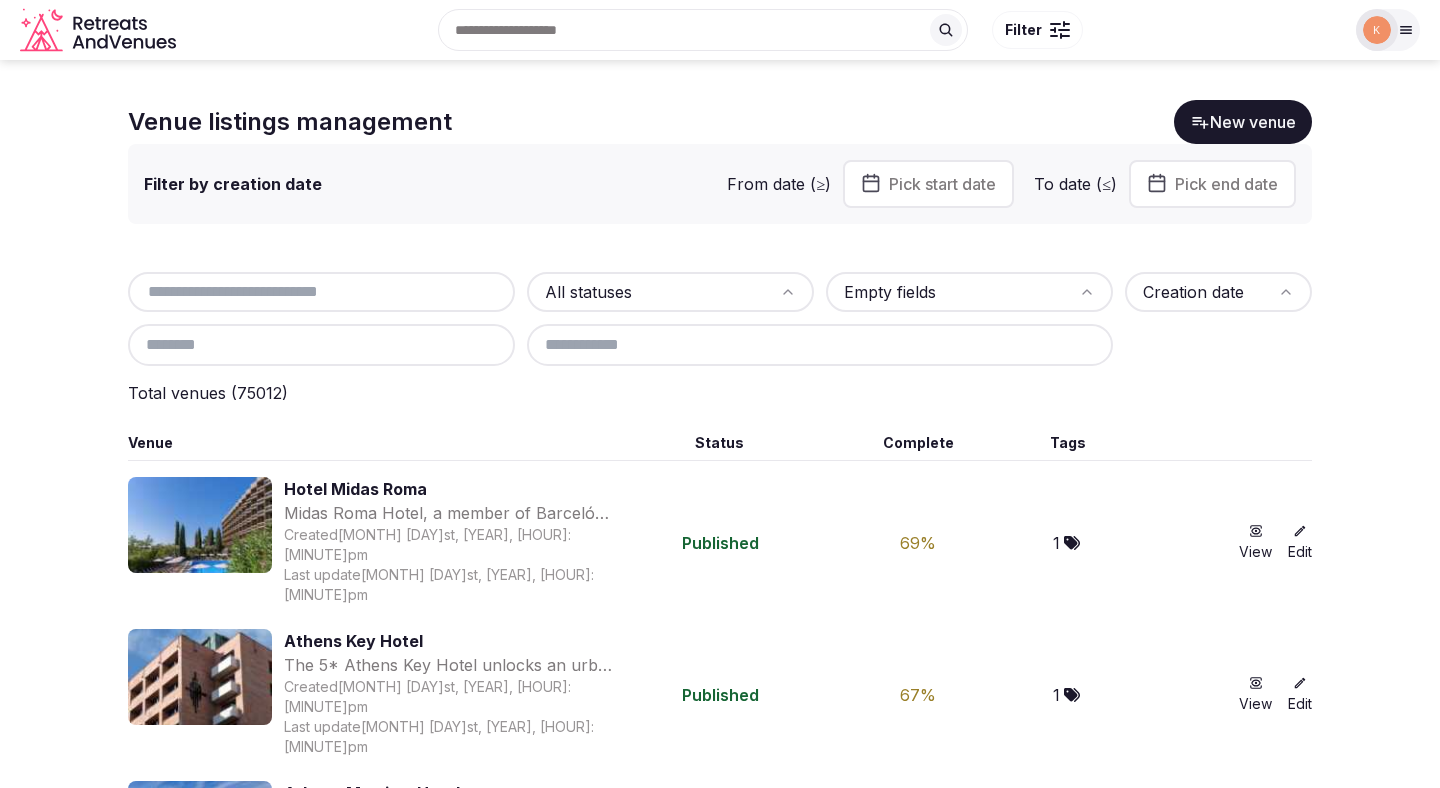 click at bounding box center [321, 292] 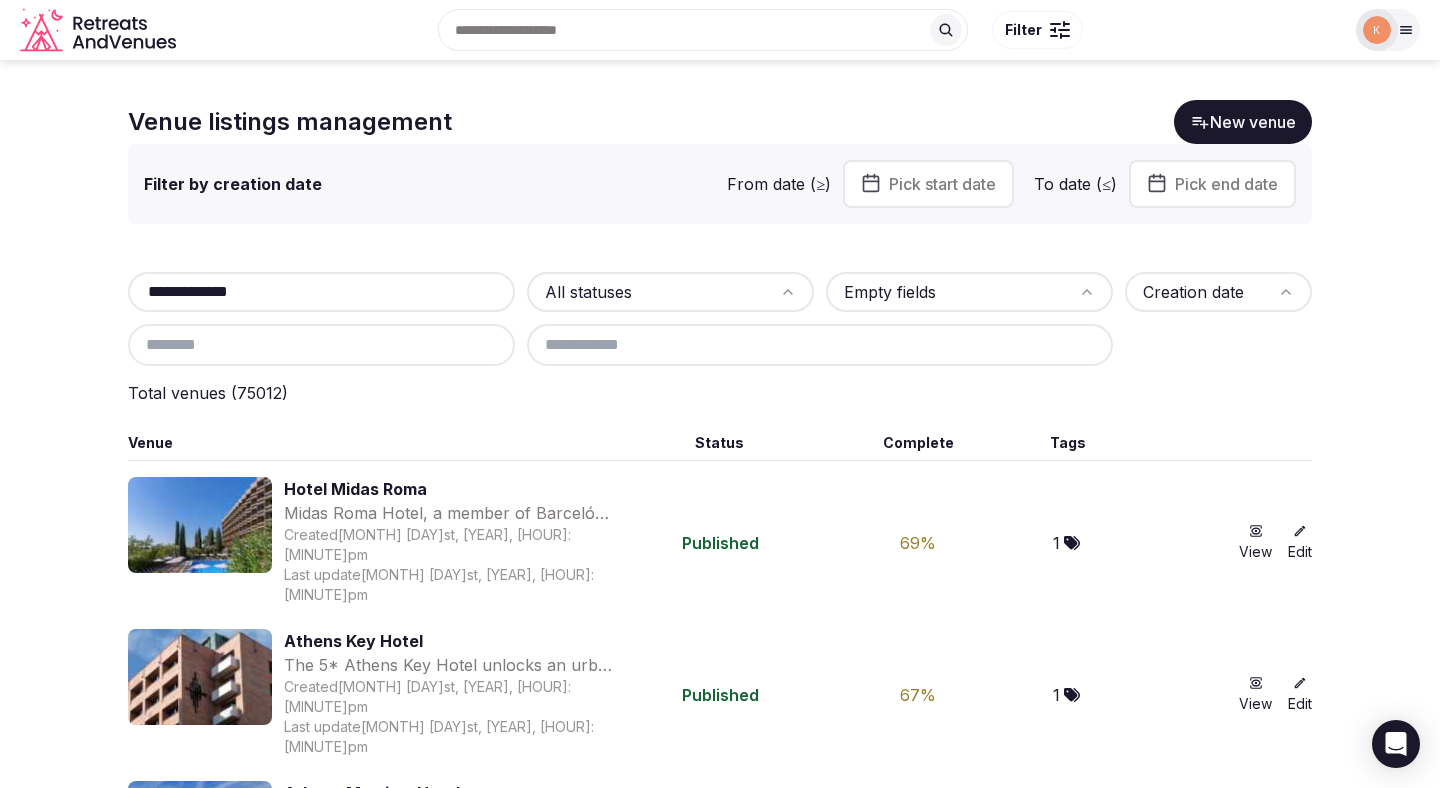 type on "**********" 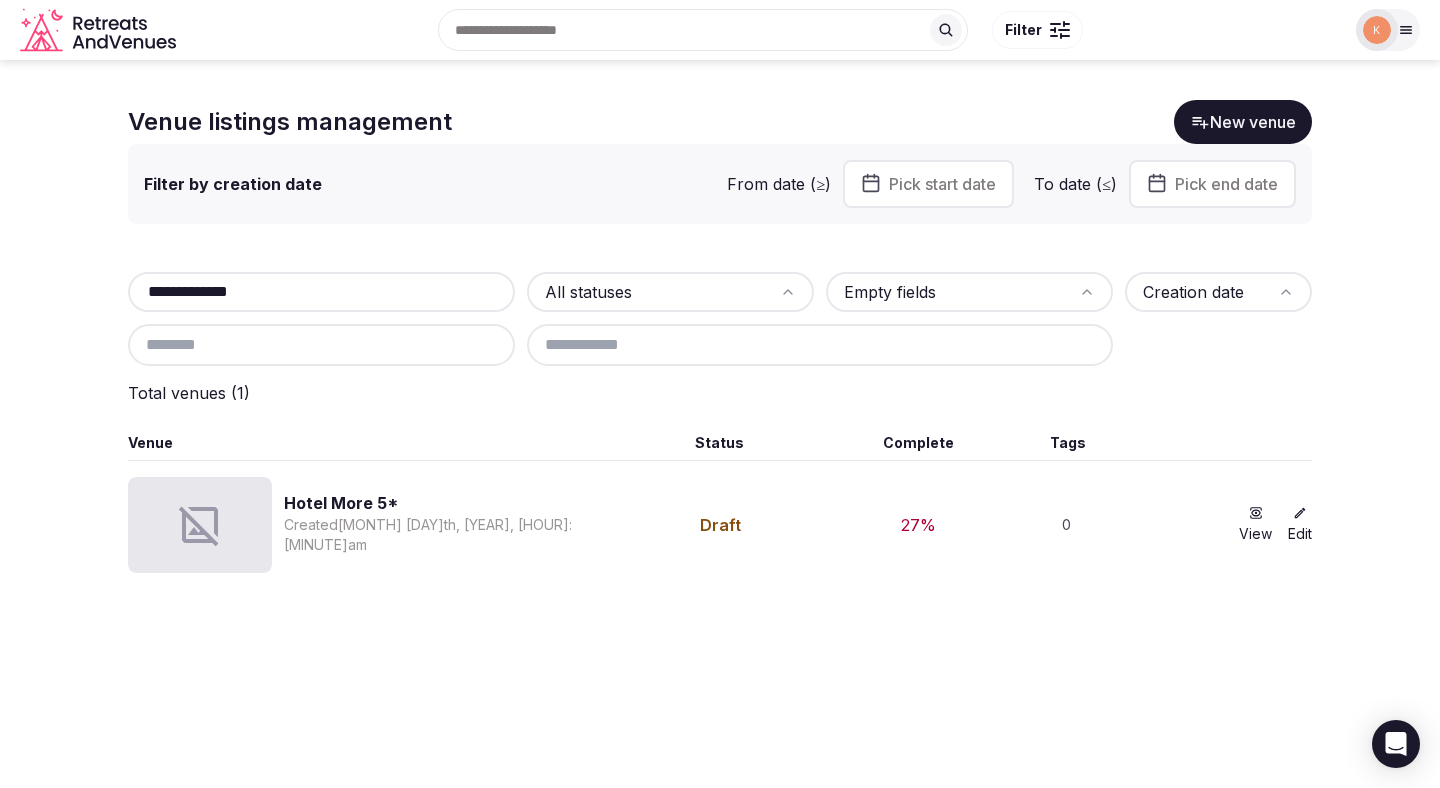 click on "Hotel More 5*" at bounding box center (451, 503) 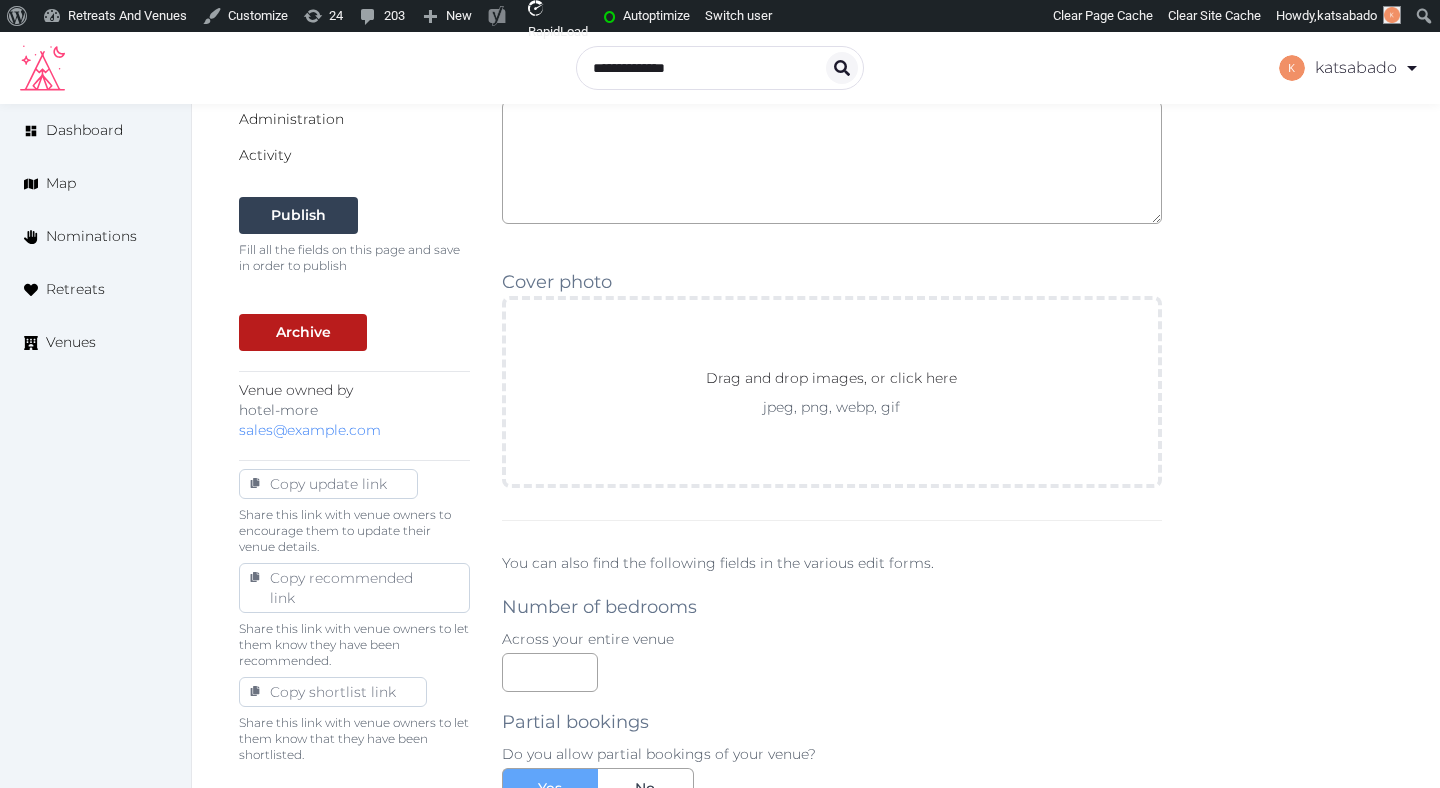 scroll, scrollTop: 758, scrollLeft: 0, axis: vertical 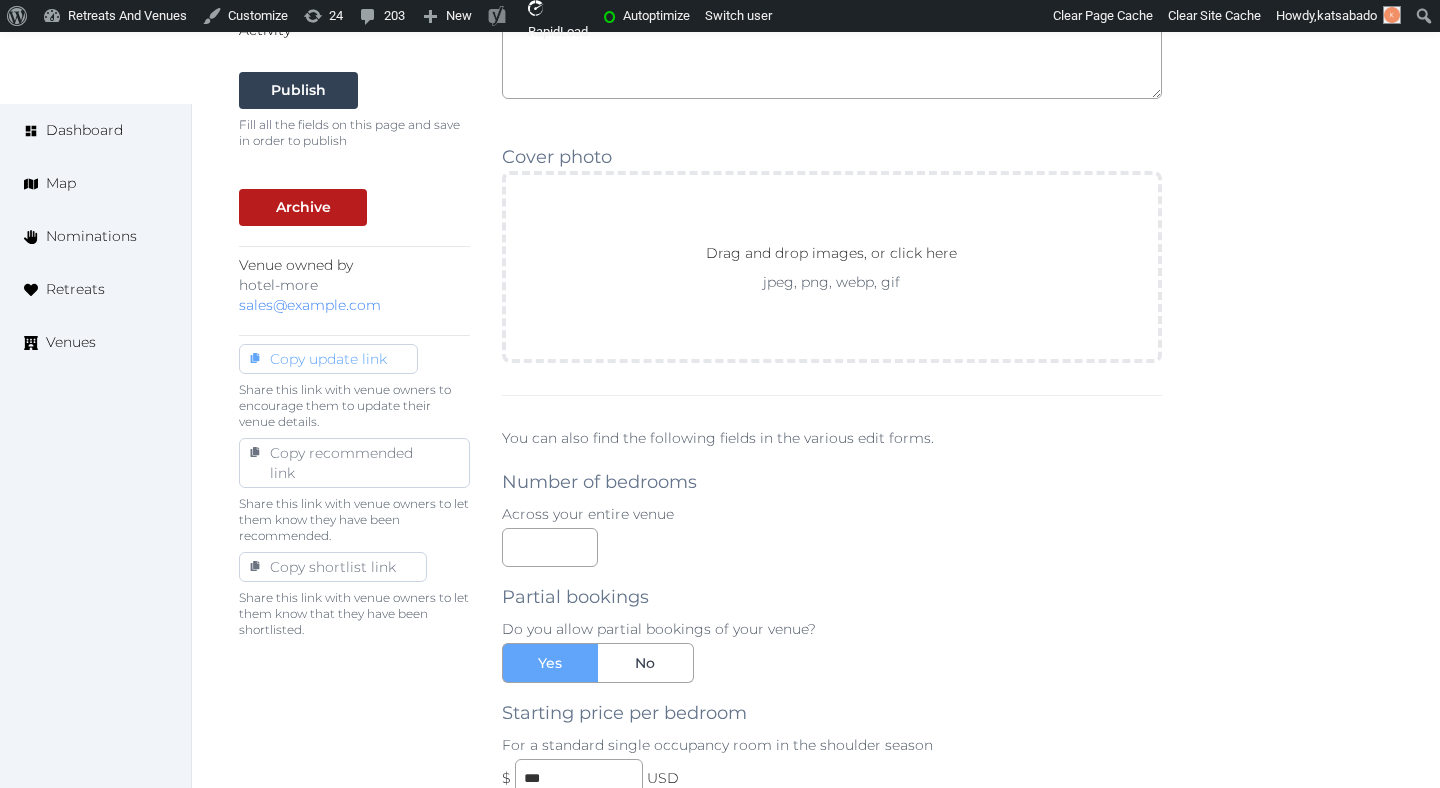 click on "Copy update link" at bounding box center (328, 359) 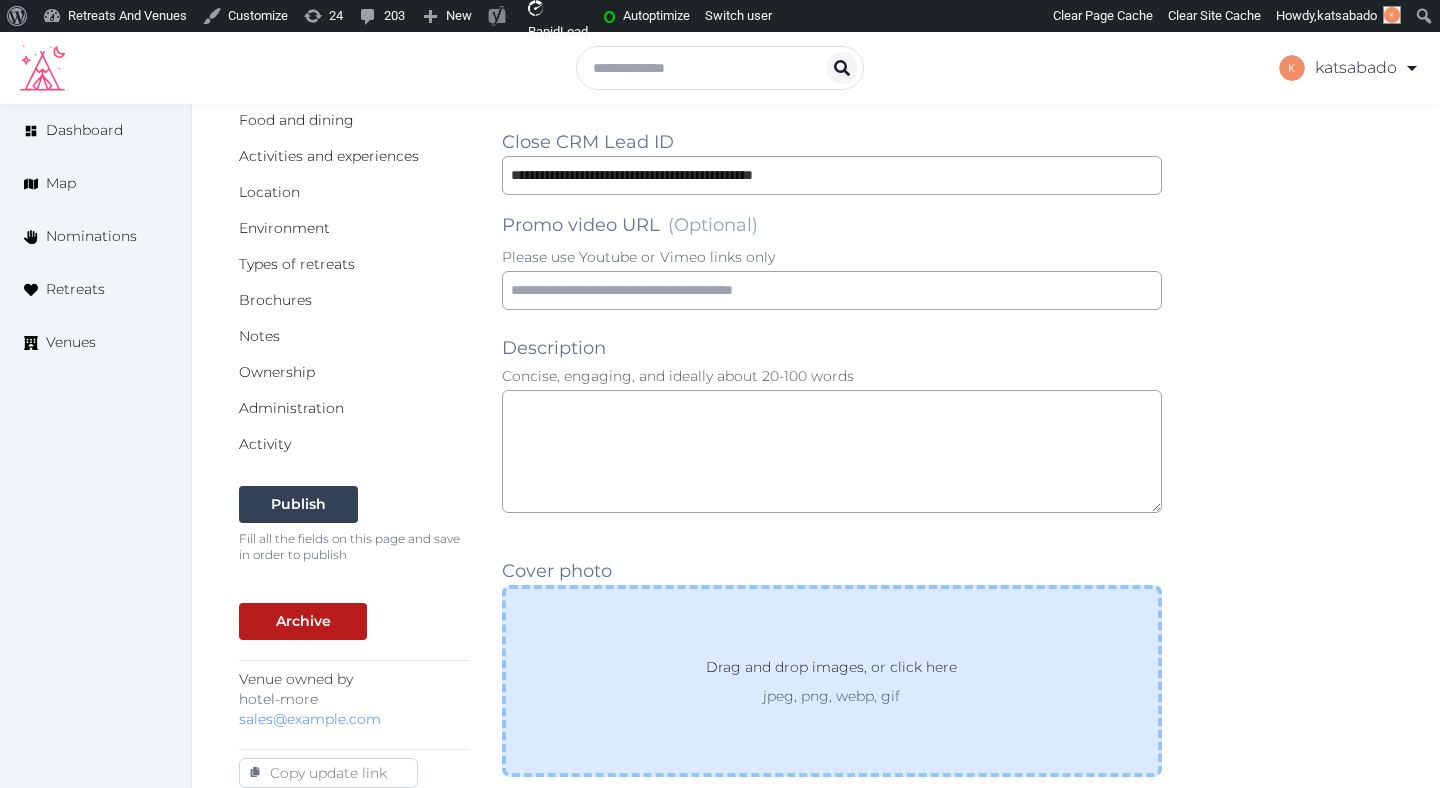 scroll, scrollTop: 0, scrollLeft: 0, axis: both 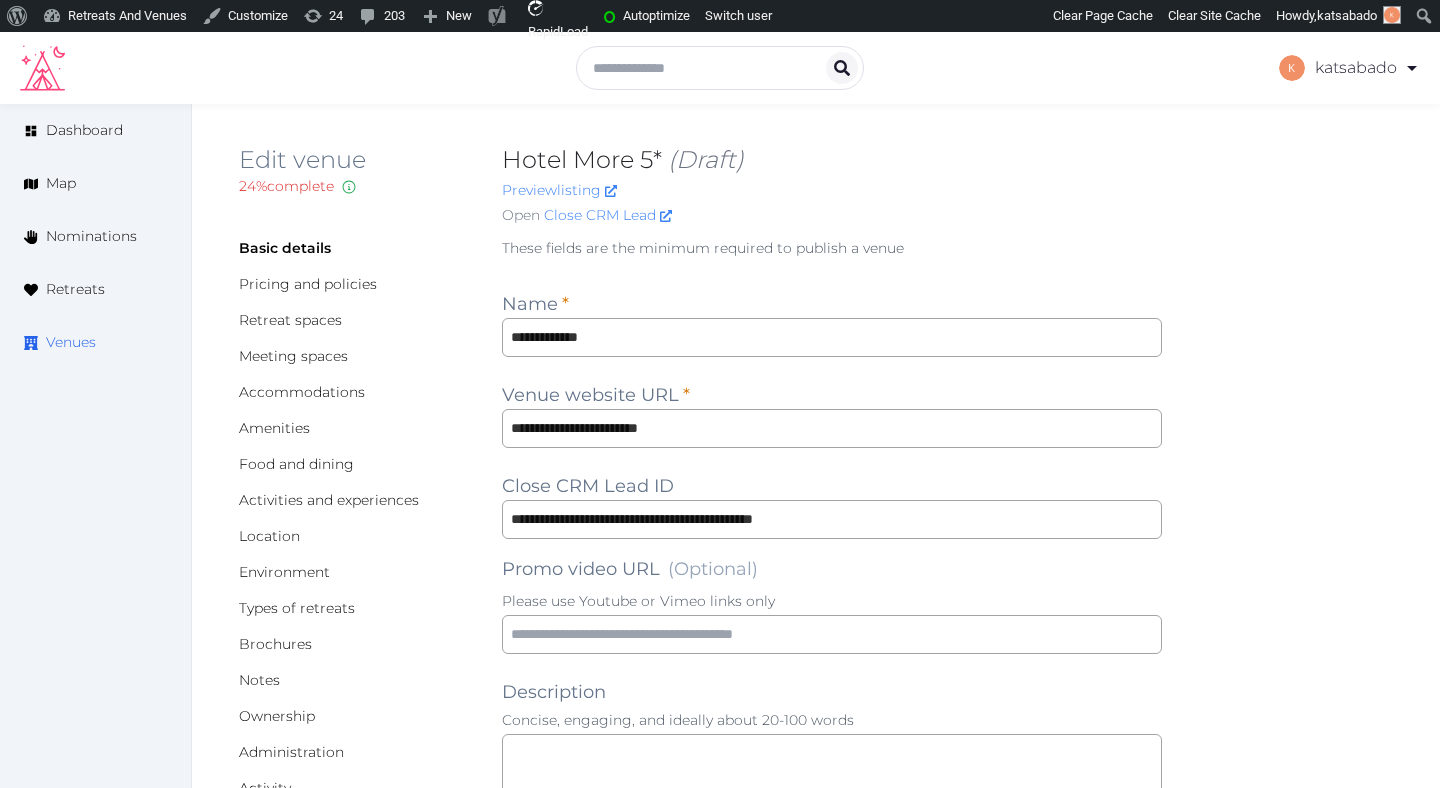 click on "Venues" at bounding box center (71, 342) 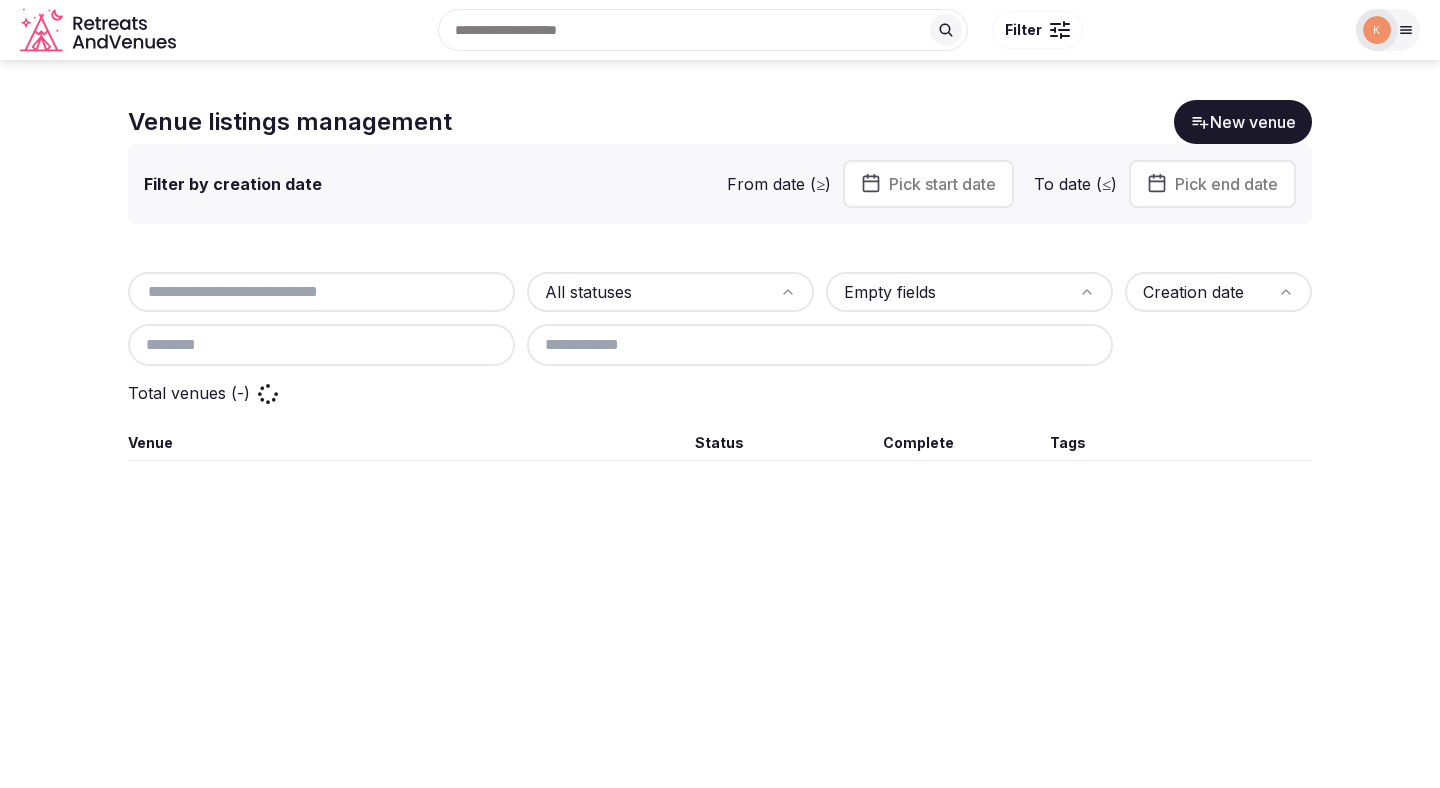 scroll, scrollTop: 0, scrollLeft: 0, axis: both 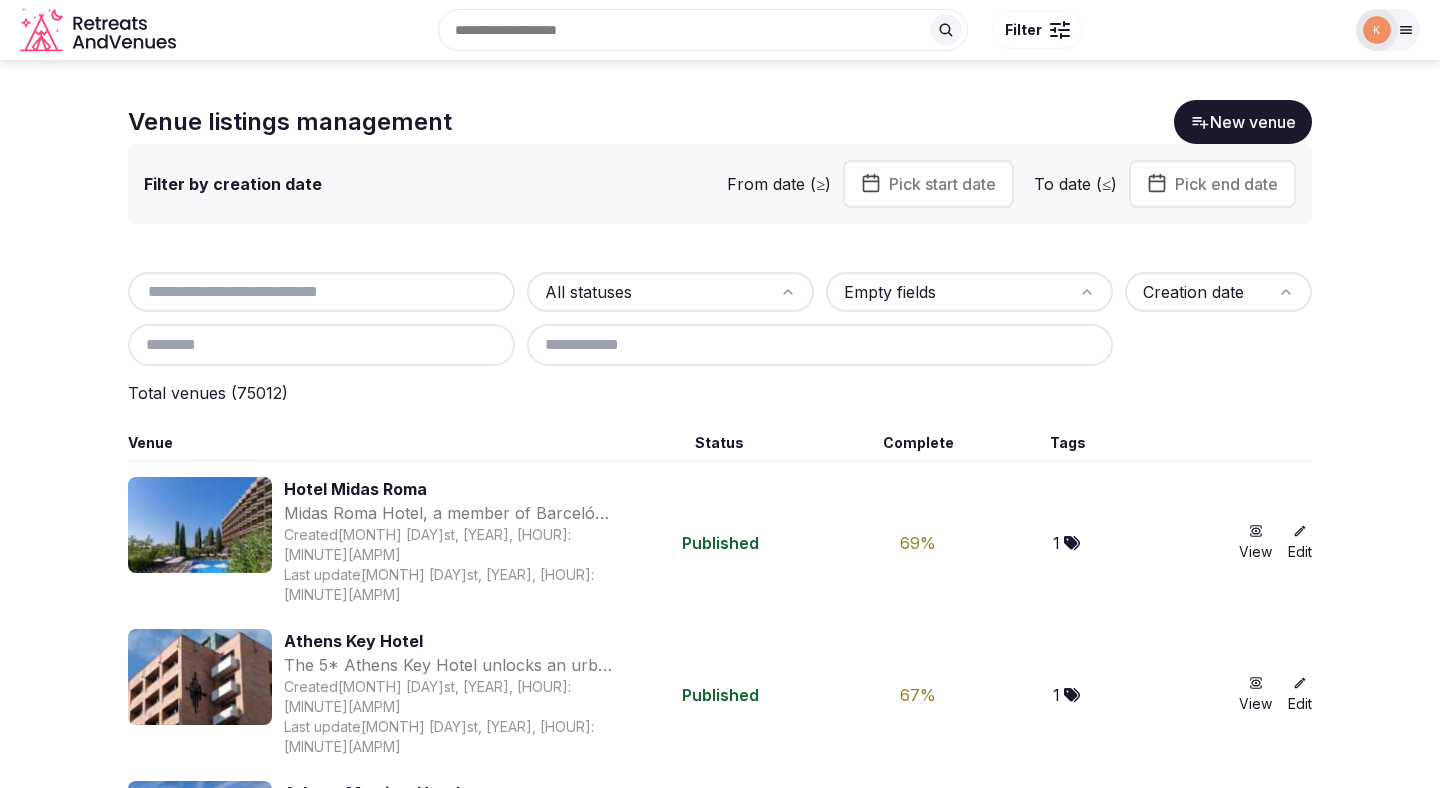 click at bounding box center [321, 292] 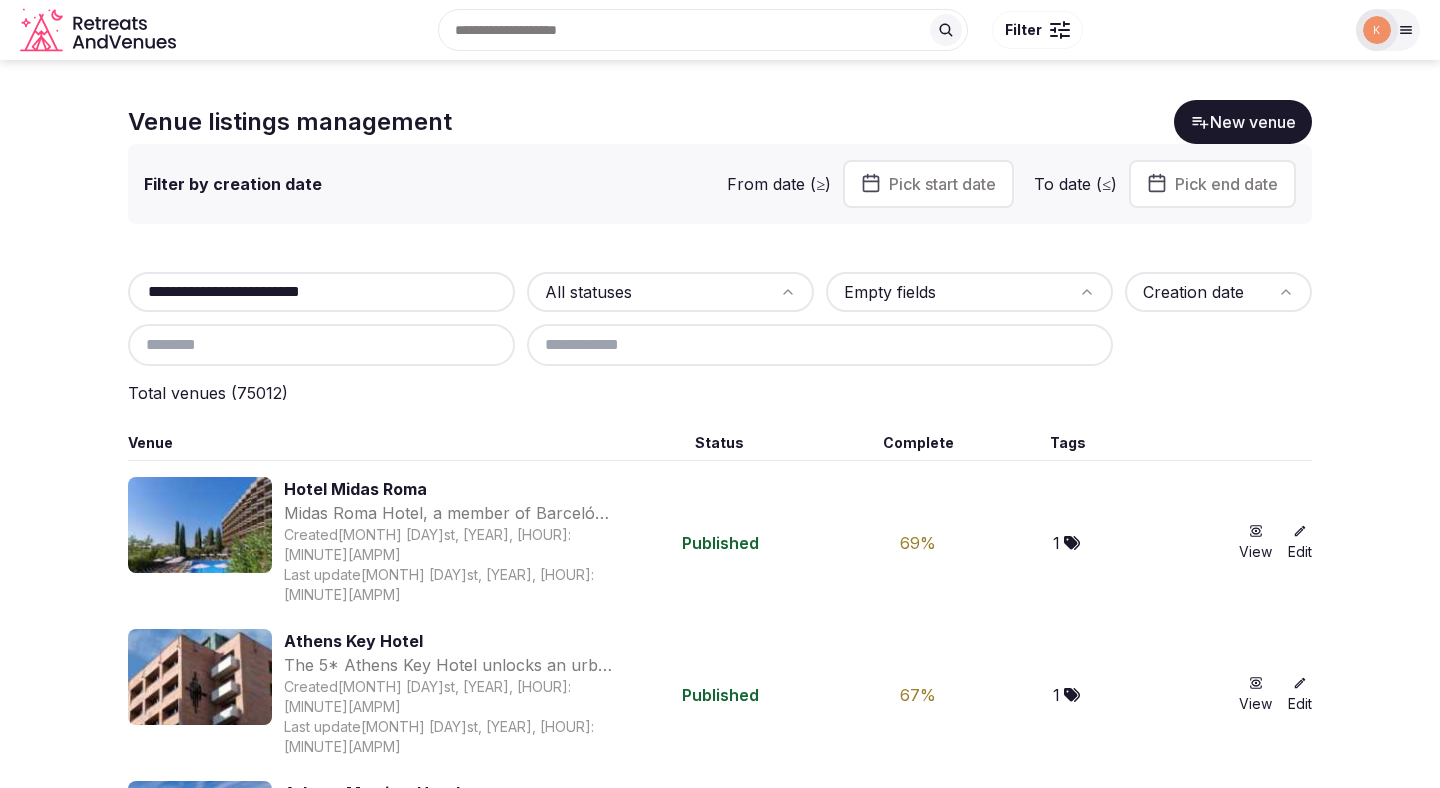 type on "**********" 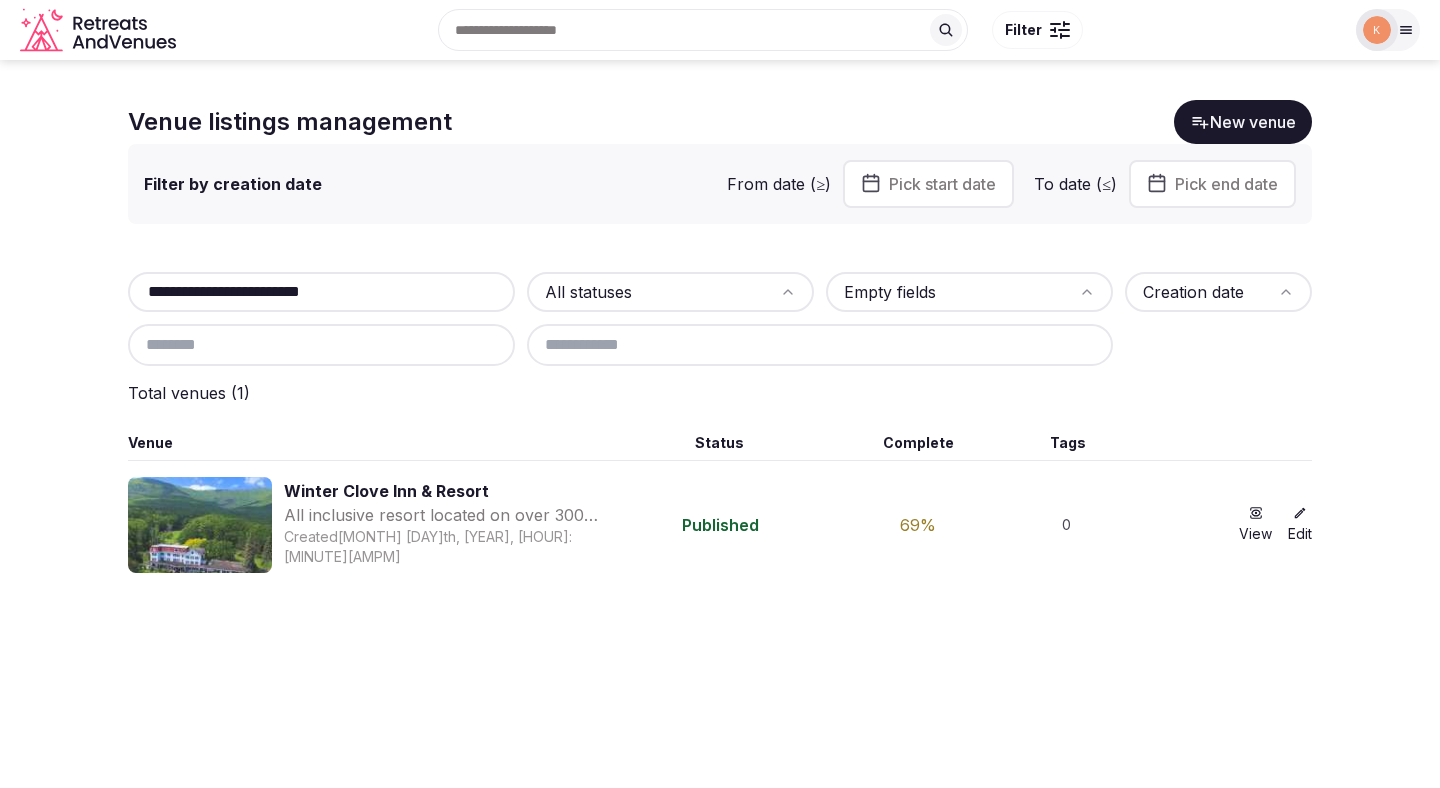 click on "Winter Clove Inn & Resort" at bounding box center [451, 491] 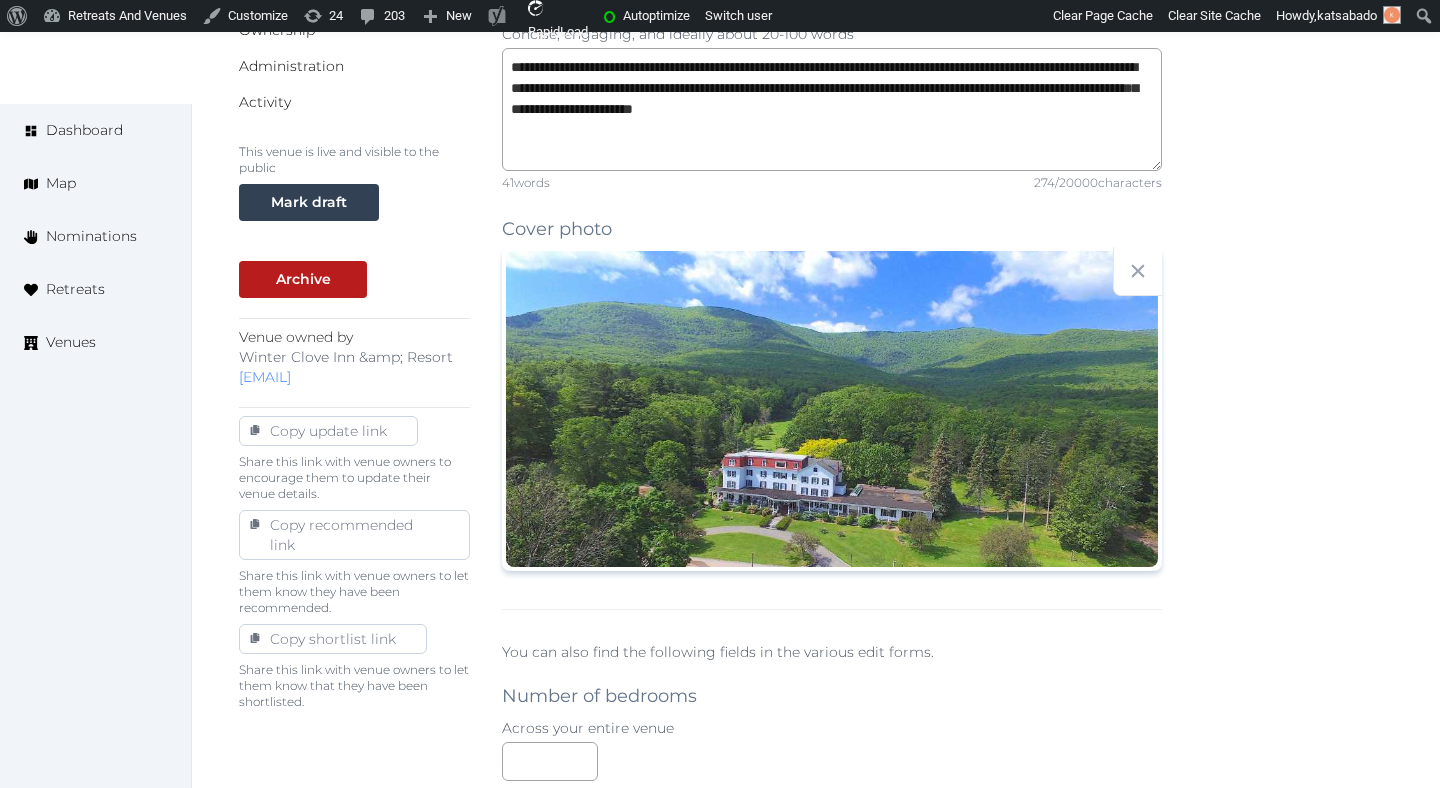 scroll, scrollTop: 689, scrollLeft: 0, axis: vertical 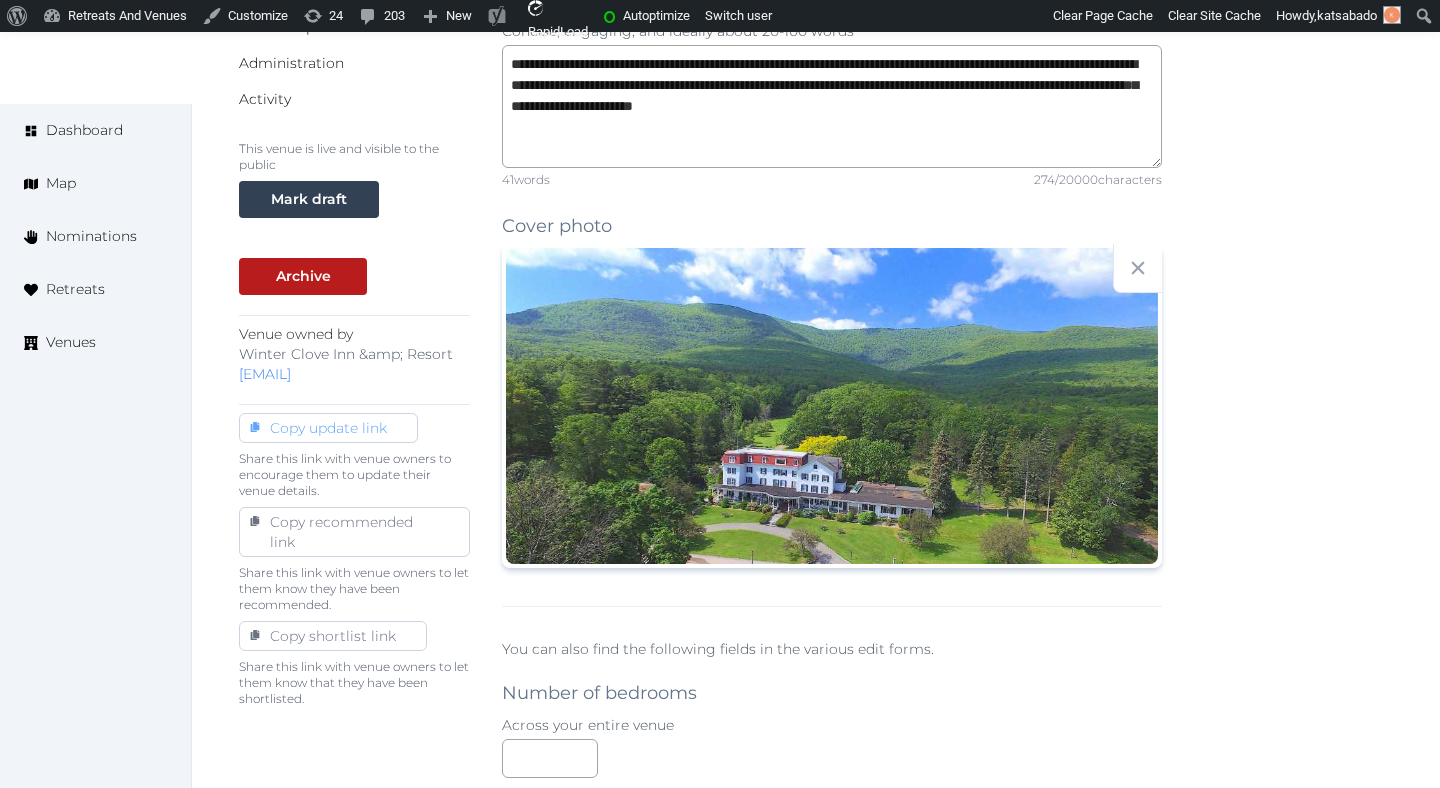 click on "Copy update link" at bounding box center (328, 428) 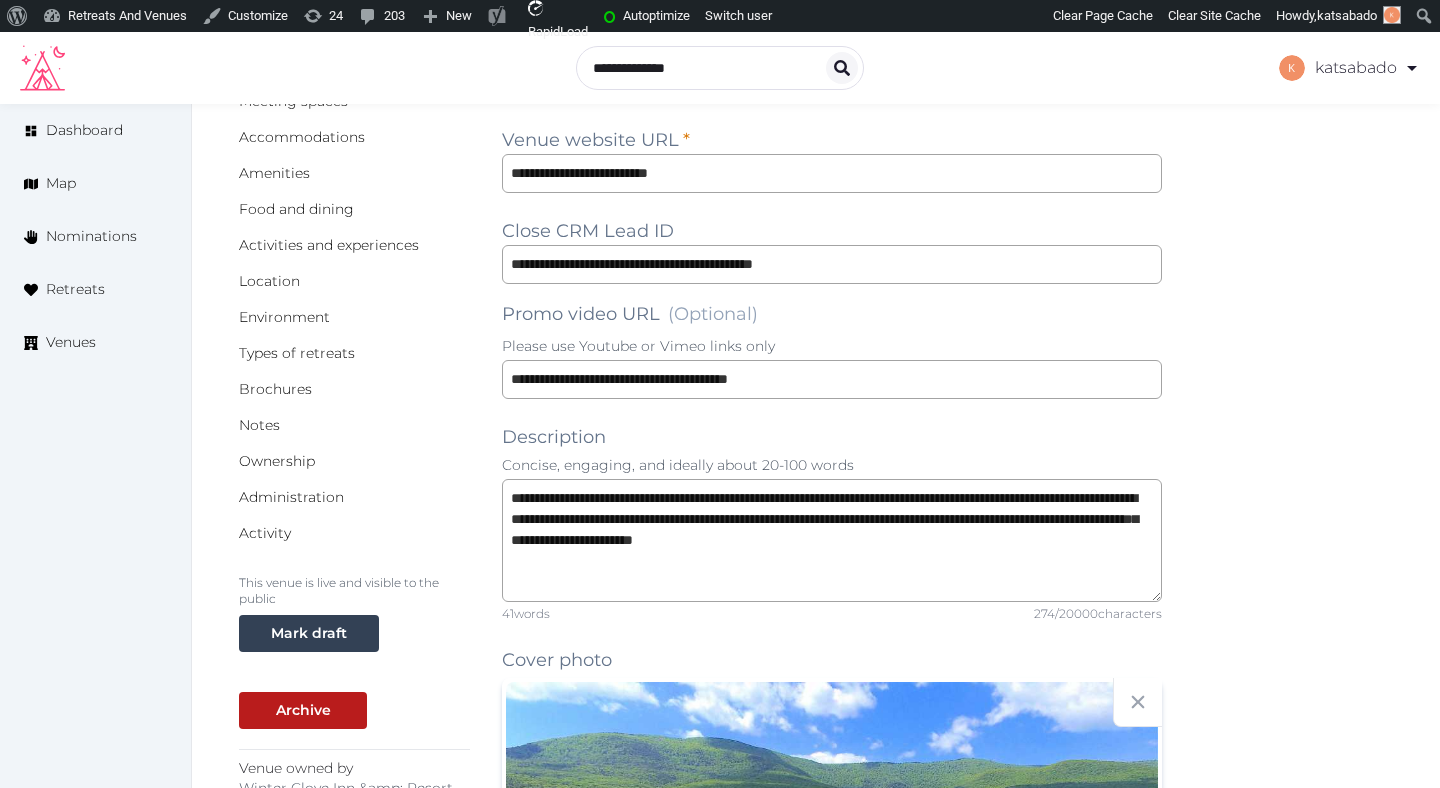 scroll, scrollTop: 0, scrollLeft: 0, axis: both 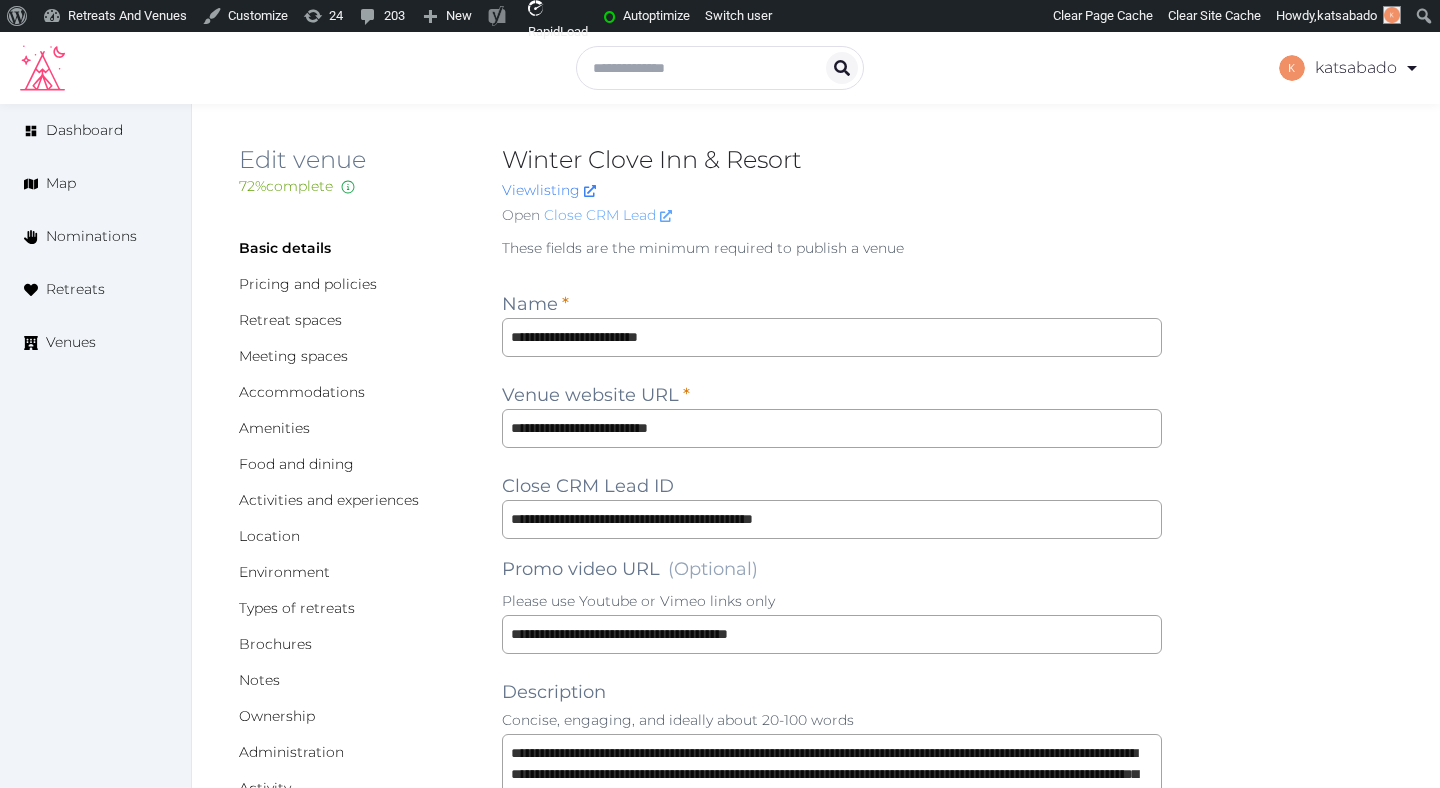 click on "Close CRM Lead" at bounding box center (608, 215) 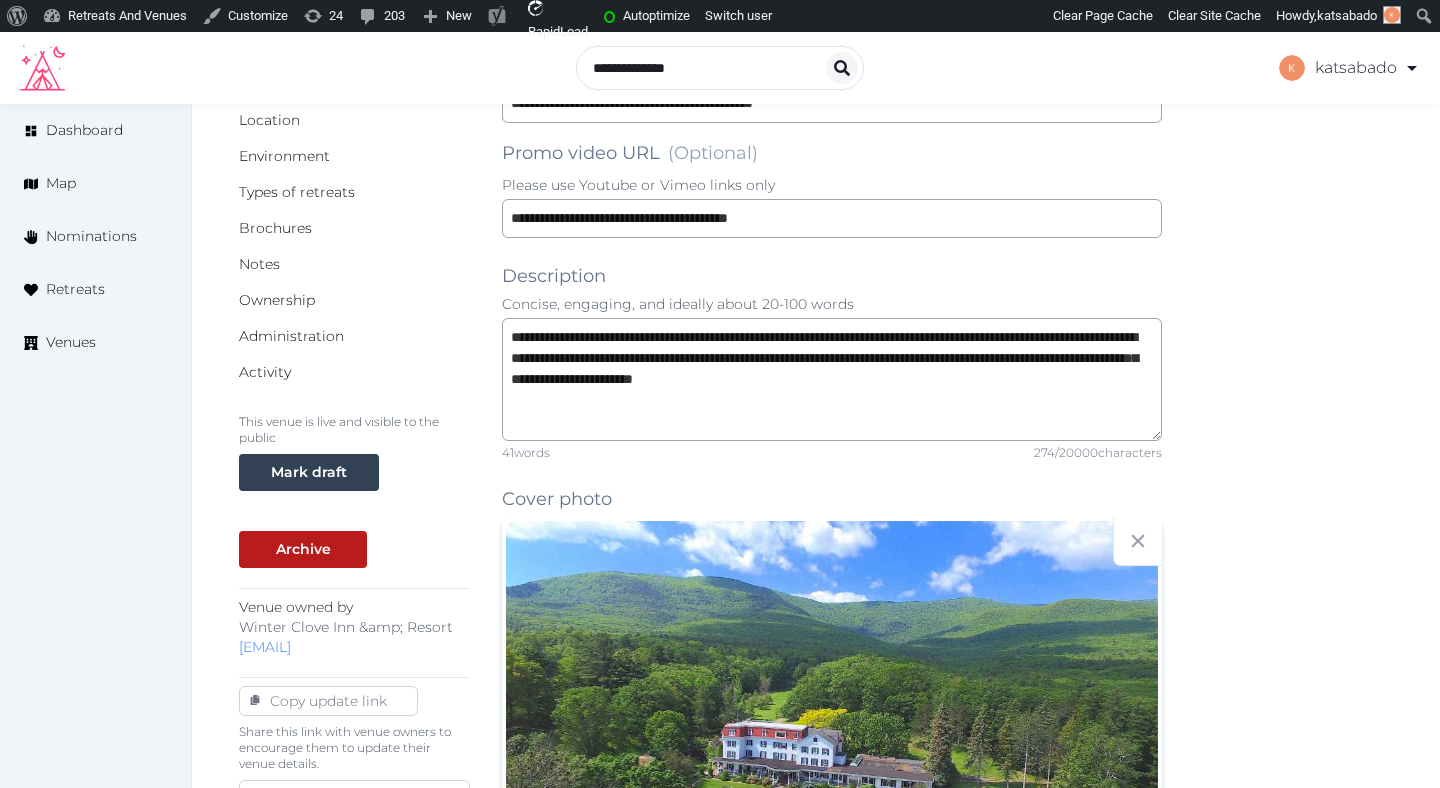 scroll, scrollTop: 626, scrollLeft: 0, axis: vertical 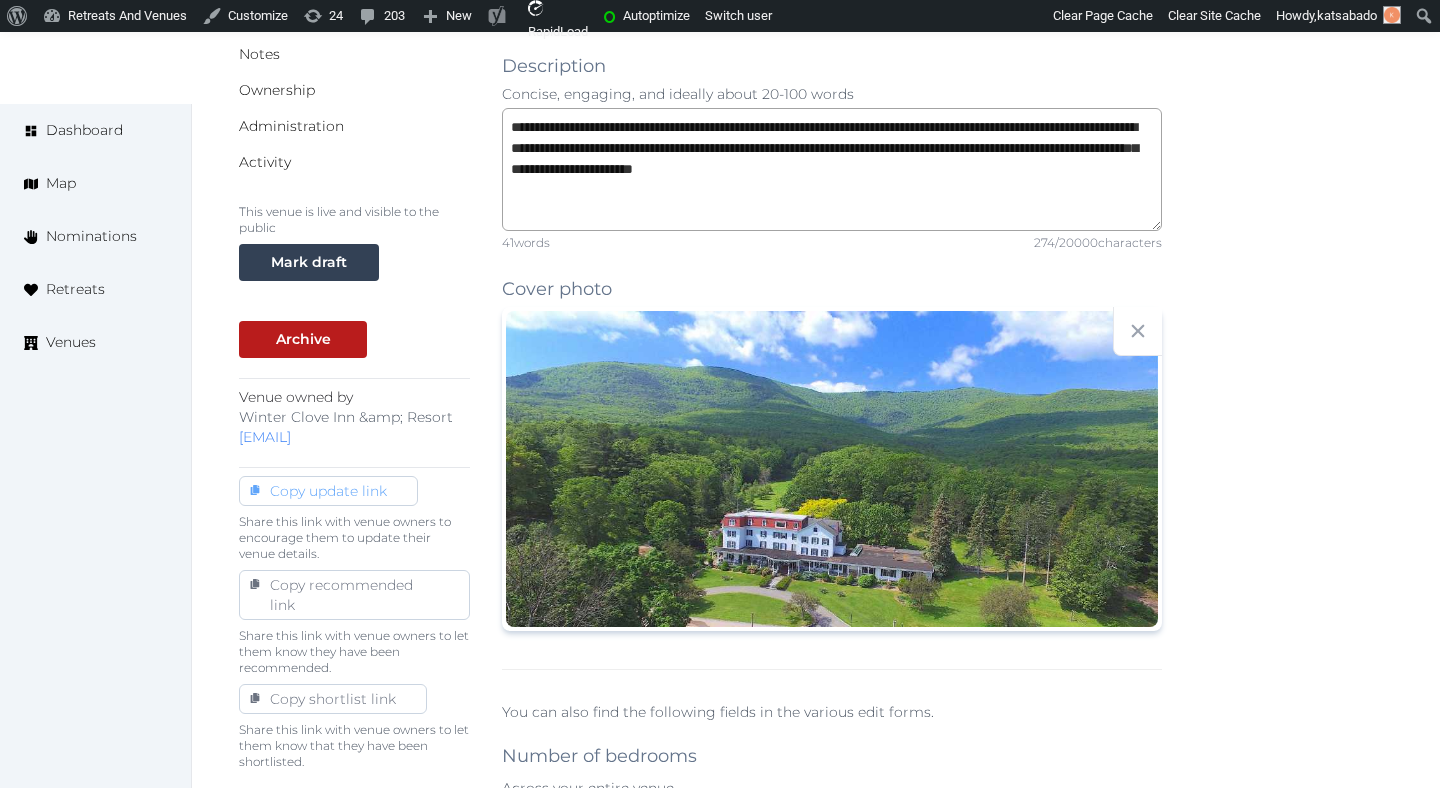 click on "Copy update link" at bounding box center [328, 491] 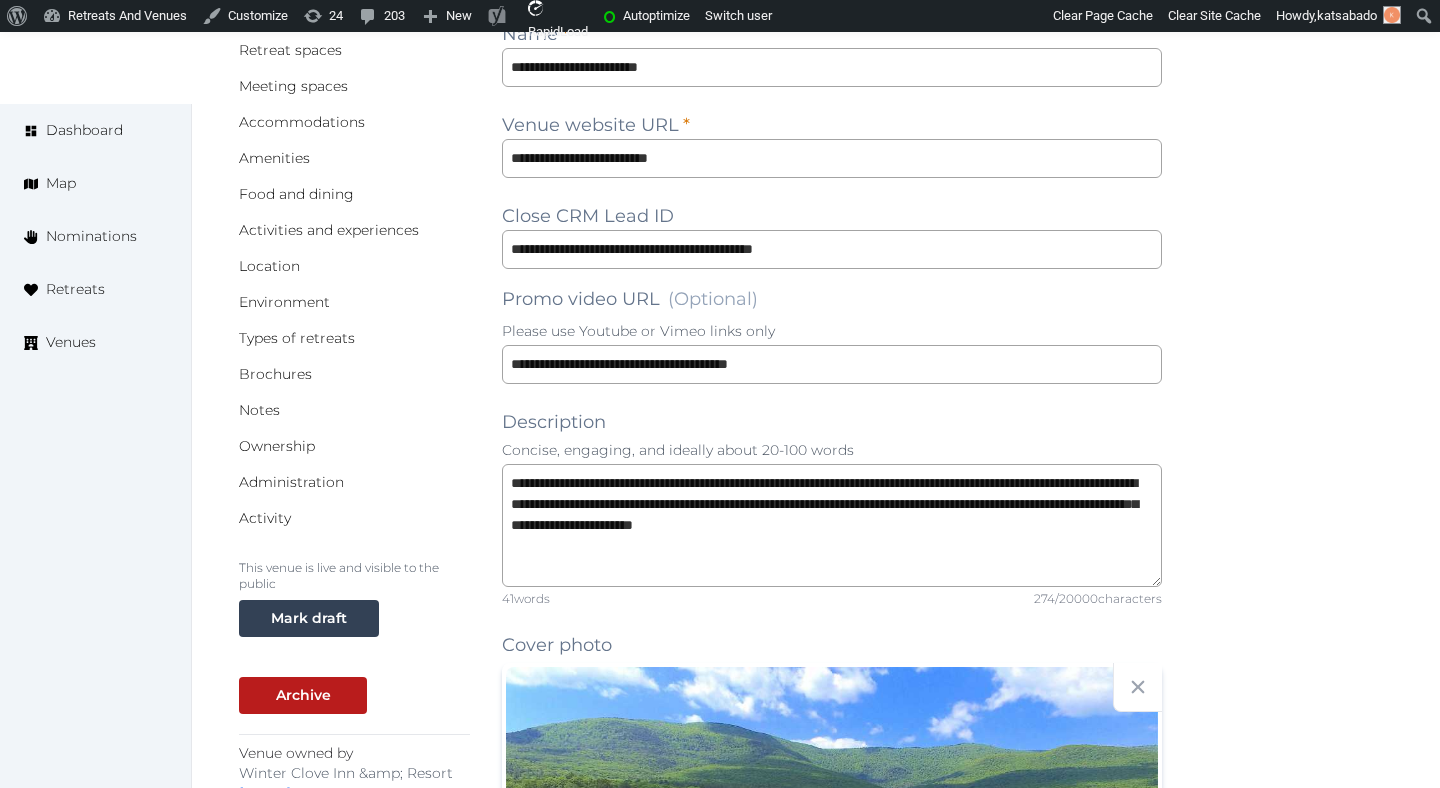 scroll, scrollTop: 0, scrollLeft: 0, axis: both 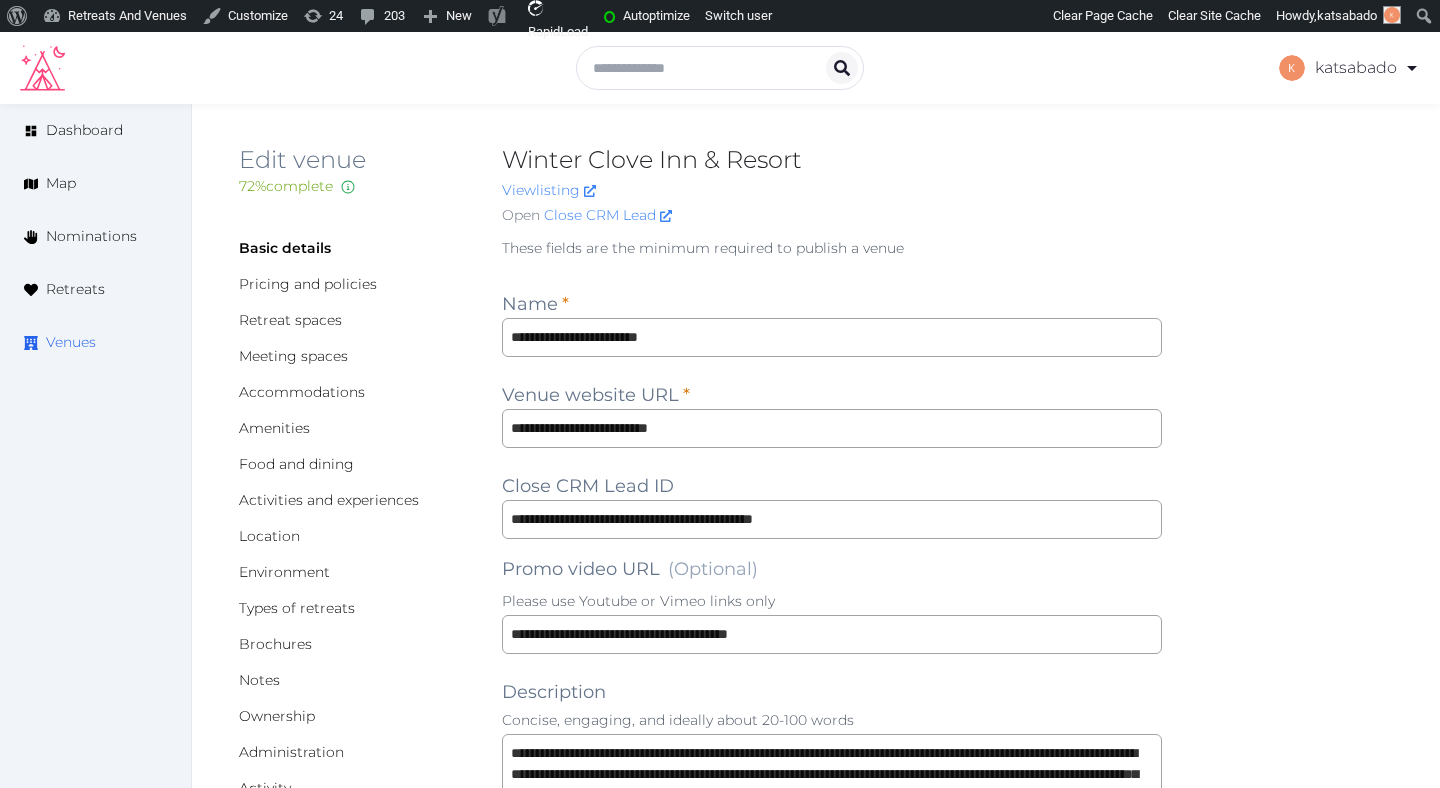click on "Venues" at bounding box center [71, 342] 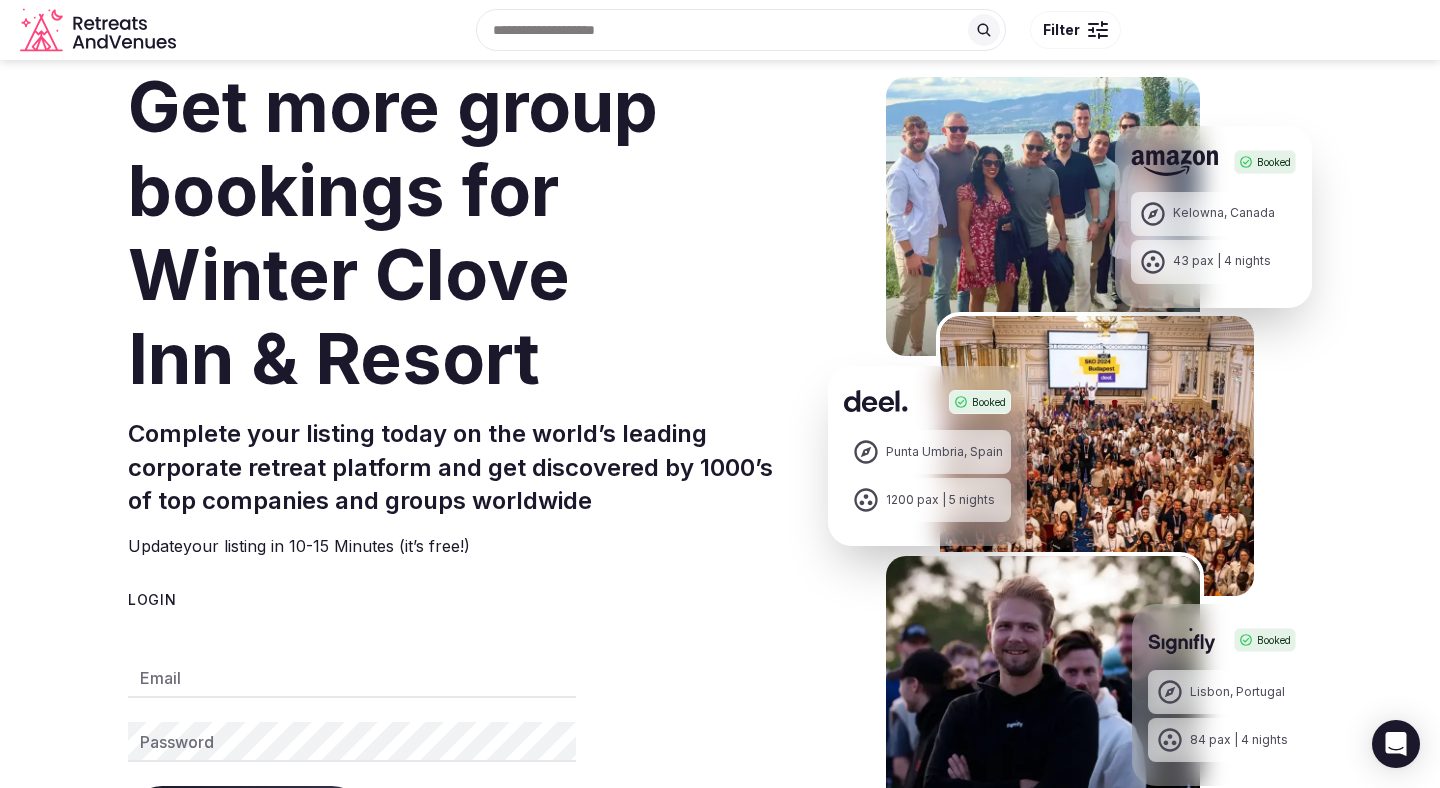 scroll, scrollTop: 64, scrollLeft: 0, axis: vertical 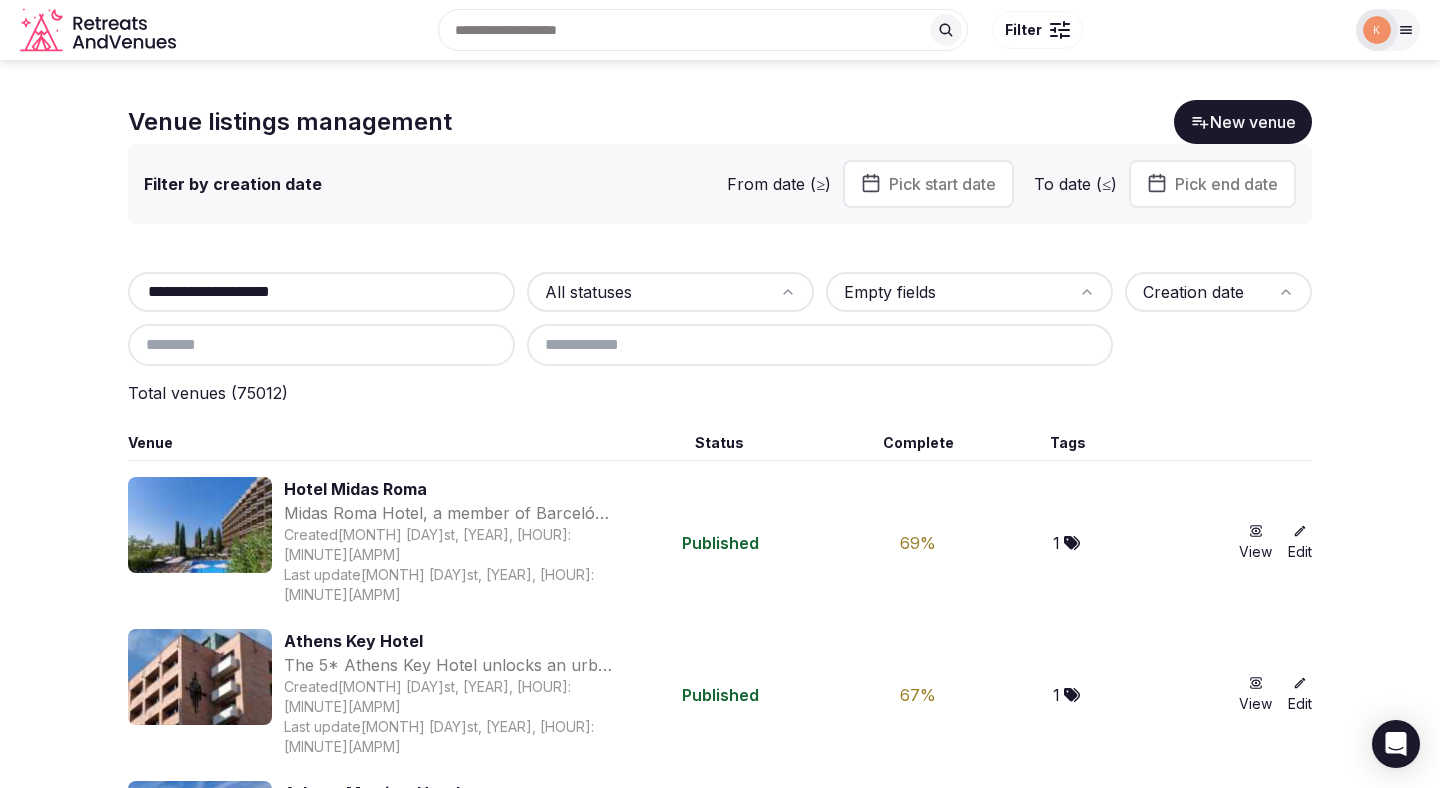 type on "**********" 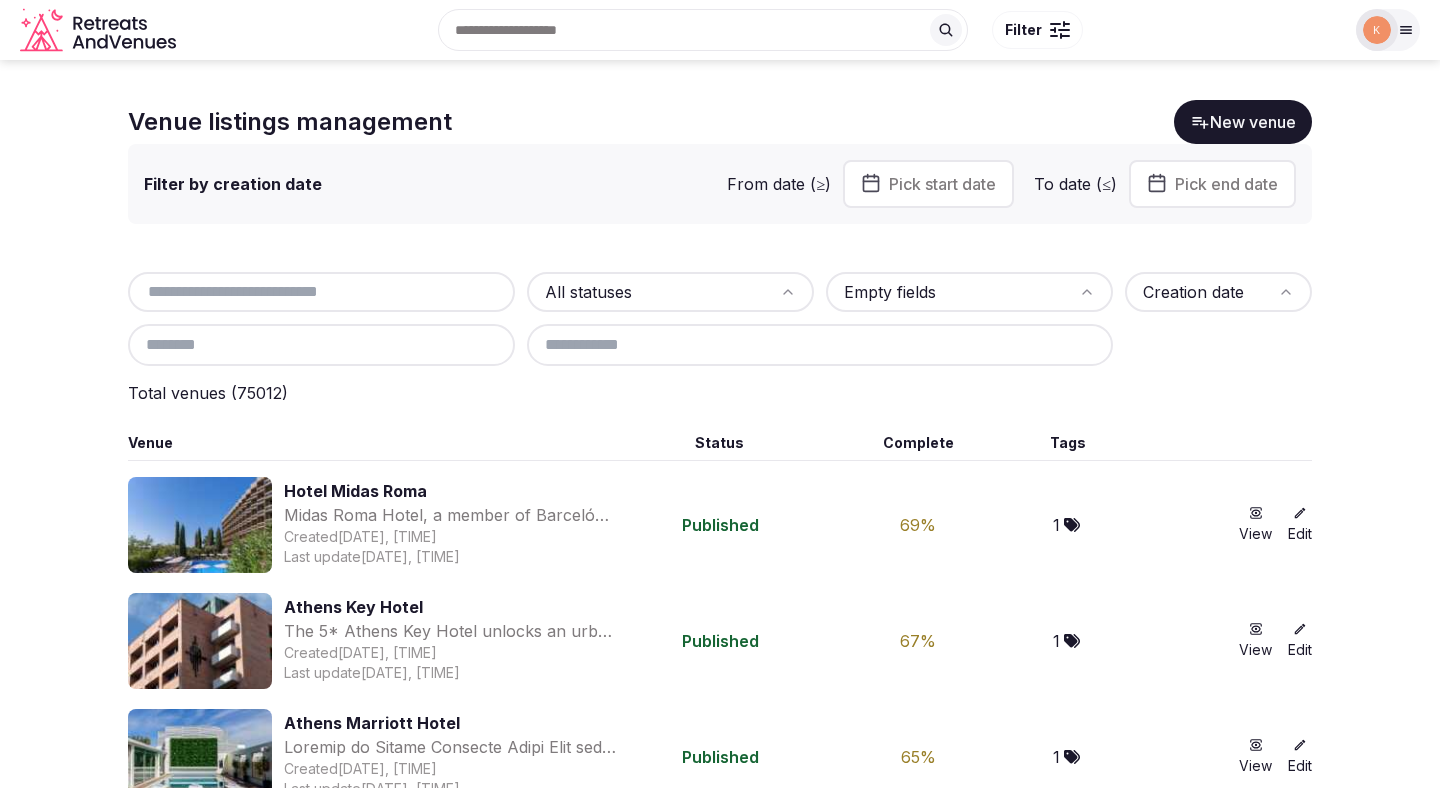 scroll, scrollTop: 0, scrollLeft: 0, axis: both 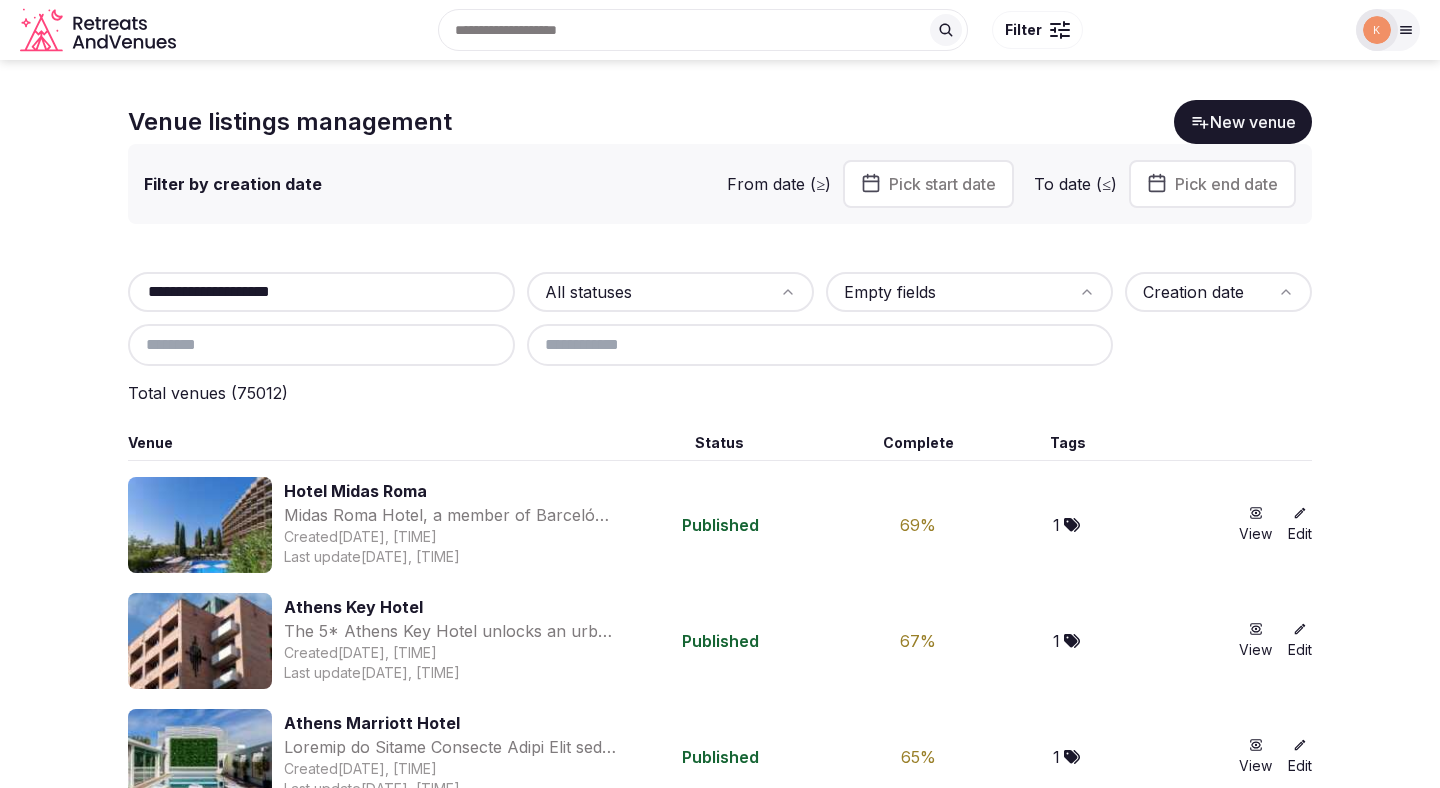 type on "**********" 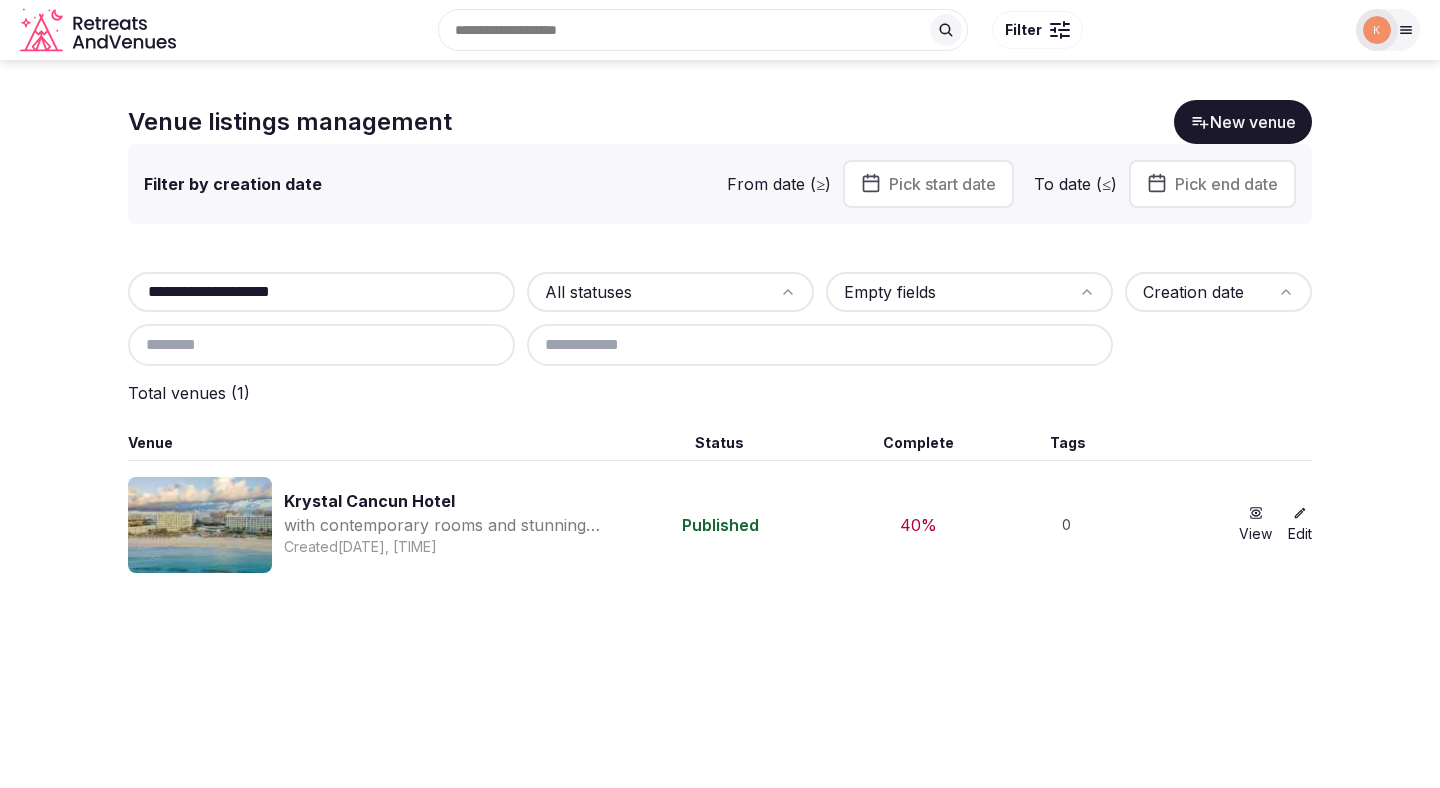 click on "Krystal Cancun Hotel" at bounding box center [451, 501] 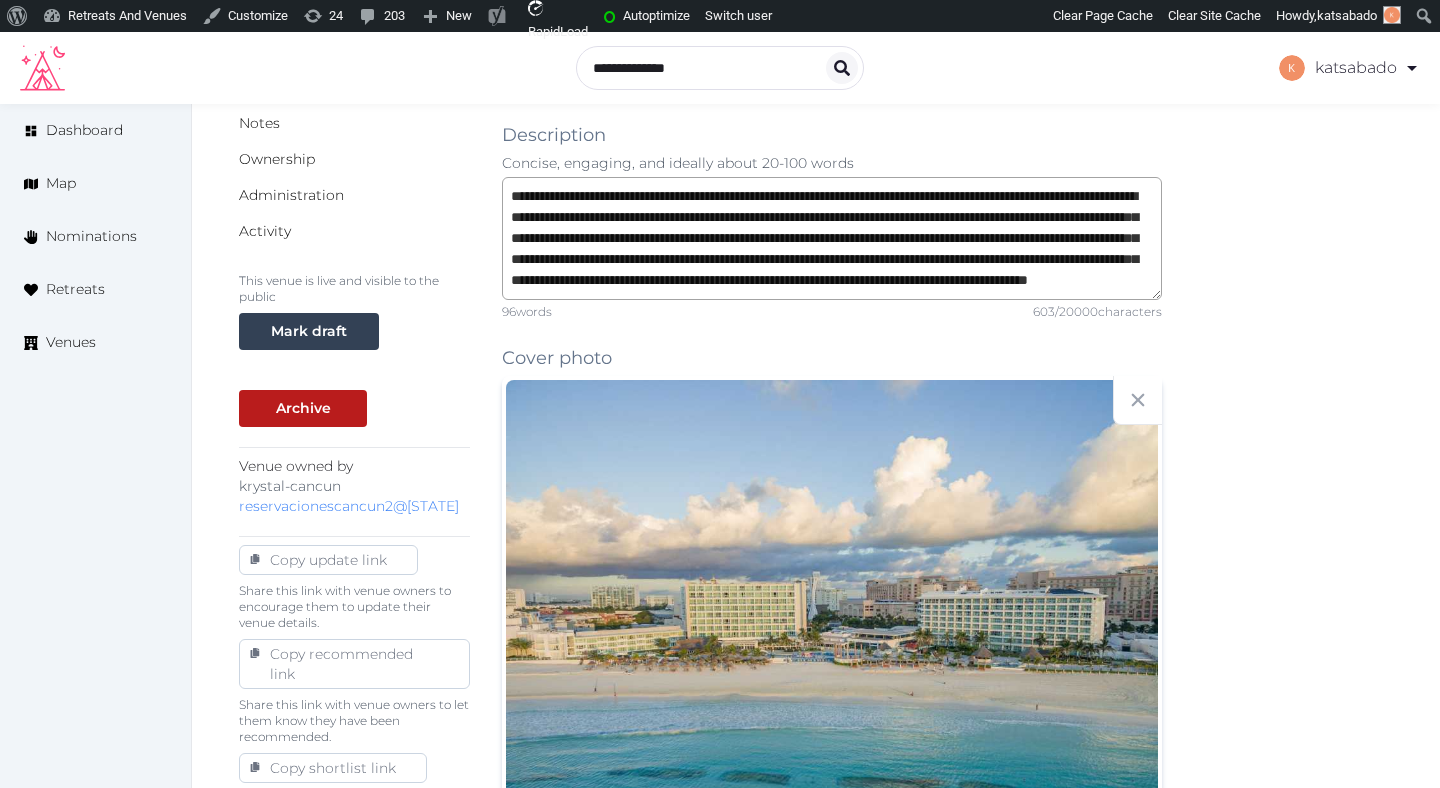 scroll, scrollTop: 566, scrollLeft: 0, axis: vertical 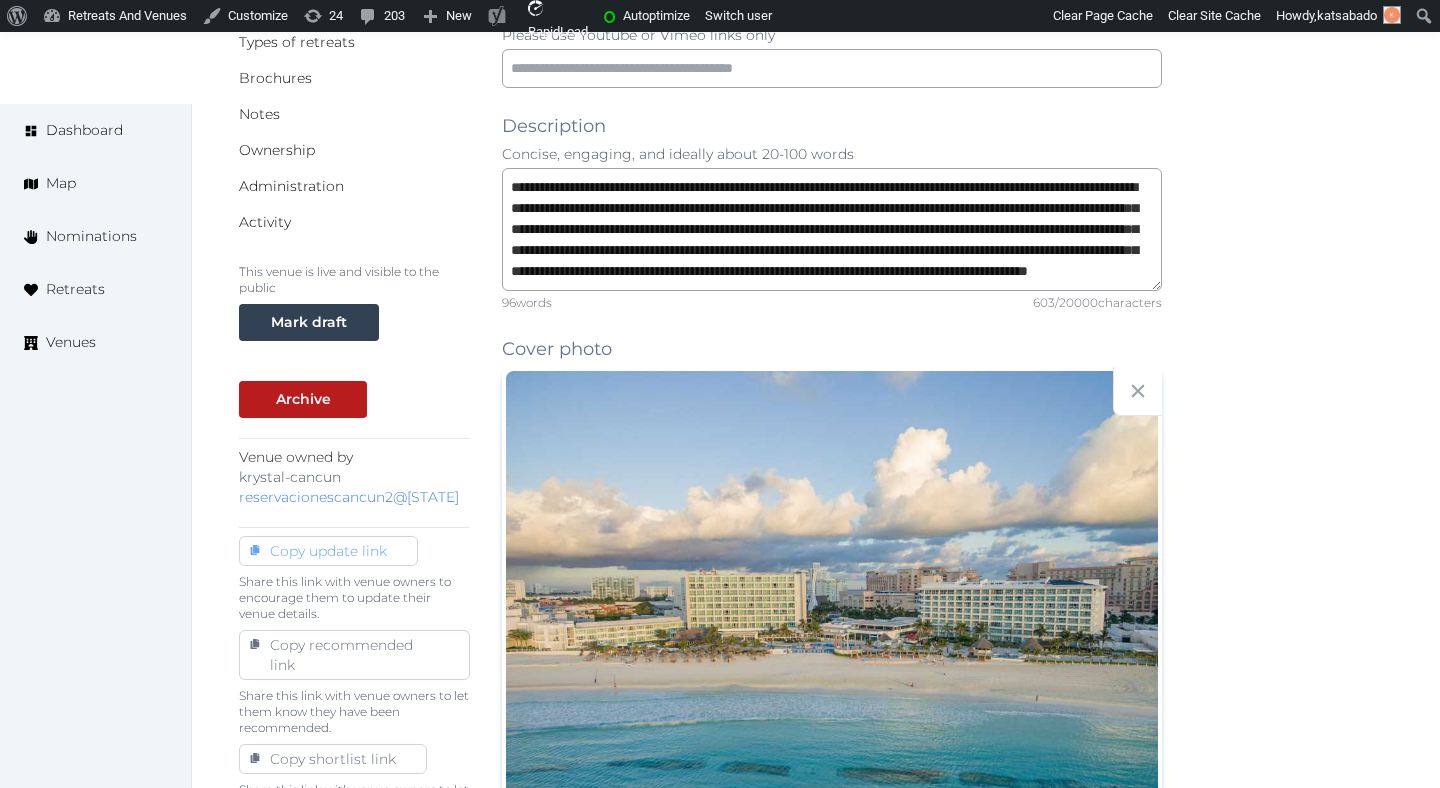 click on "Copy update link" at bounding box center [328, 551] 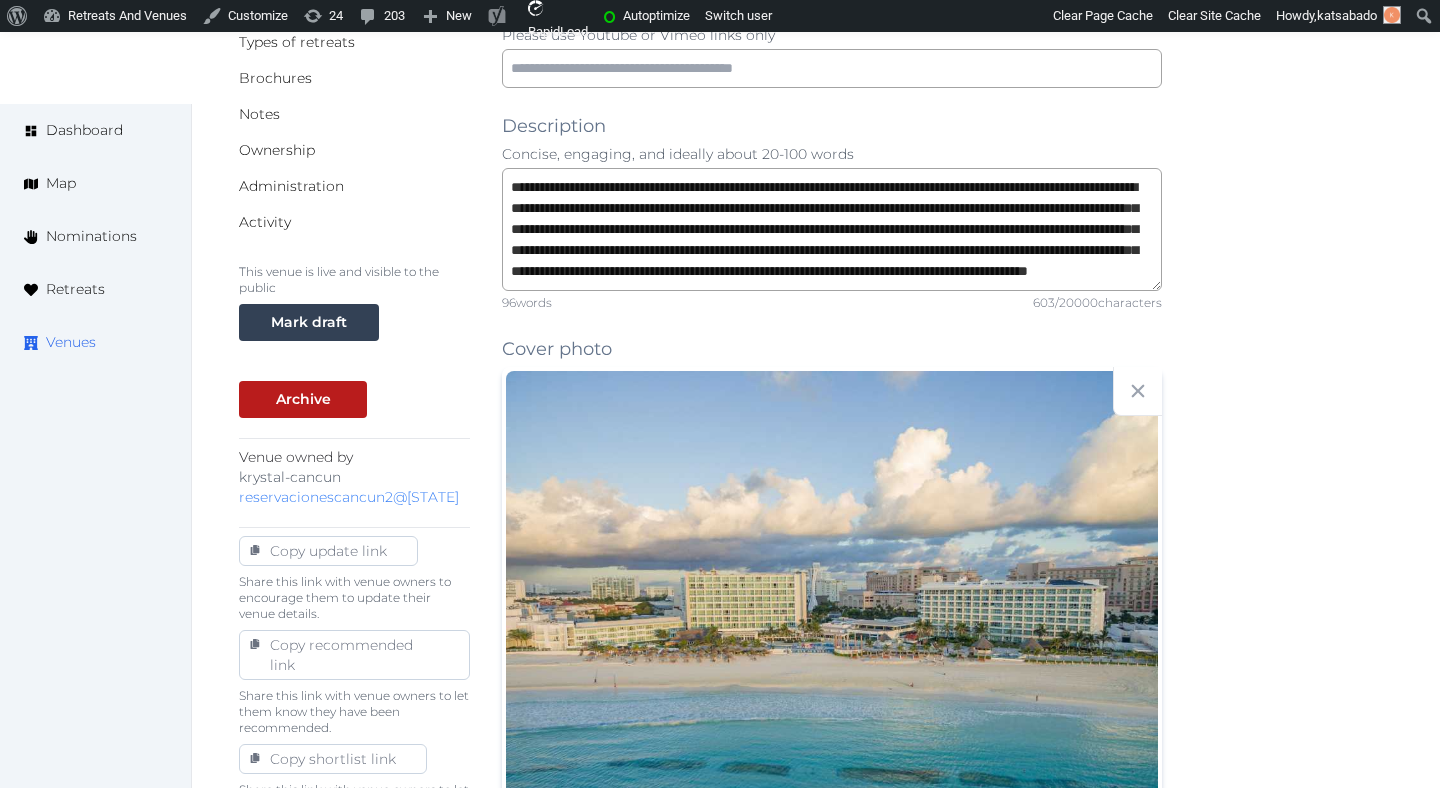 click on "Venues" at bounding box center [71, 342] 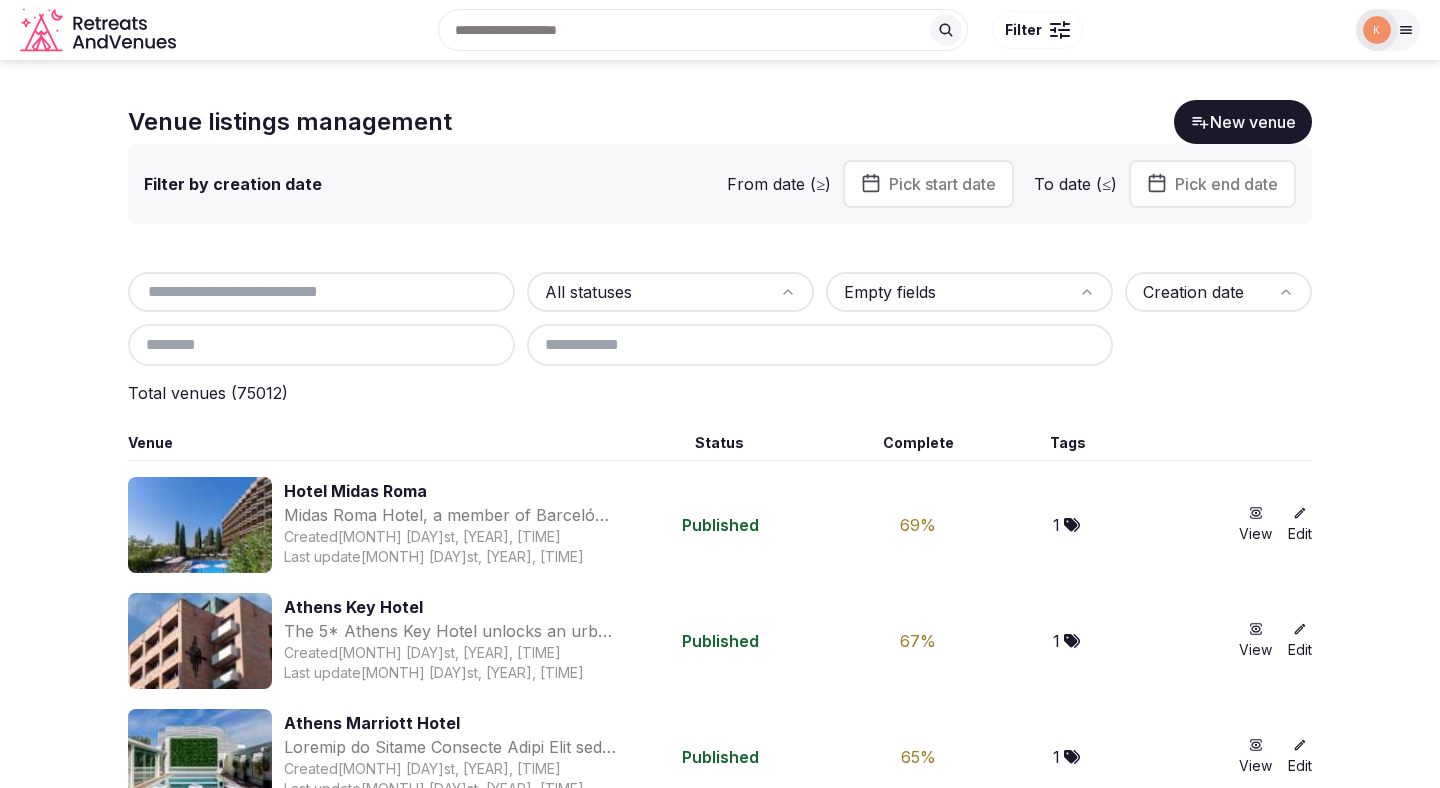 scroll, scrollTop: 0, scrollLeft: 0, axis: both 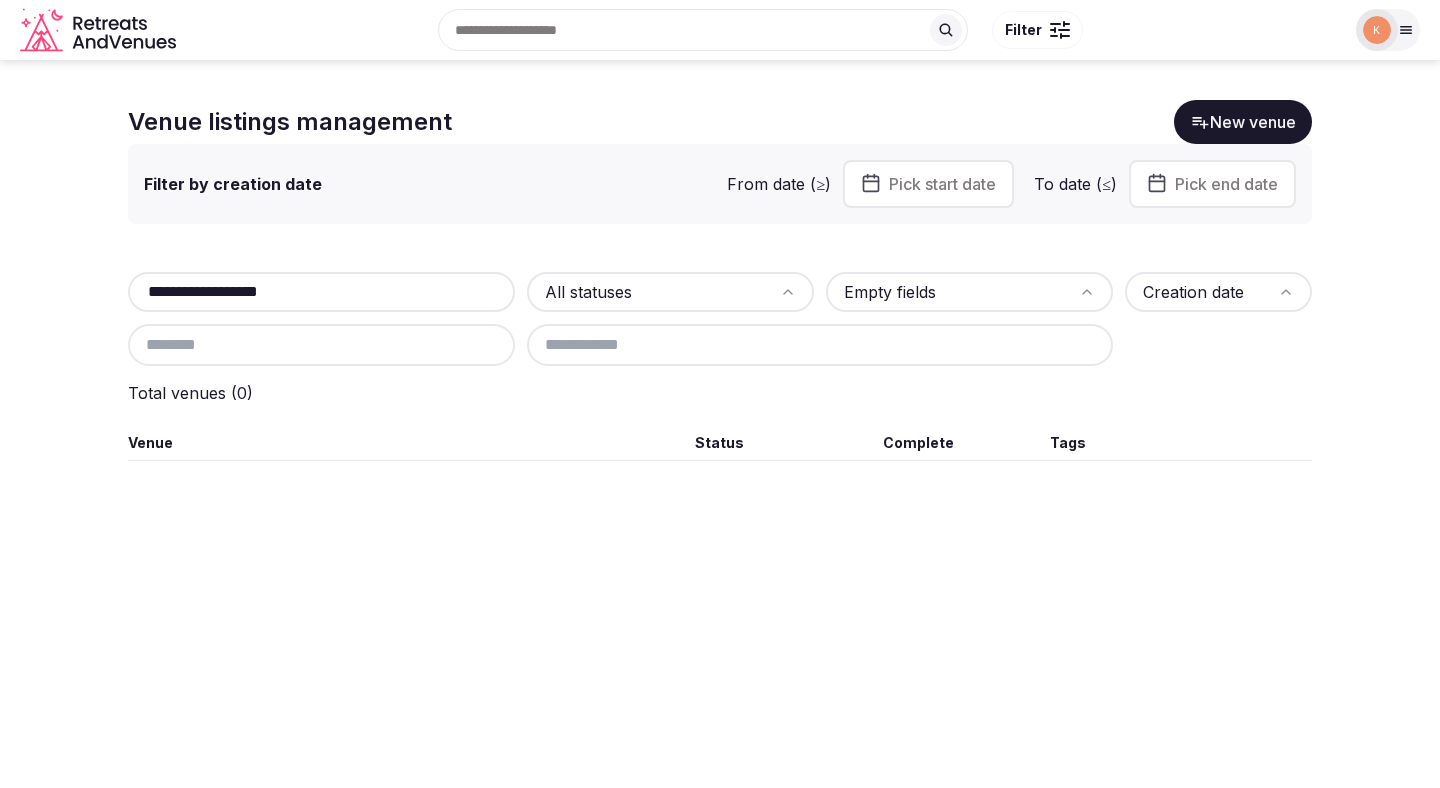 click on "**********" at bounding box center (321, 292) 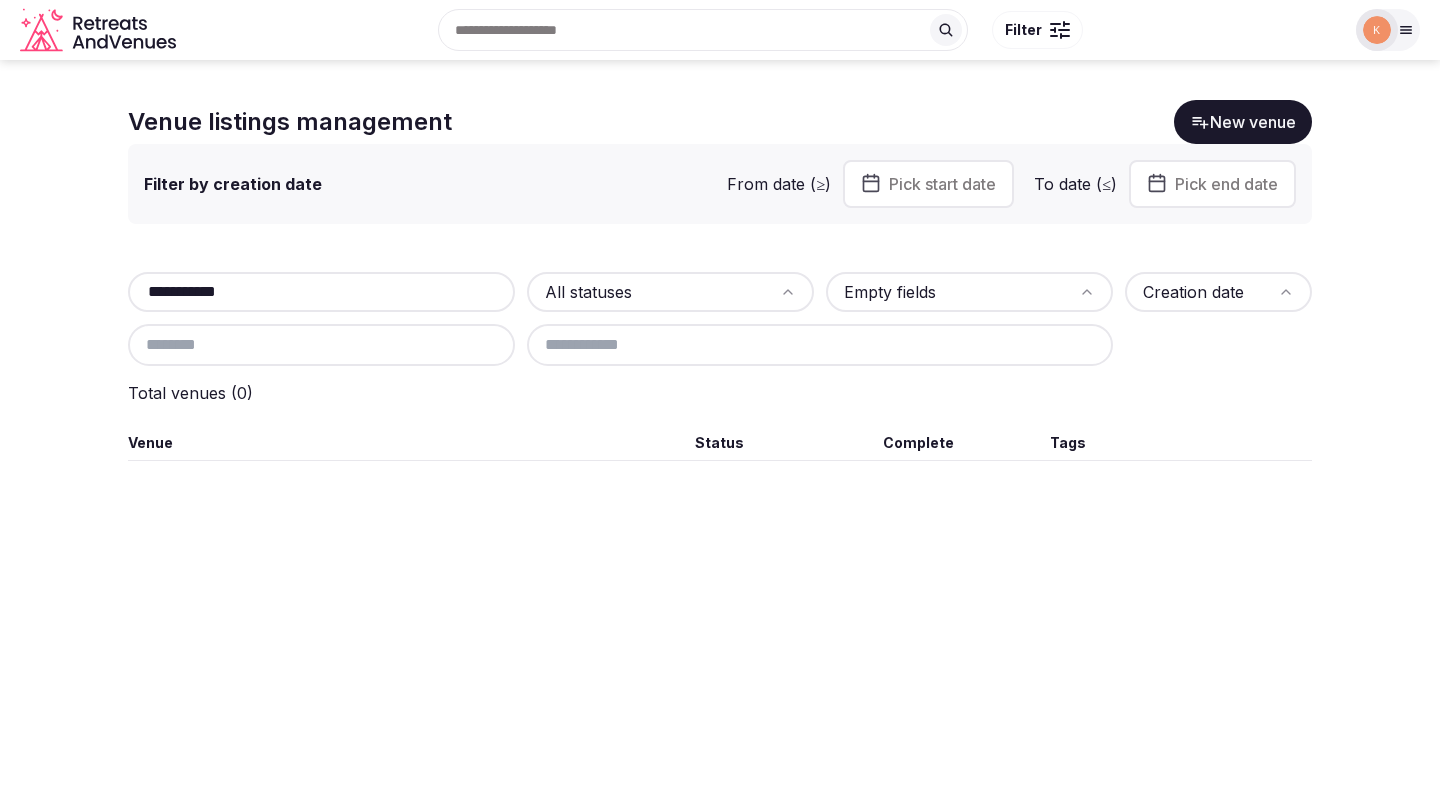 click on "**********" at bounding box center (720, 319) 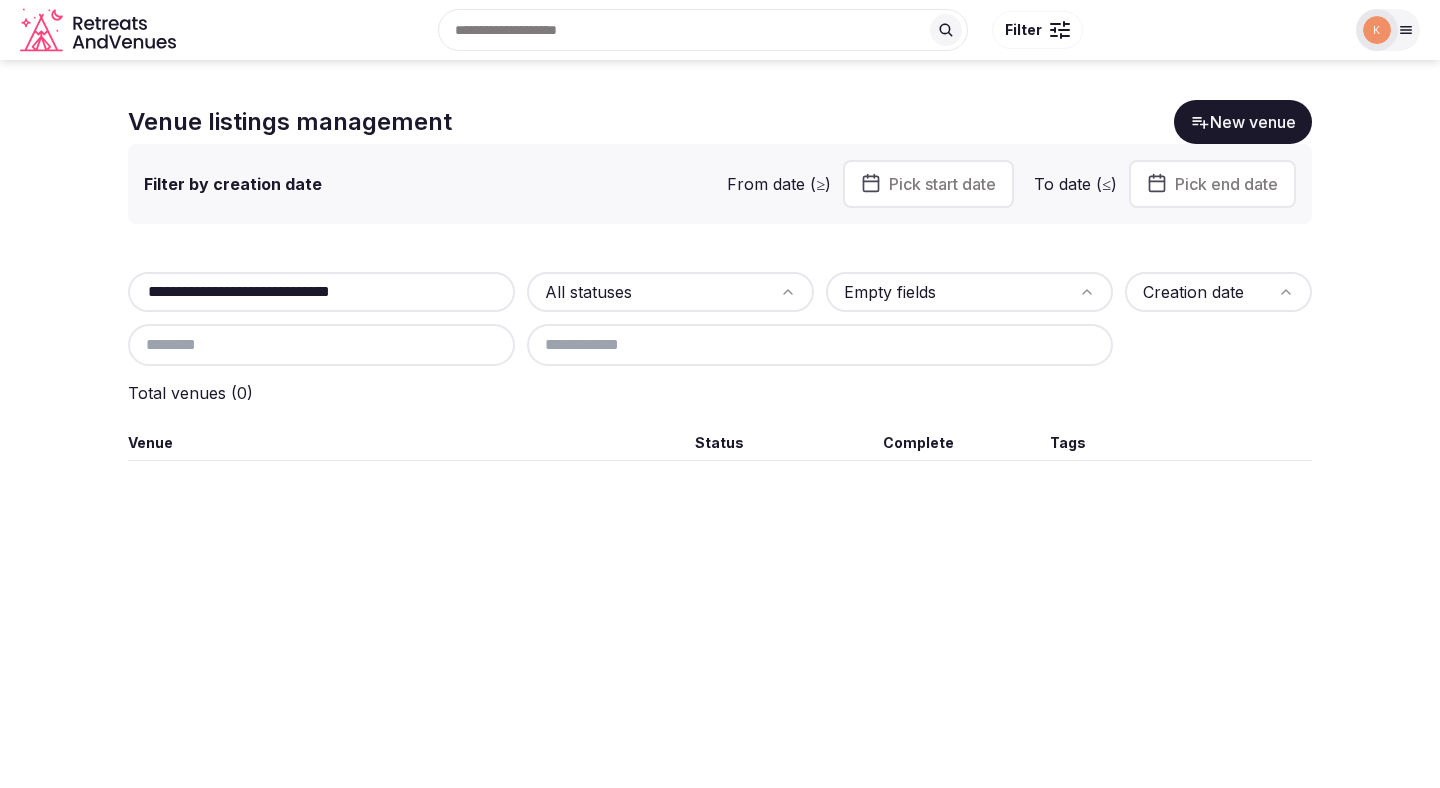type on "**********" 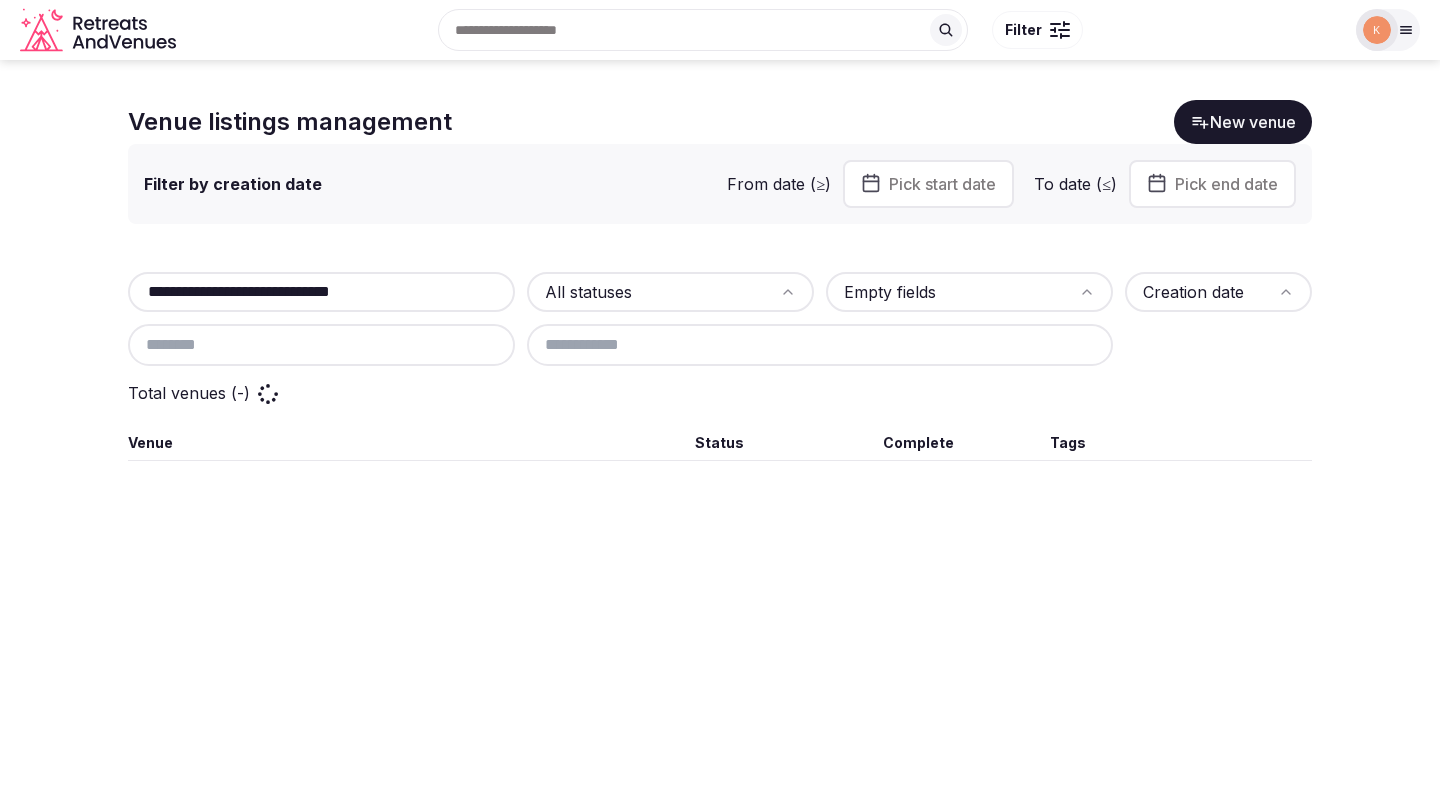 scroll, scrollTop: 0, scrollLeft: 0, axis: both 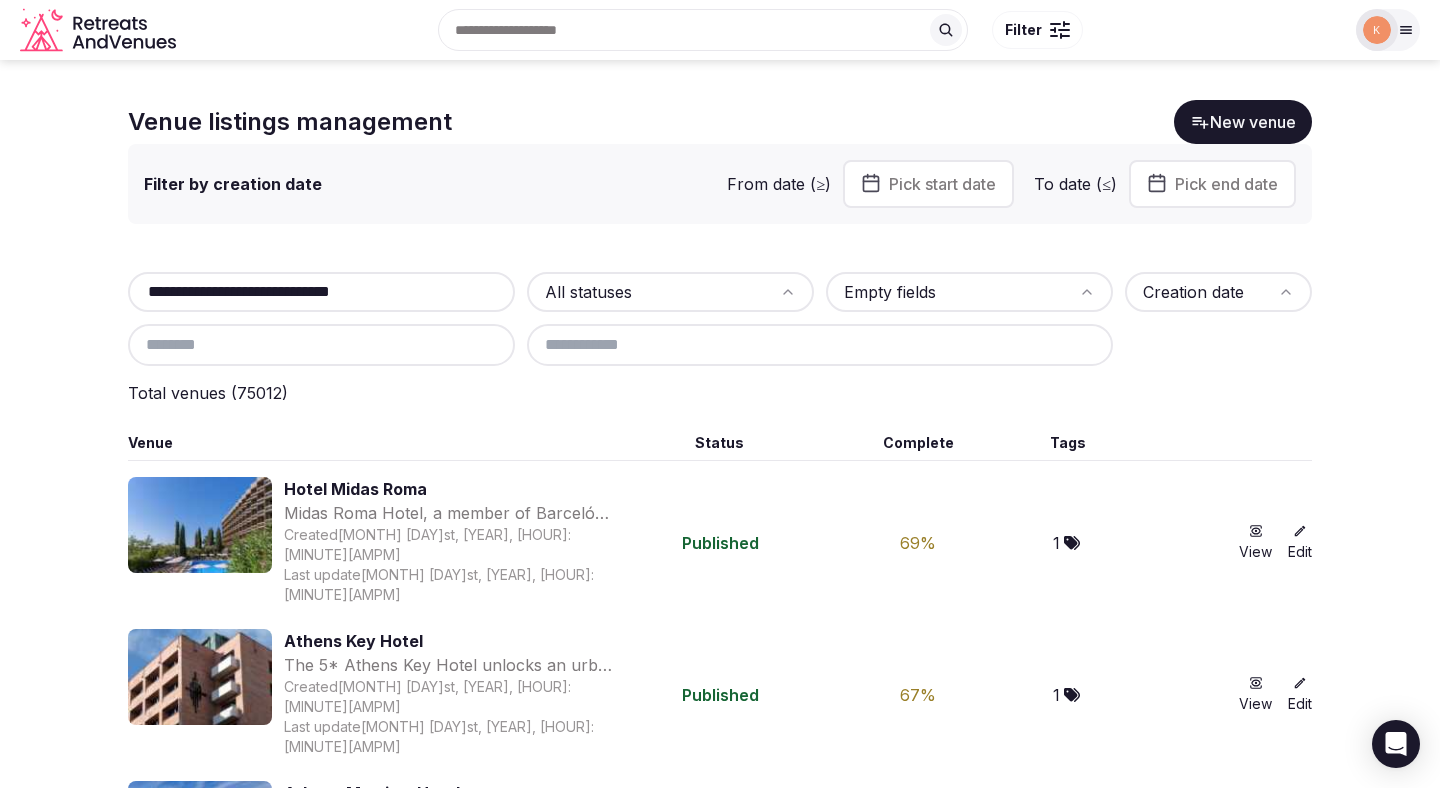 click on "**********" at bounding box center (321, 292) 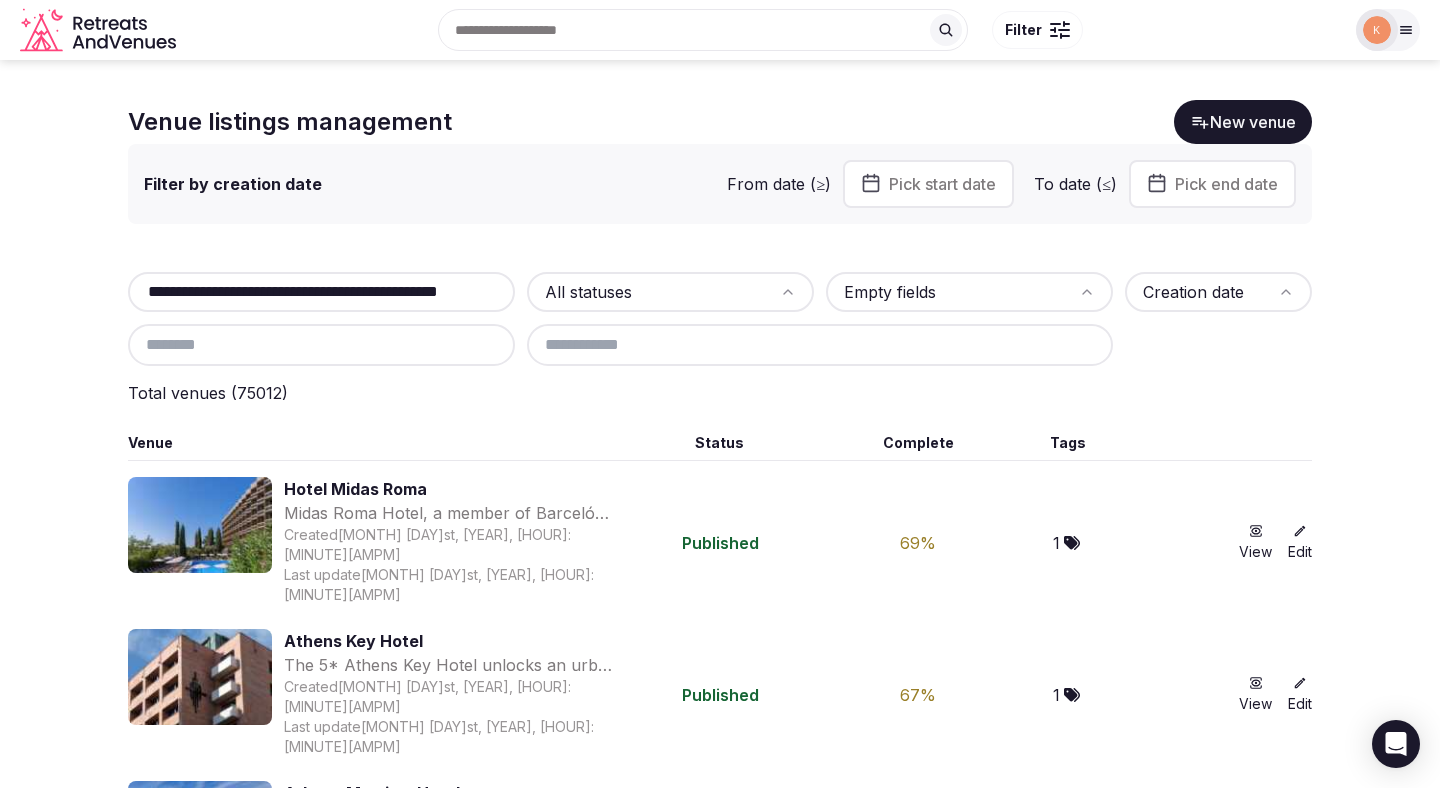 scroll, scrollTop: 0, scrollLeft: 122, axis: horizontal 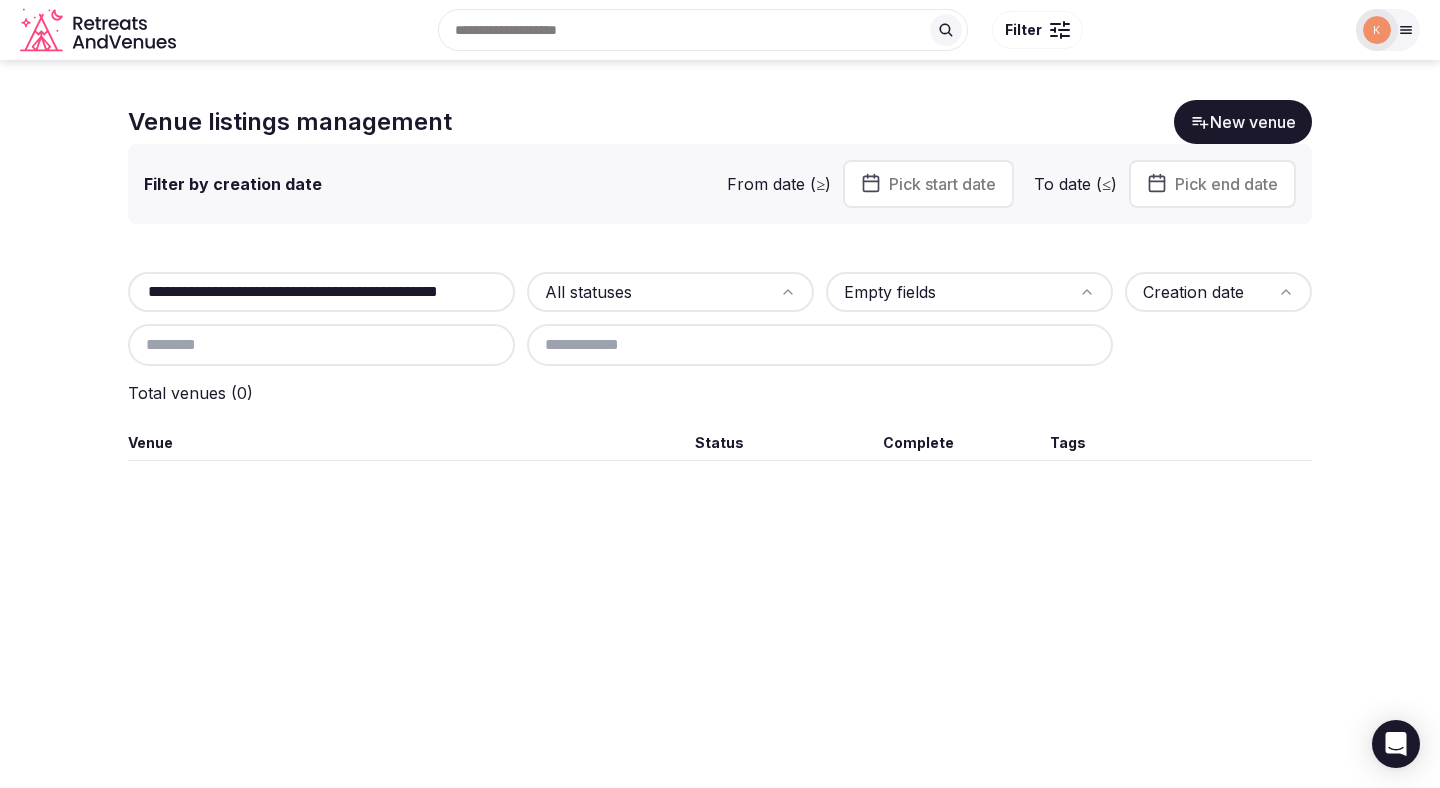 drag, startPoint x: 357, startPoint y: 286, endPoint x: 90, endPoint y: 258, distance: 268.46414 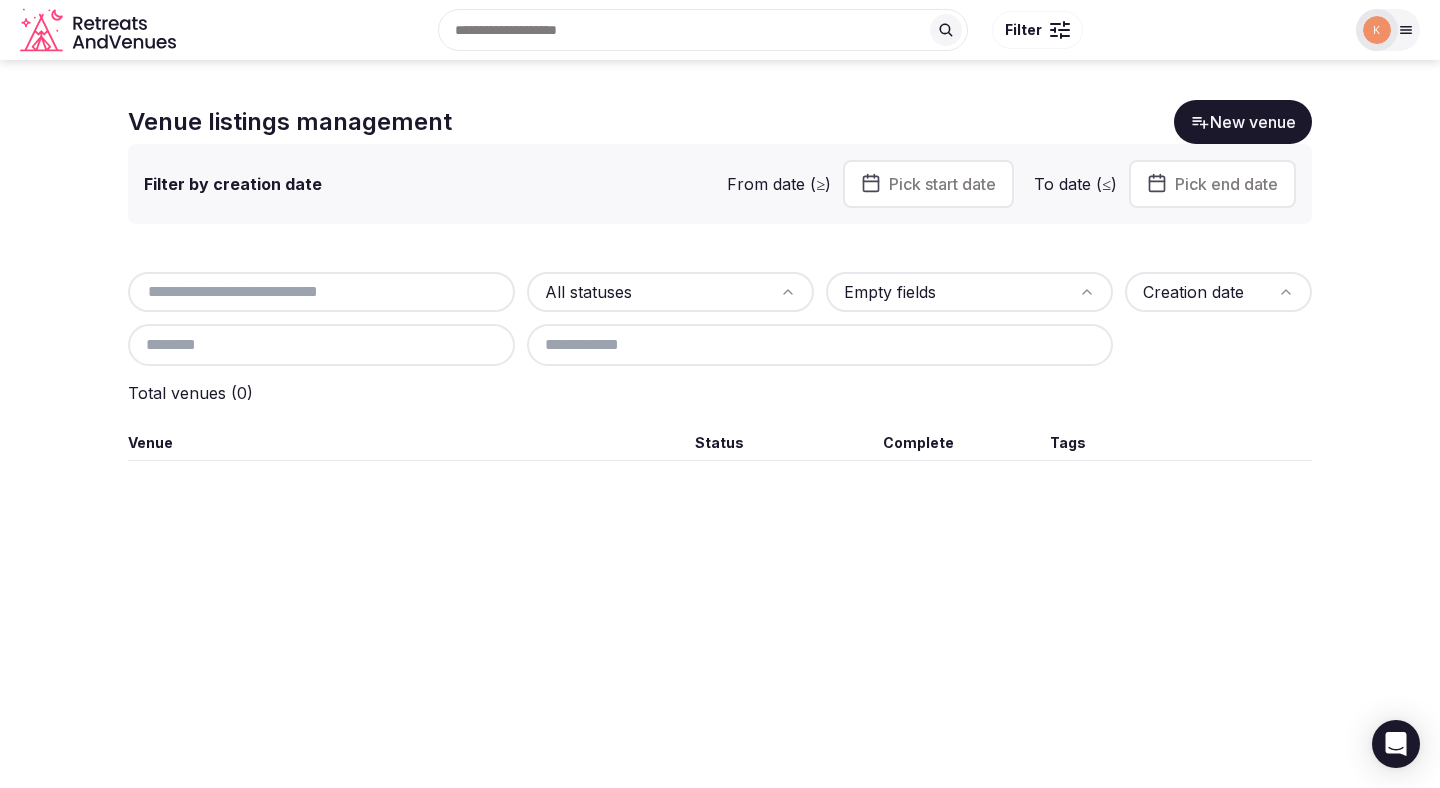 paste on "**********" 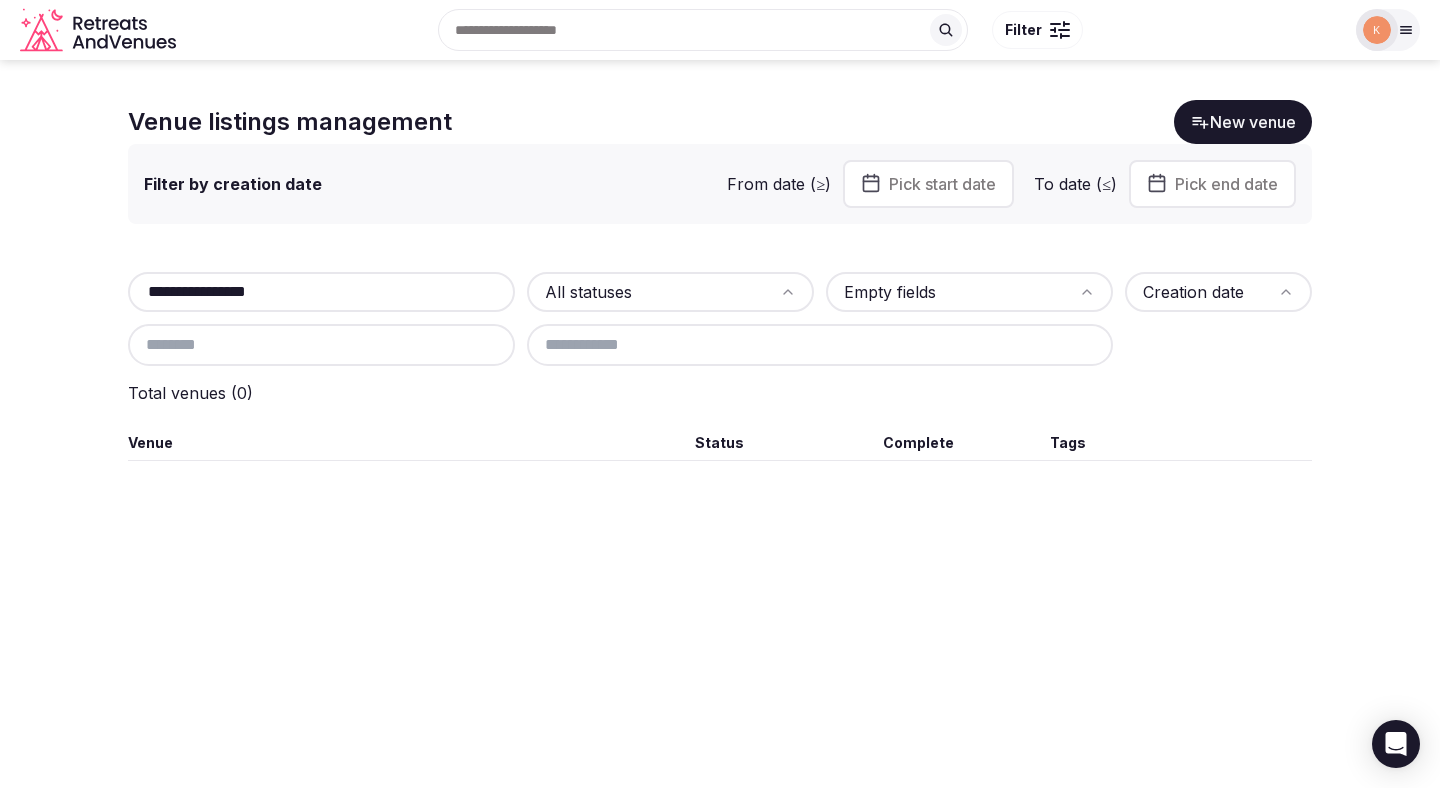 type on "**********" 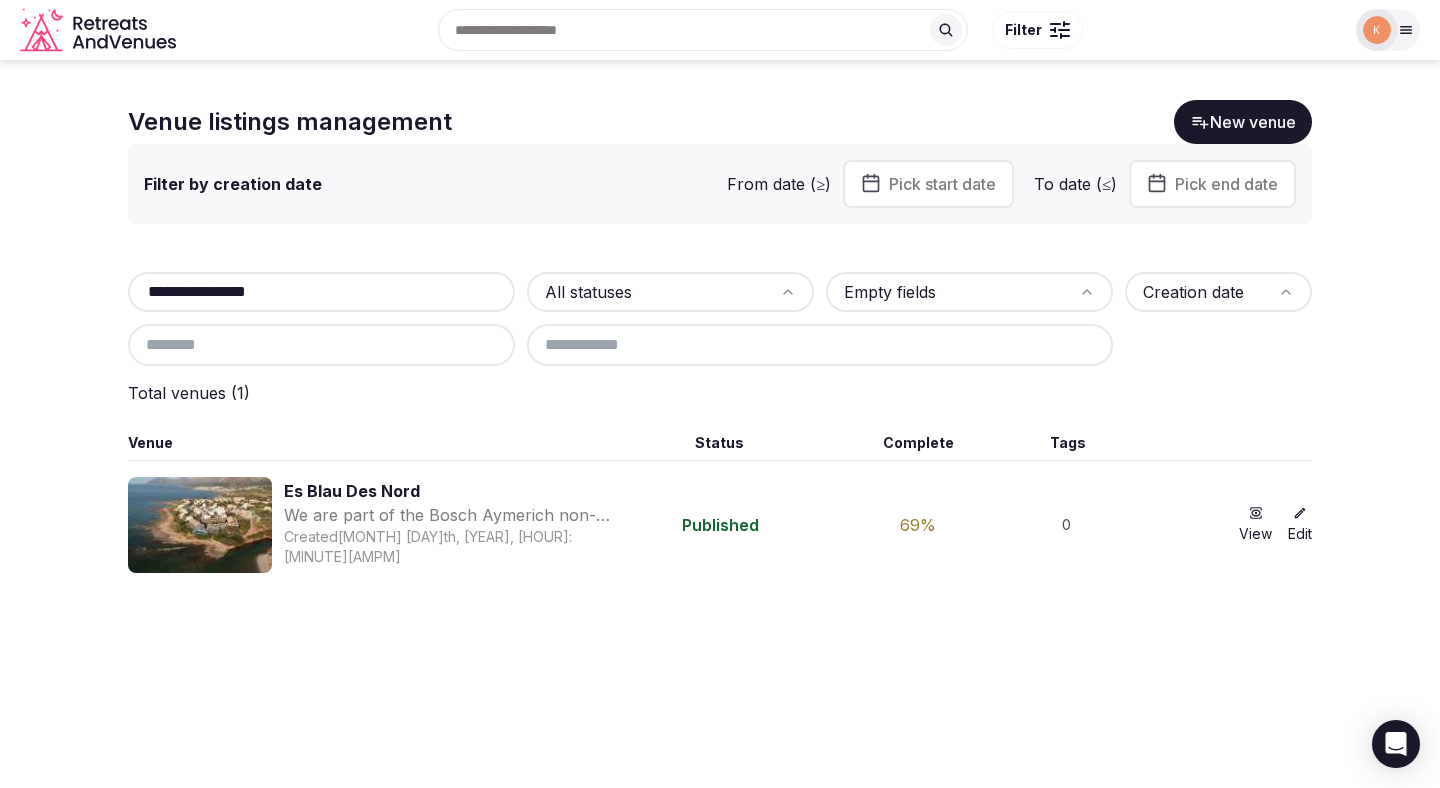 click on "Es Blau Des Nord" at bounding box center [451, 491] 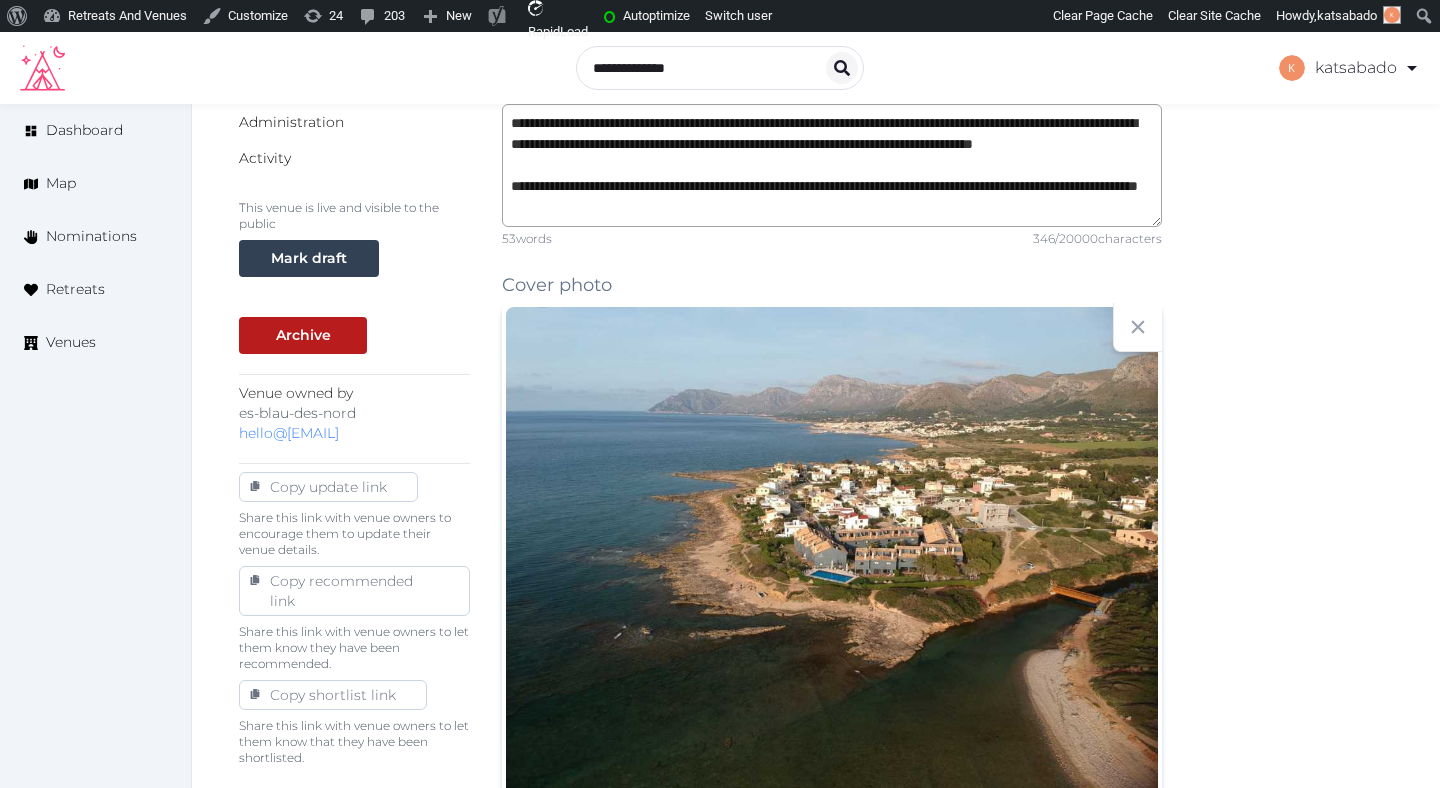 scroll, scrollTop: 758, scrollLeft: 0, axis: vertical 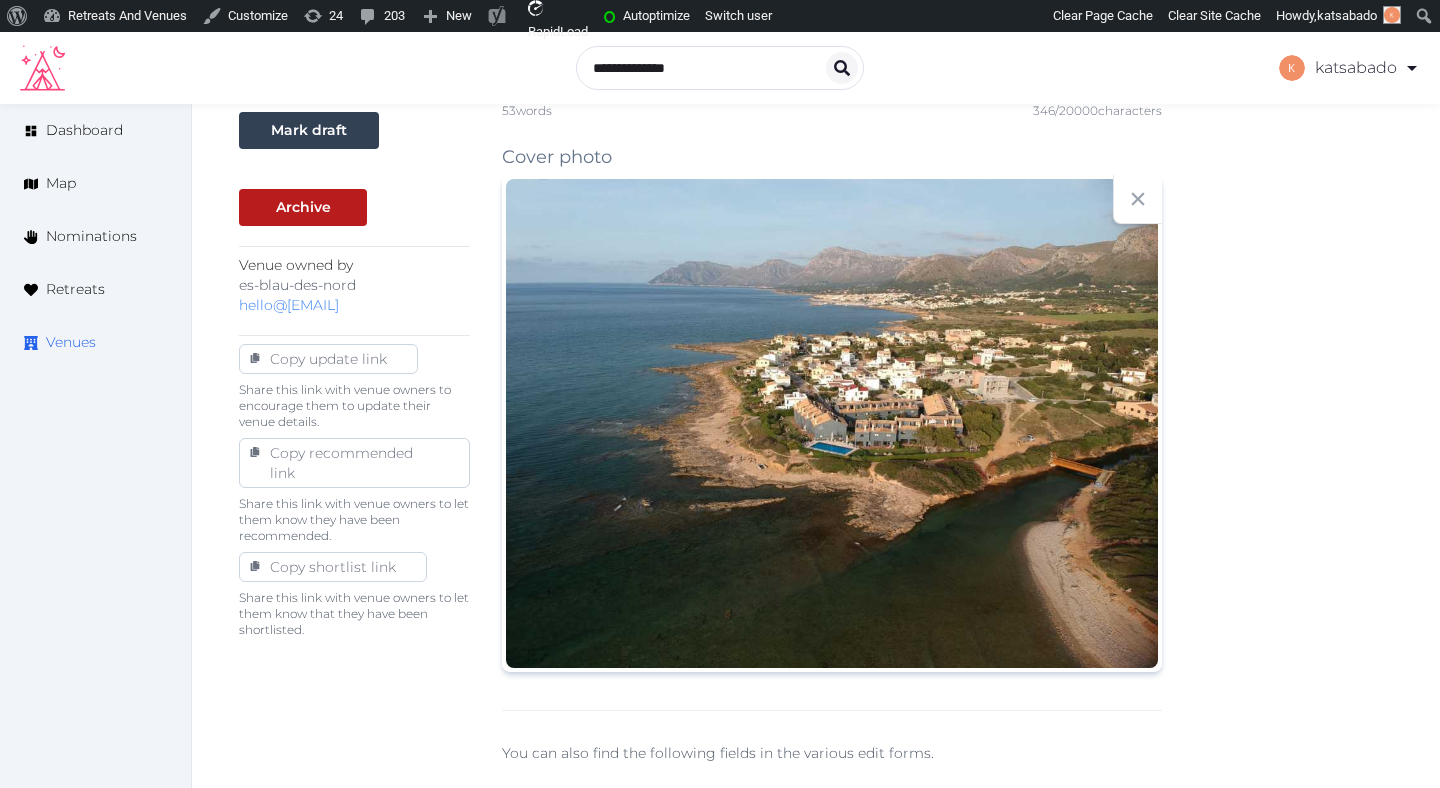 click on "Venues" at bounding box center [71, 342] 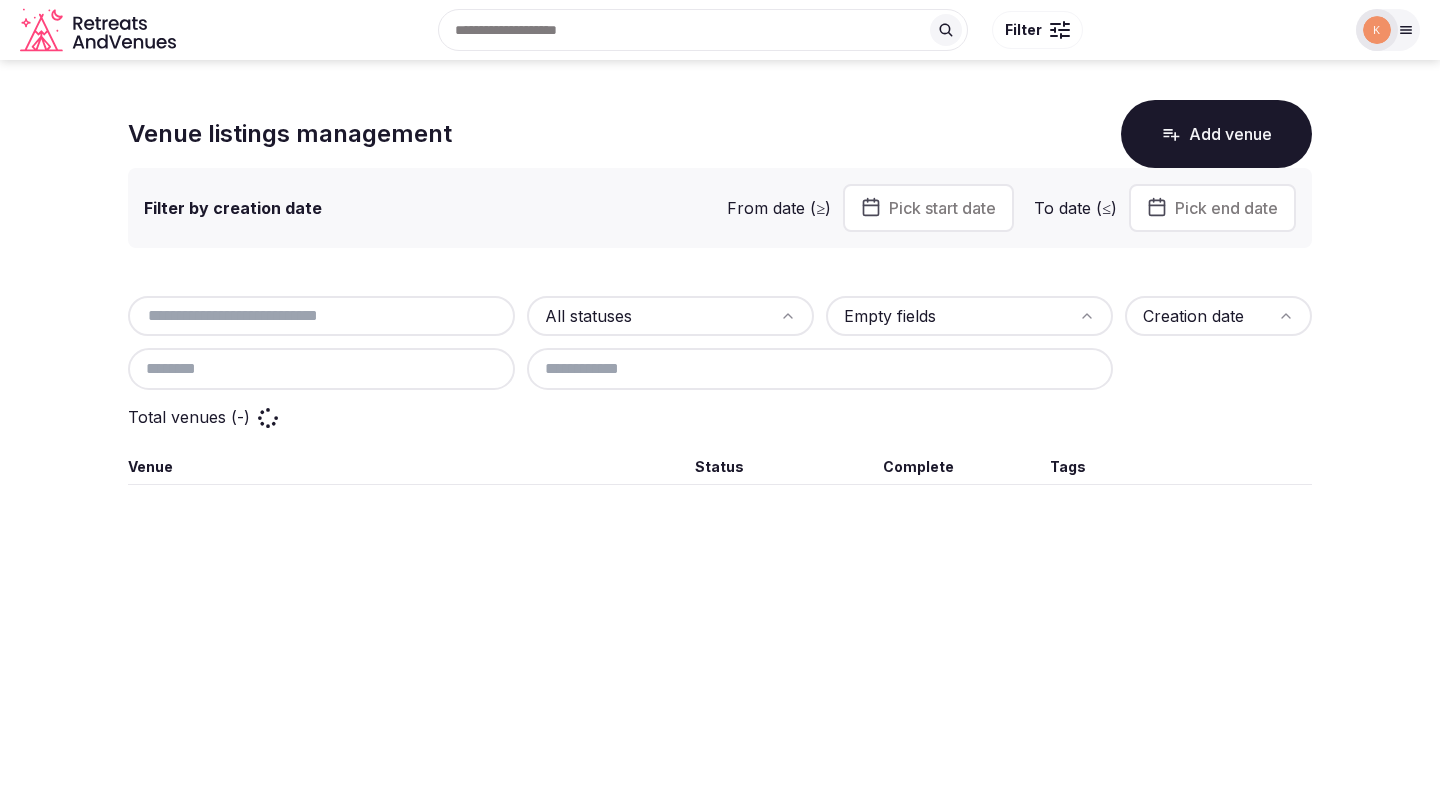 scroll, scrollTop: 0, scrollLeft: 0, axis: both 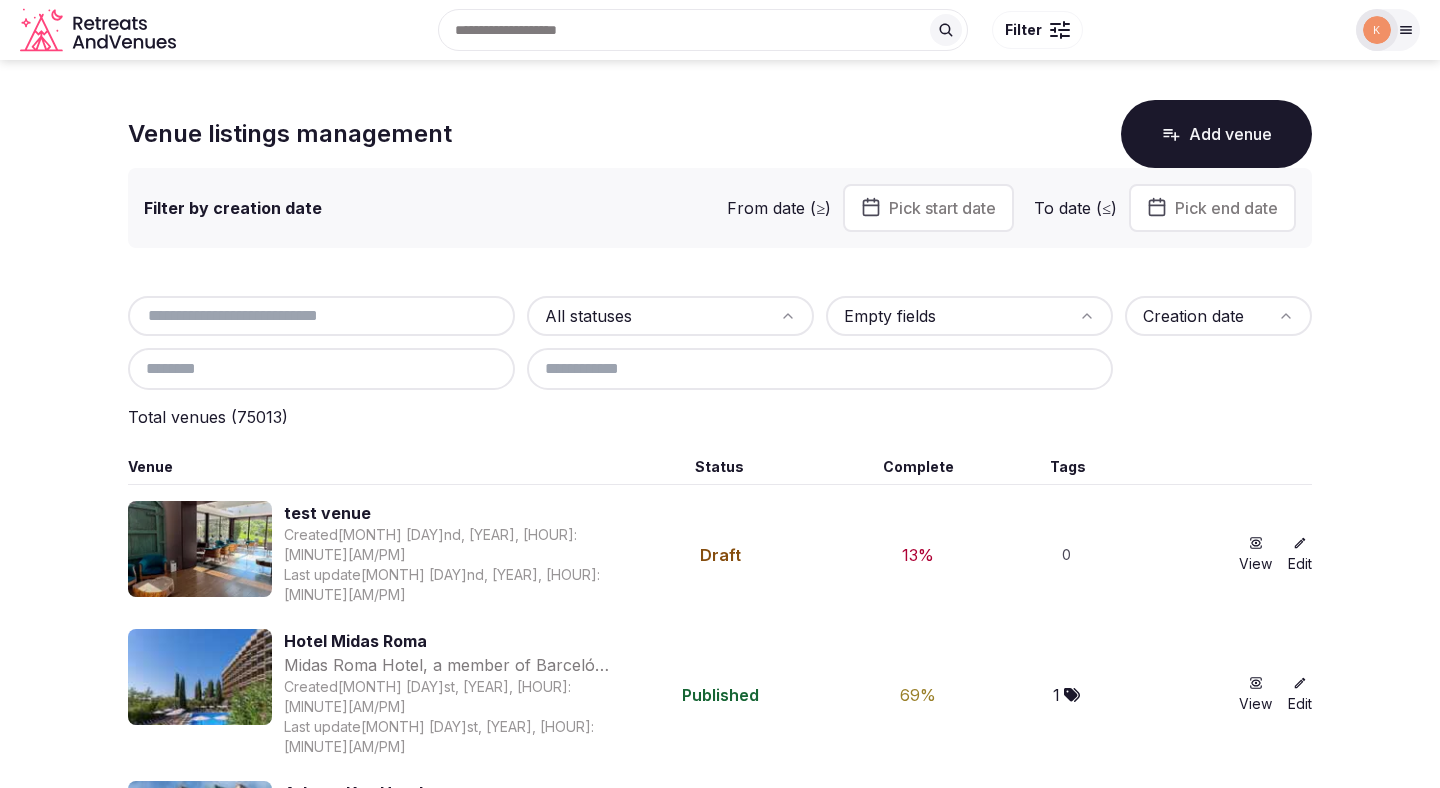 click at bounding box center [321, 316] 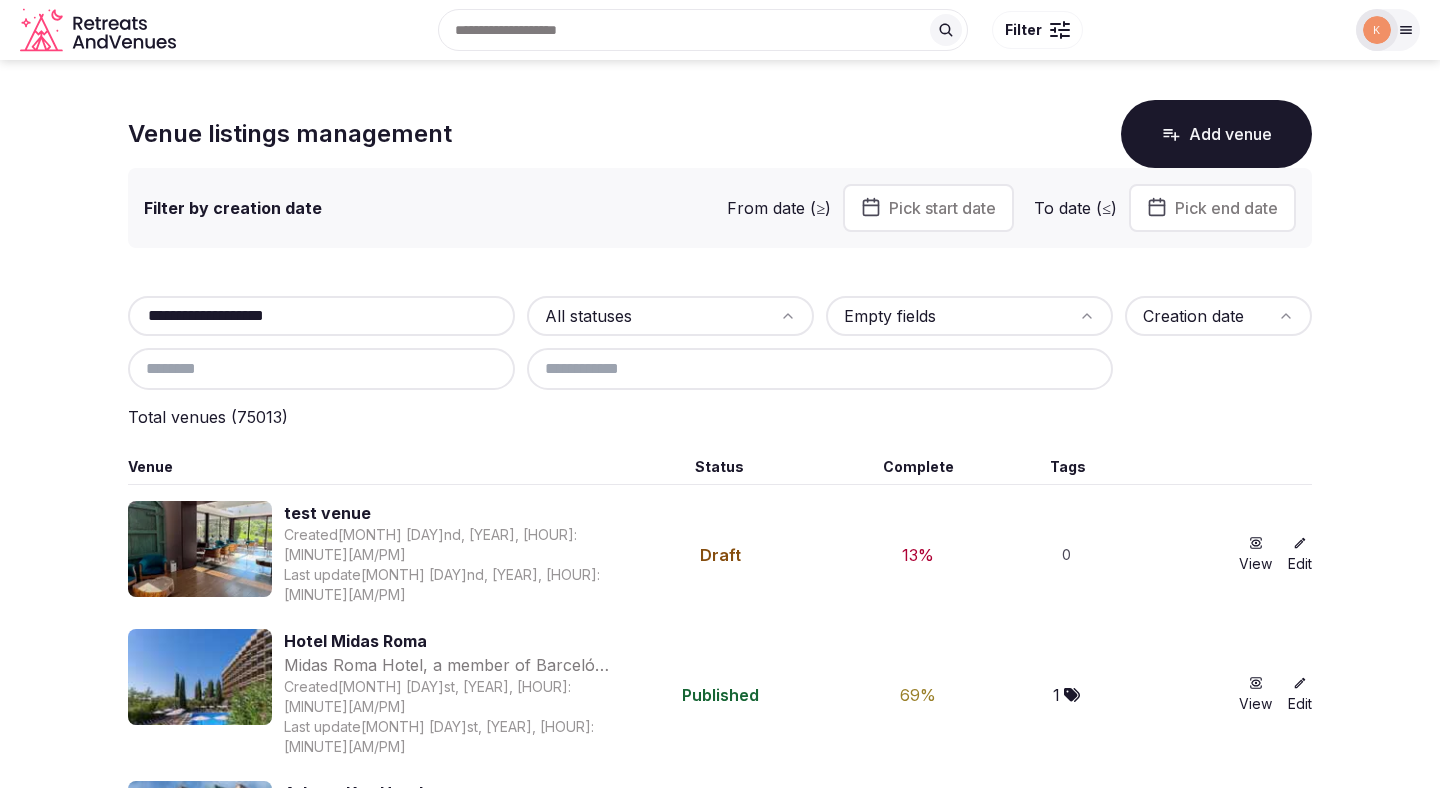 type on "**********" 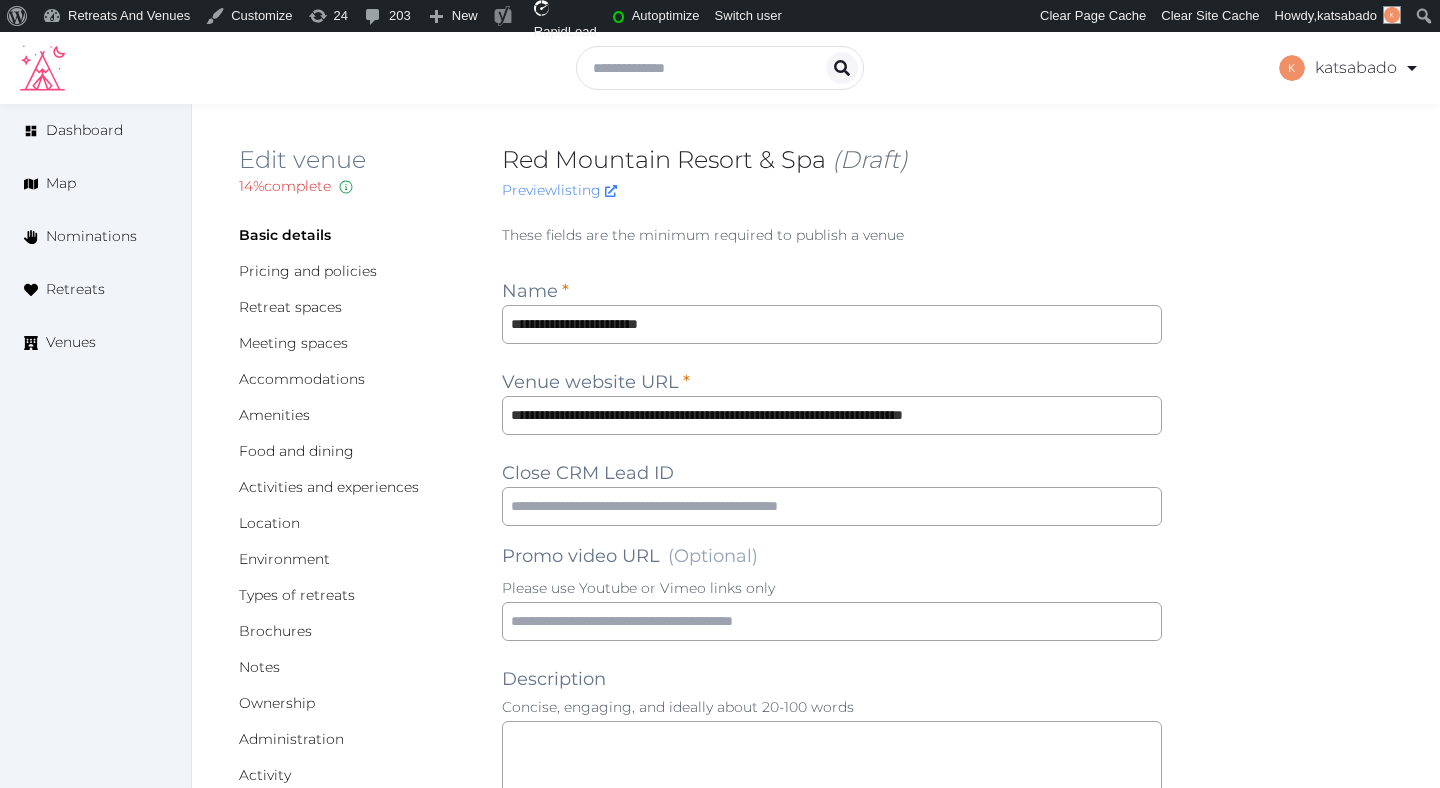 scroll, scrollTop: 0, scrollLeft: 0, axis: both 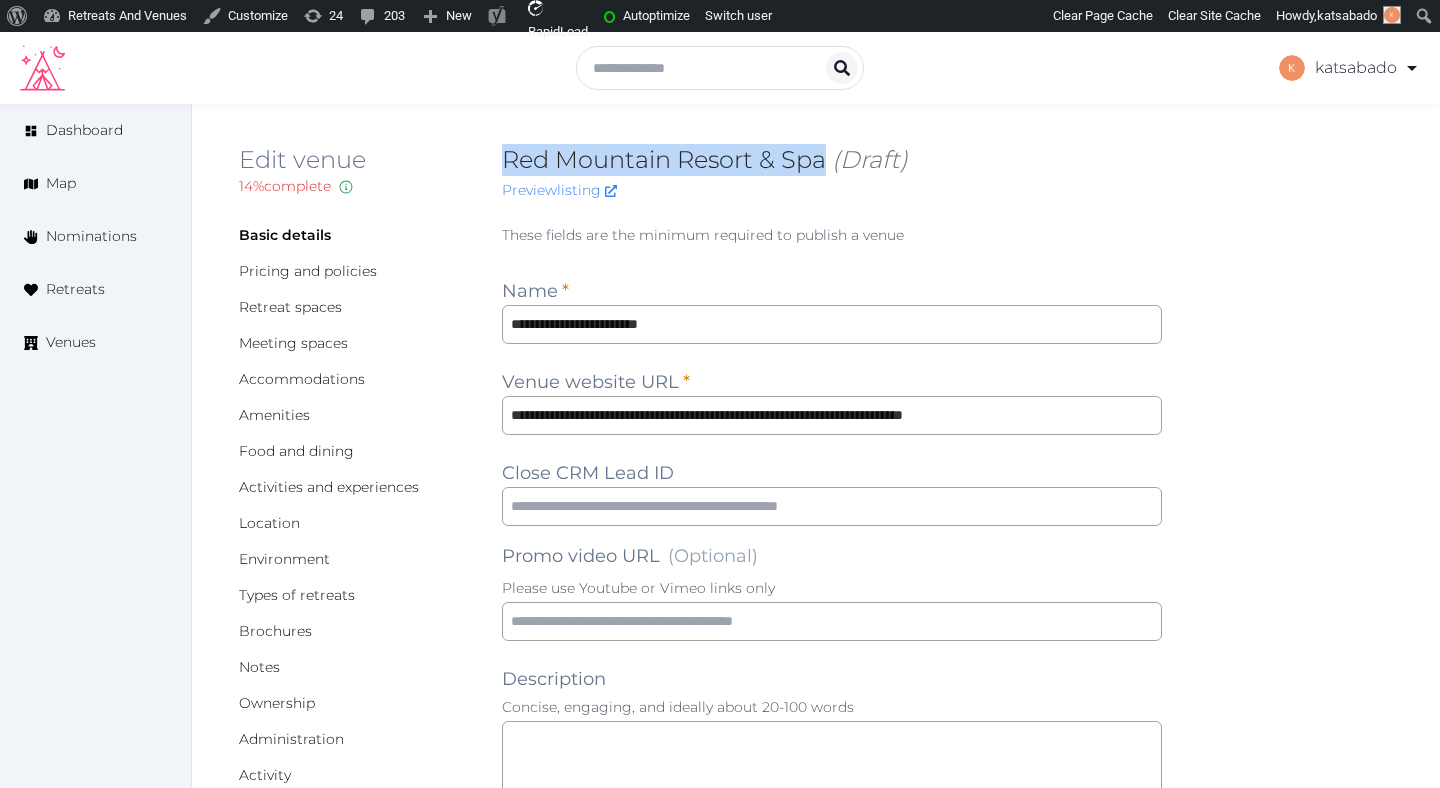 copy on "Red Mountain Resort & Spa" 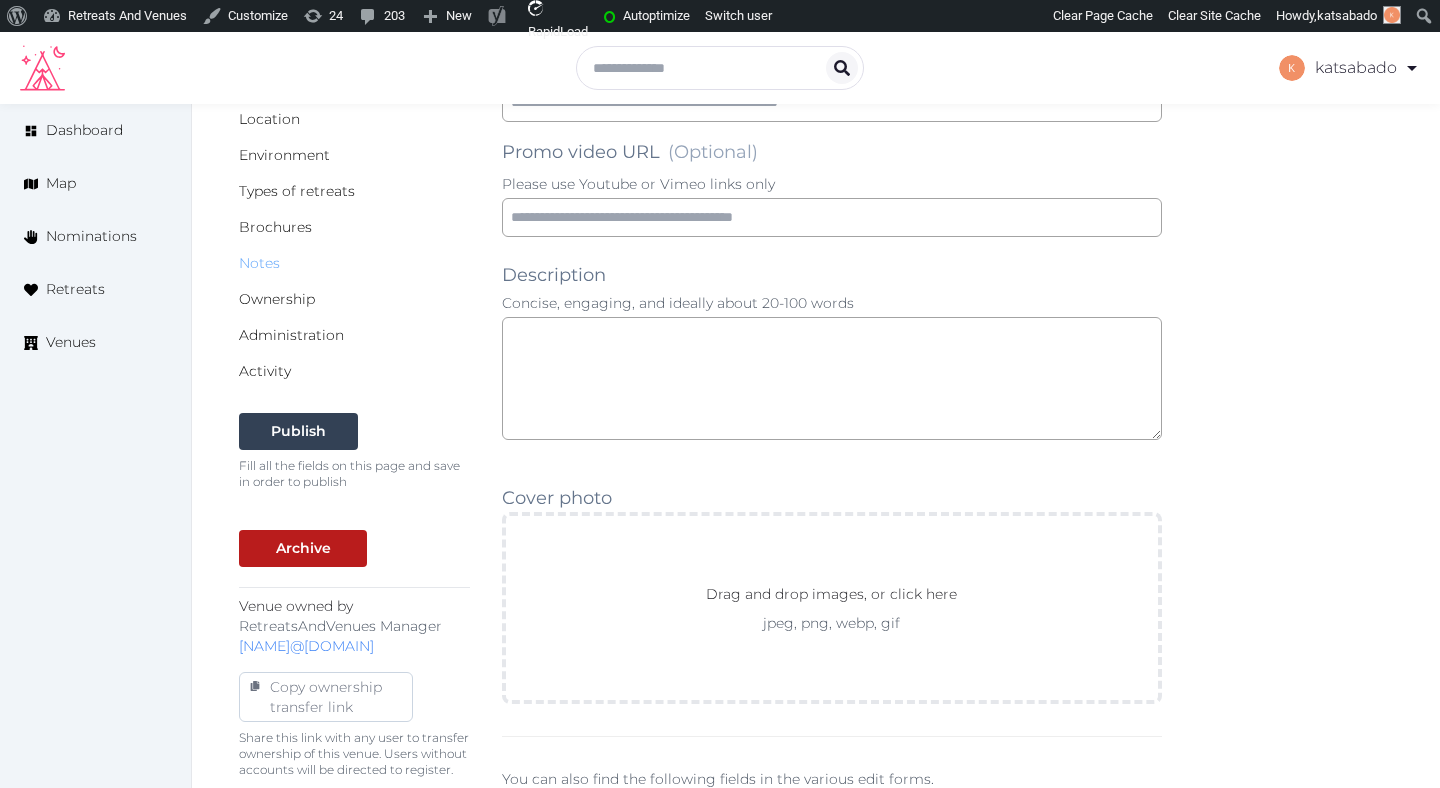 scroll, scrollTop: 625, scrollLeft: 0, axis: vertical 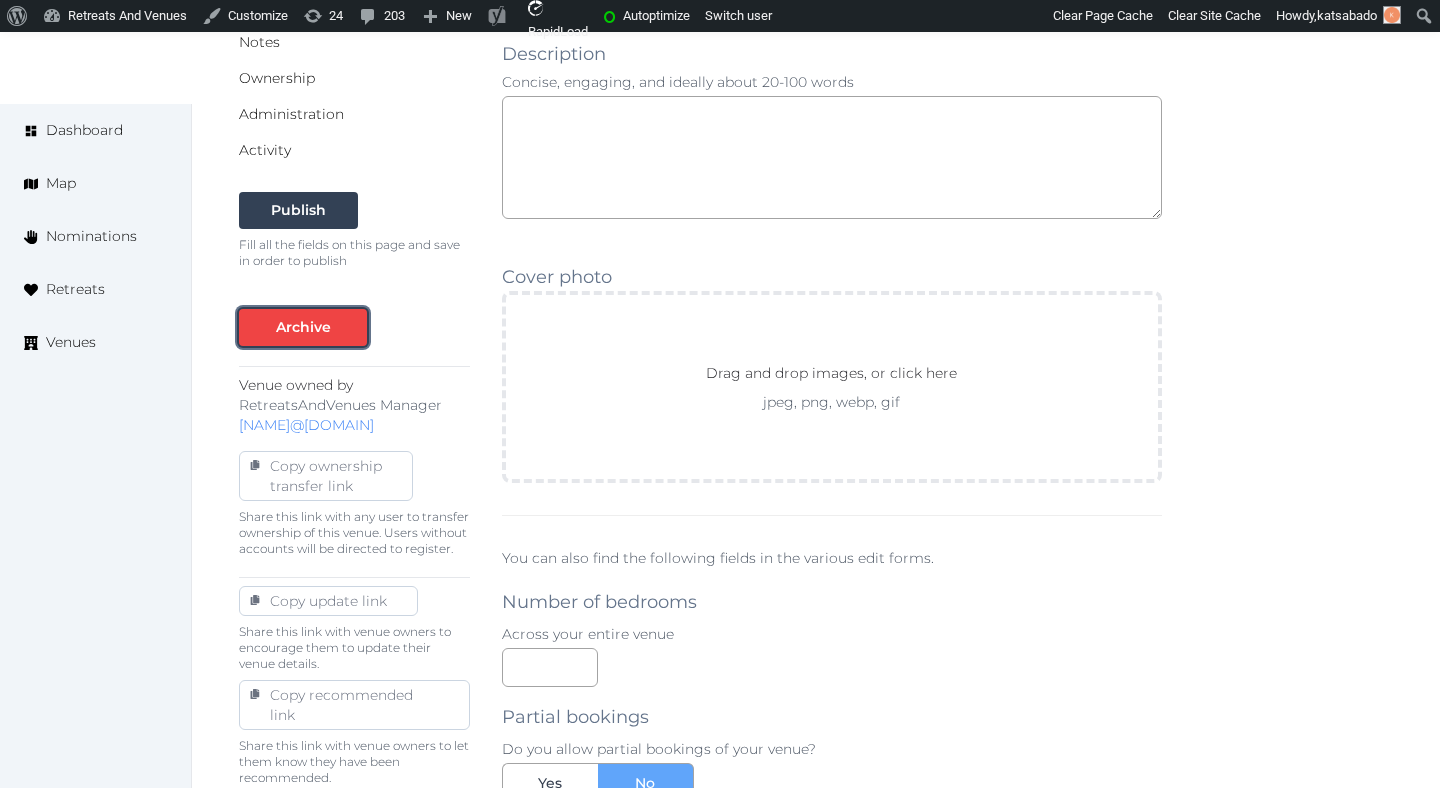 click on "Archive" at bounding box center [303, 327] 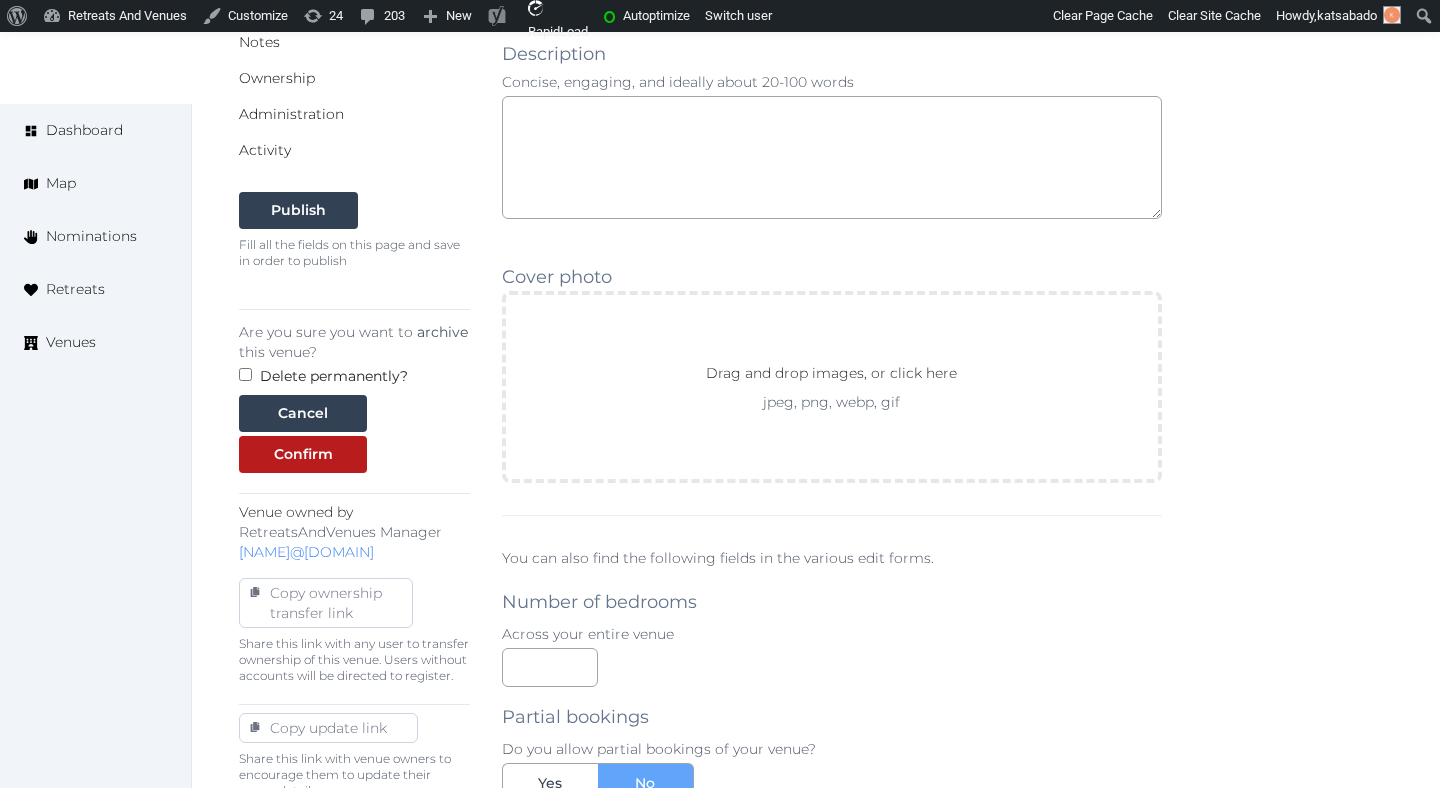 click on "Delete permanently?" at bounding box center [334, 376] 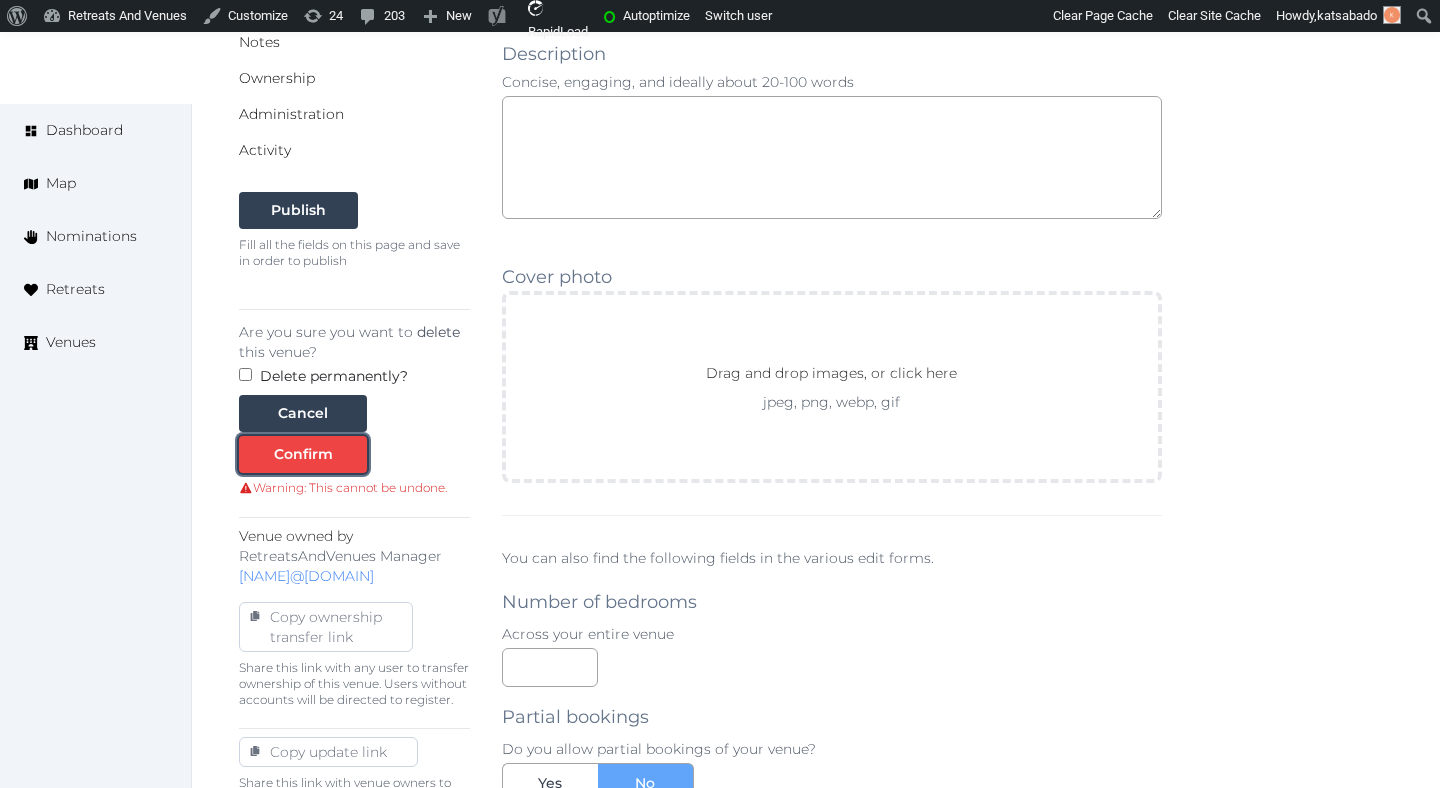 click on "Confirm" at bounding box center [303, 454] 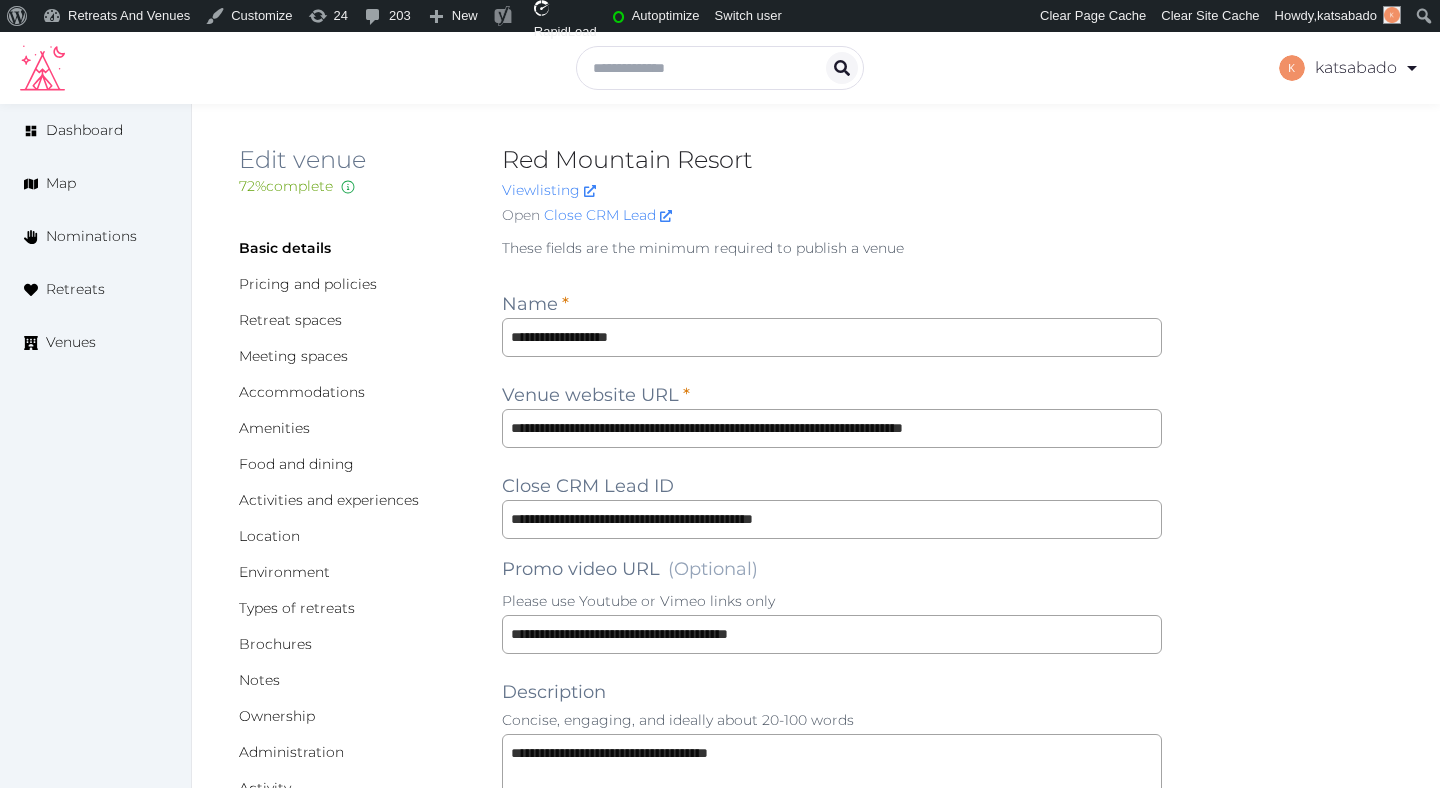 scroll, scrollTop: 0, scrollLeft: 0, axis: both 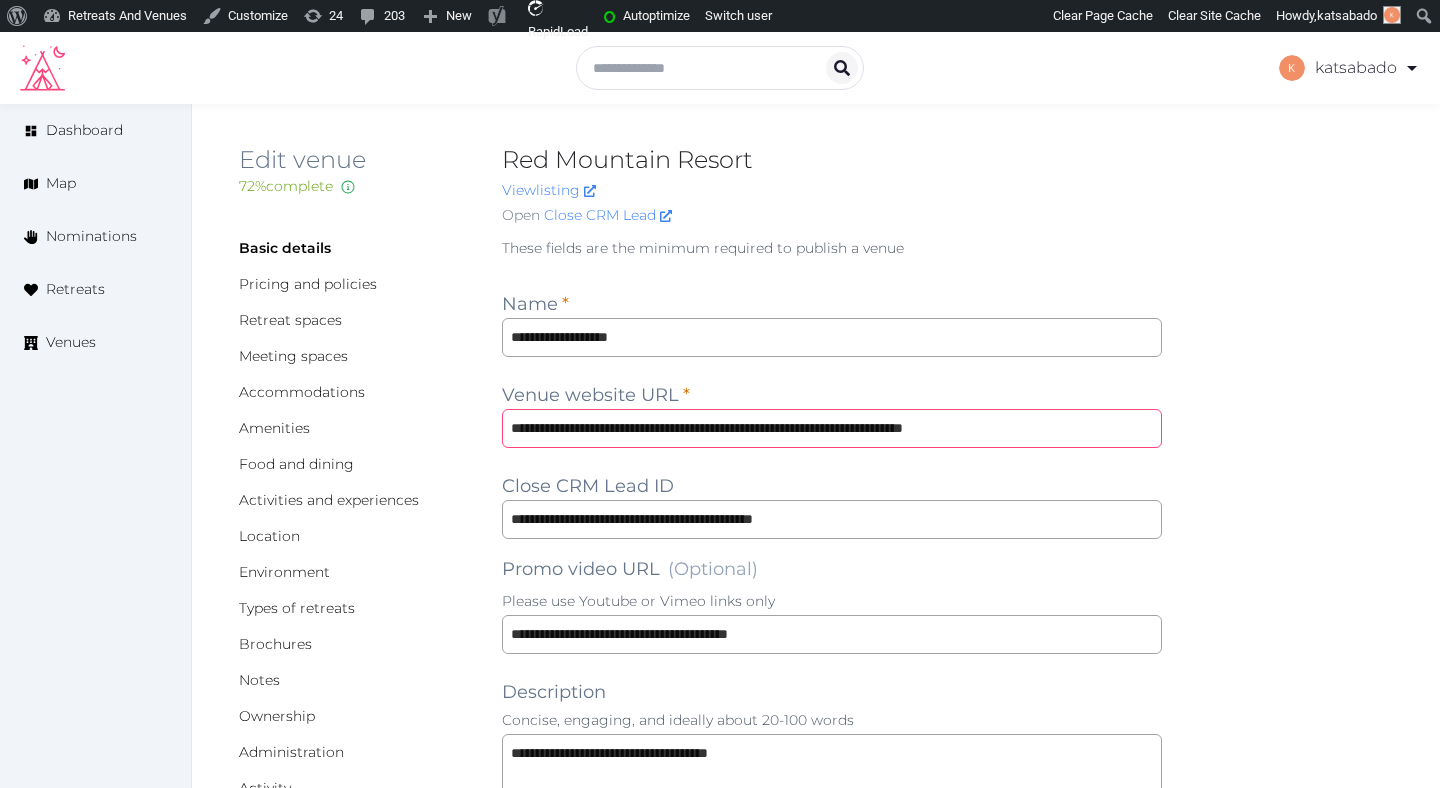 click on "**********" at bounding box center [832, 428] 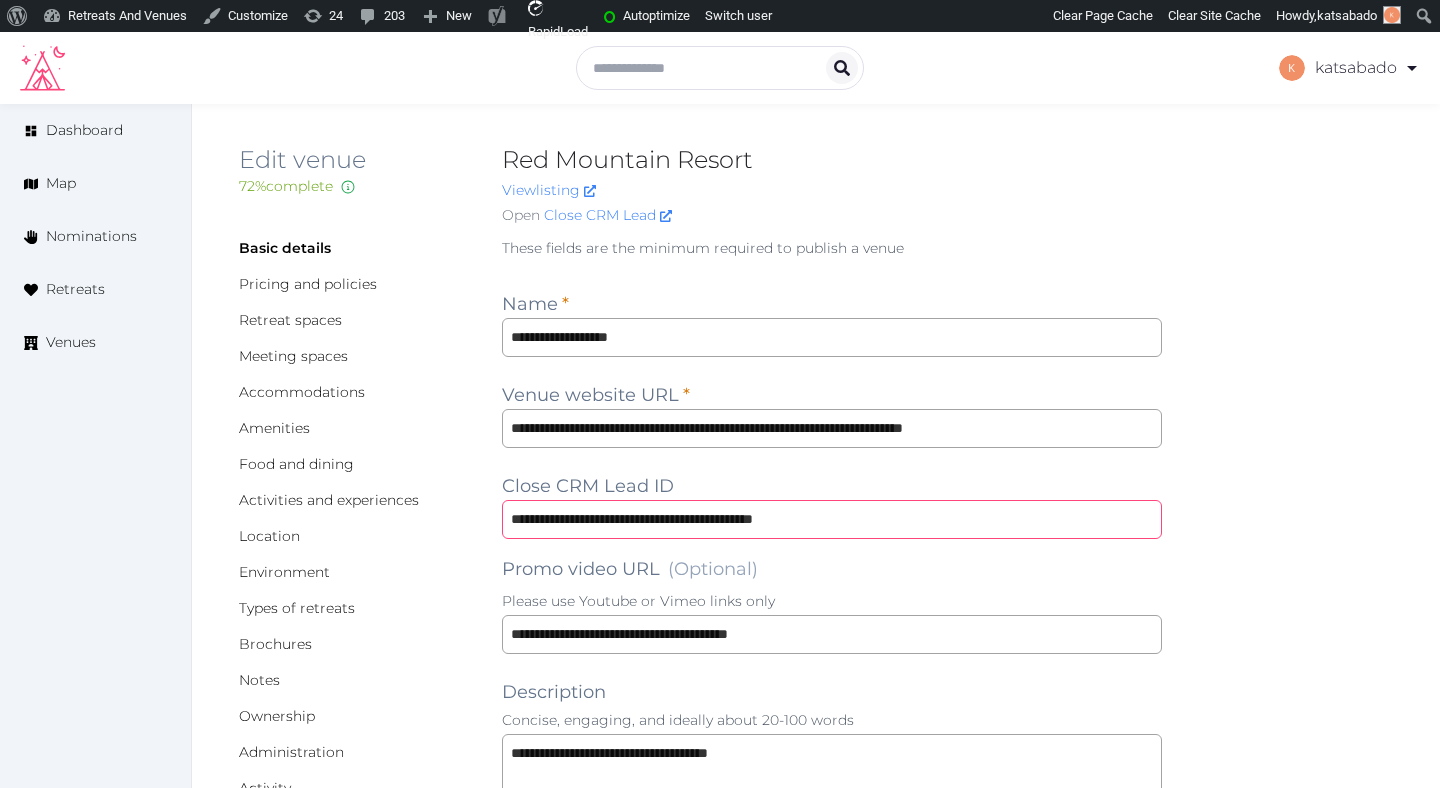 click on "**********" at bounding box center (832, 519) 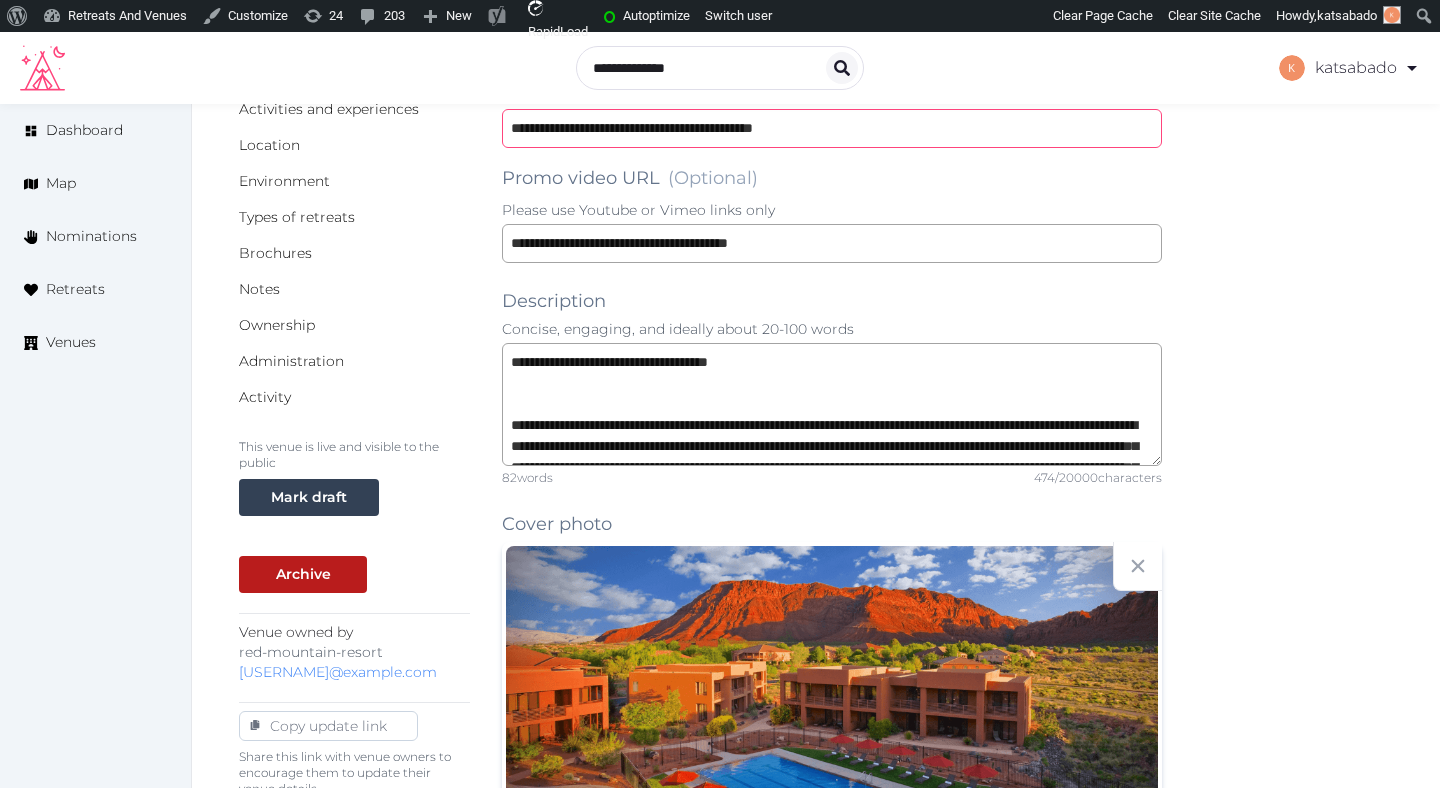scroll, scrollTop: 422, scrollLeft: 0, axis: vertical 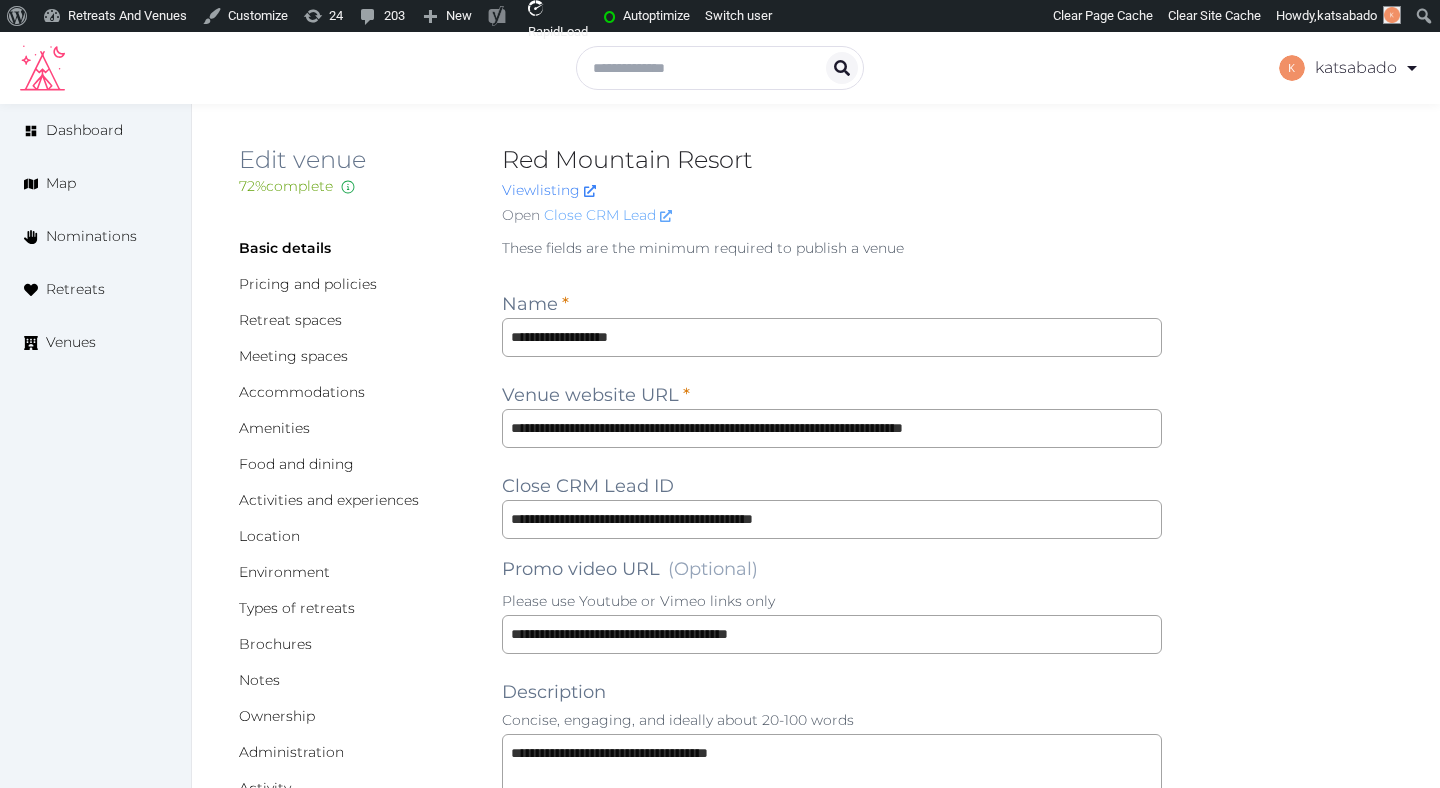 click on "Close CRM Lead" at bounding box center (608, 215) 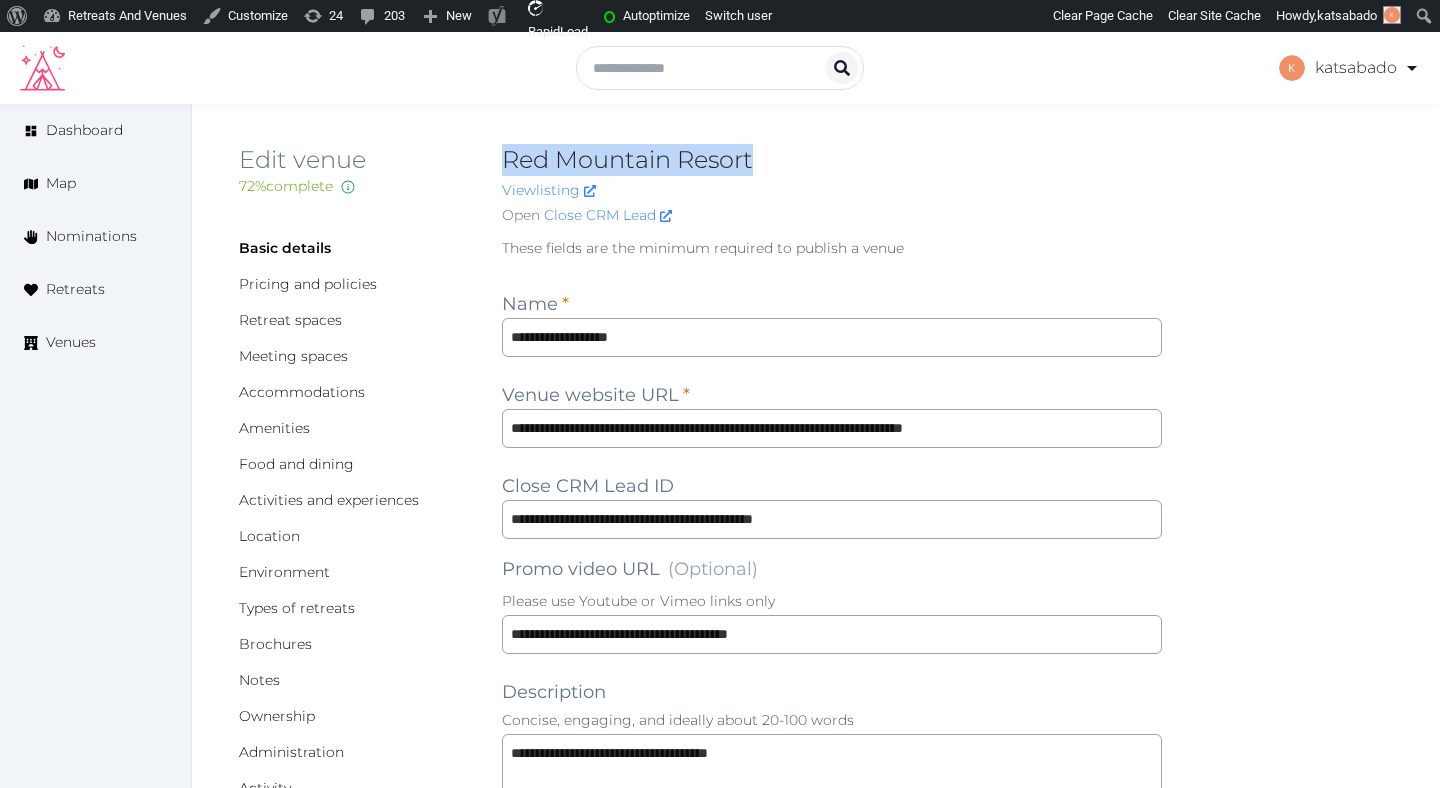 drag, startPoint x: 763, startPoint y: 163, endPoint x: 509, endPoint y: 166, distance: 254.01772 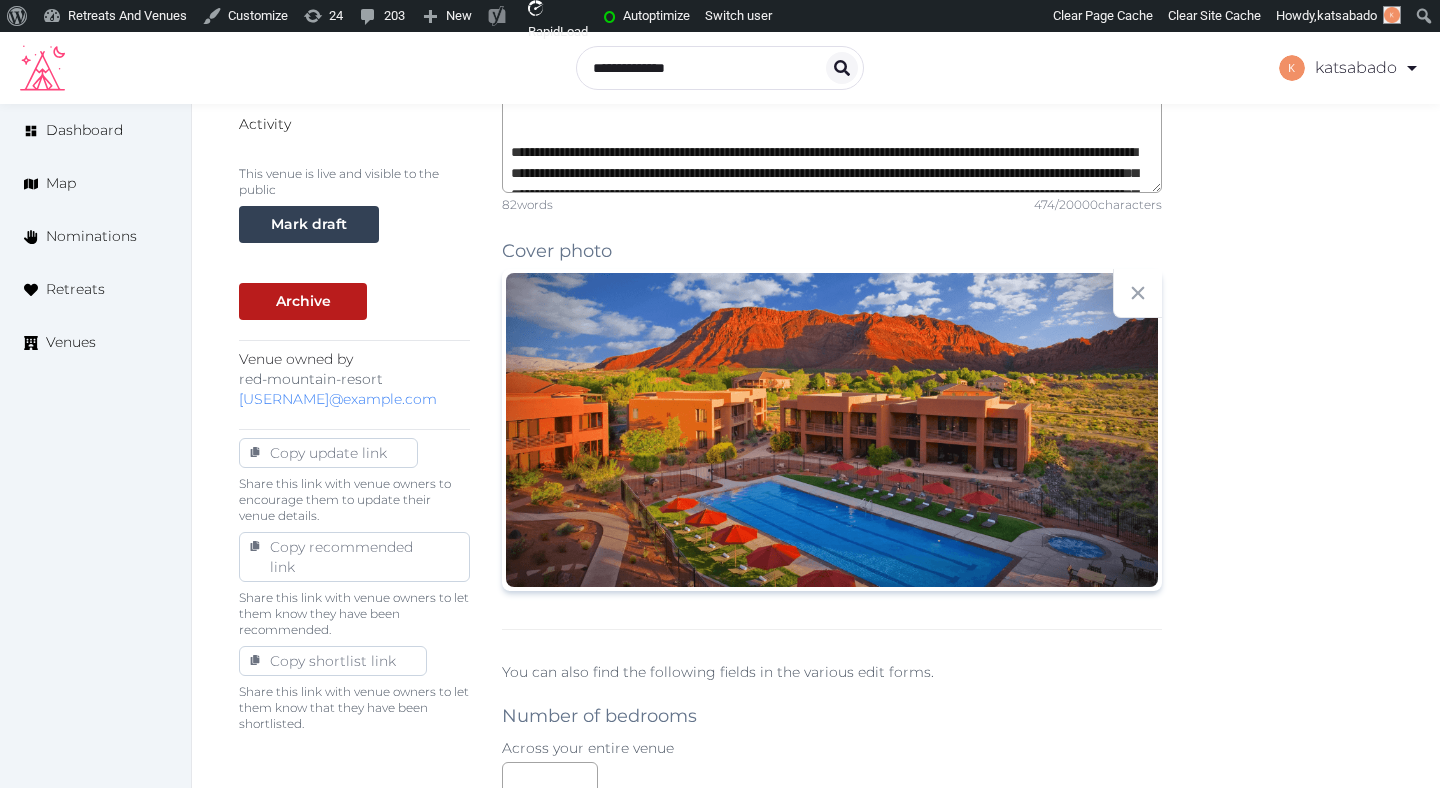 scroll, scrollTop: 677, scrollLeft: 0, axis: vertical 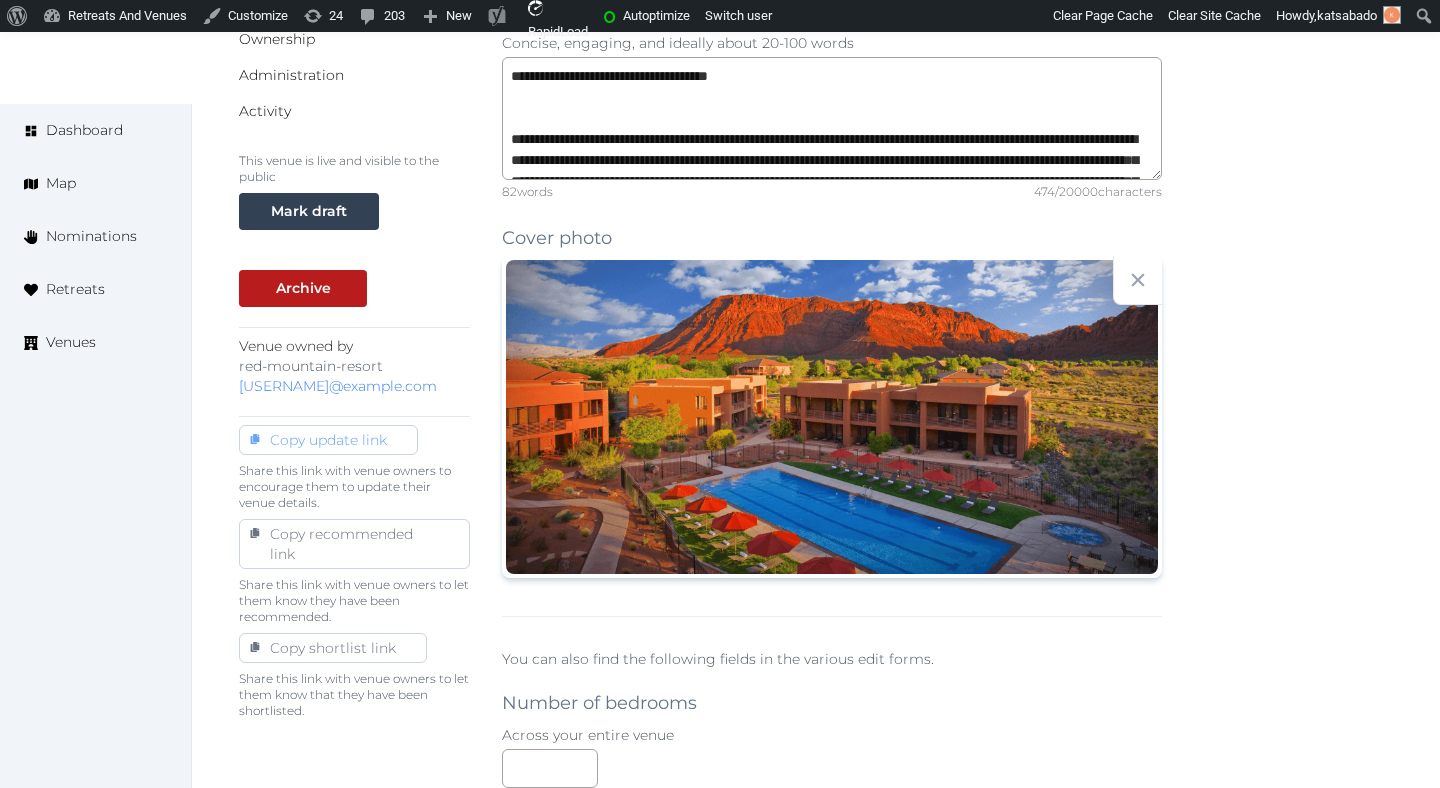 click on "Copy update link" at bounding box center [328, 440] 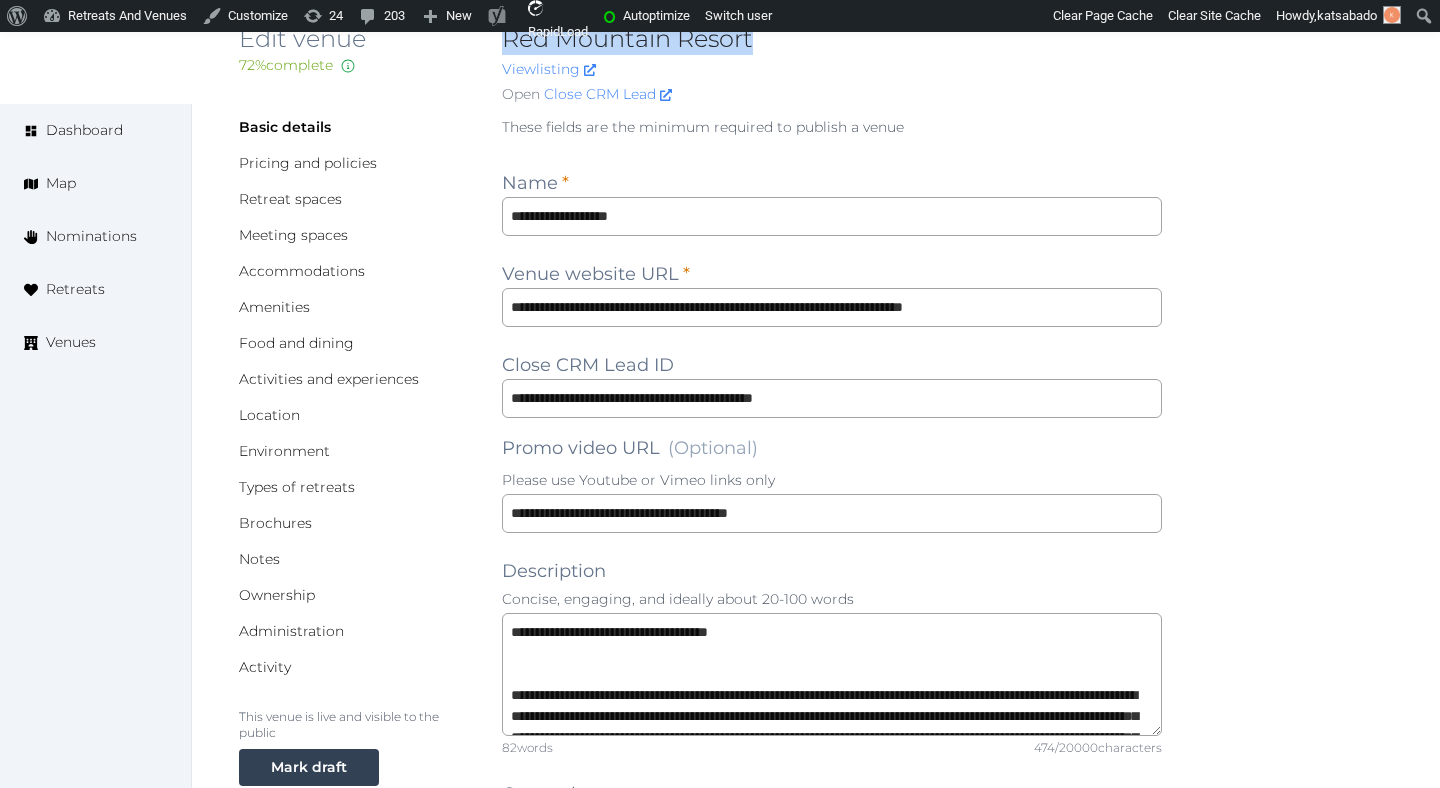scroll, scrollTop: 0, scrollLeft: 0, axis: both 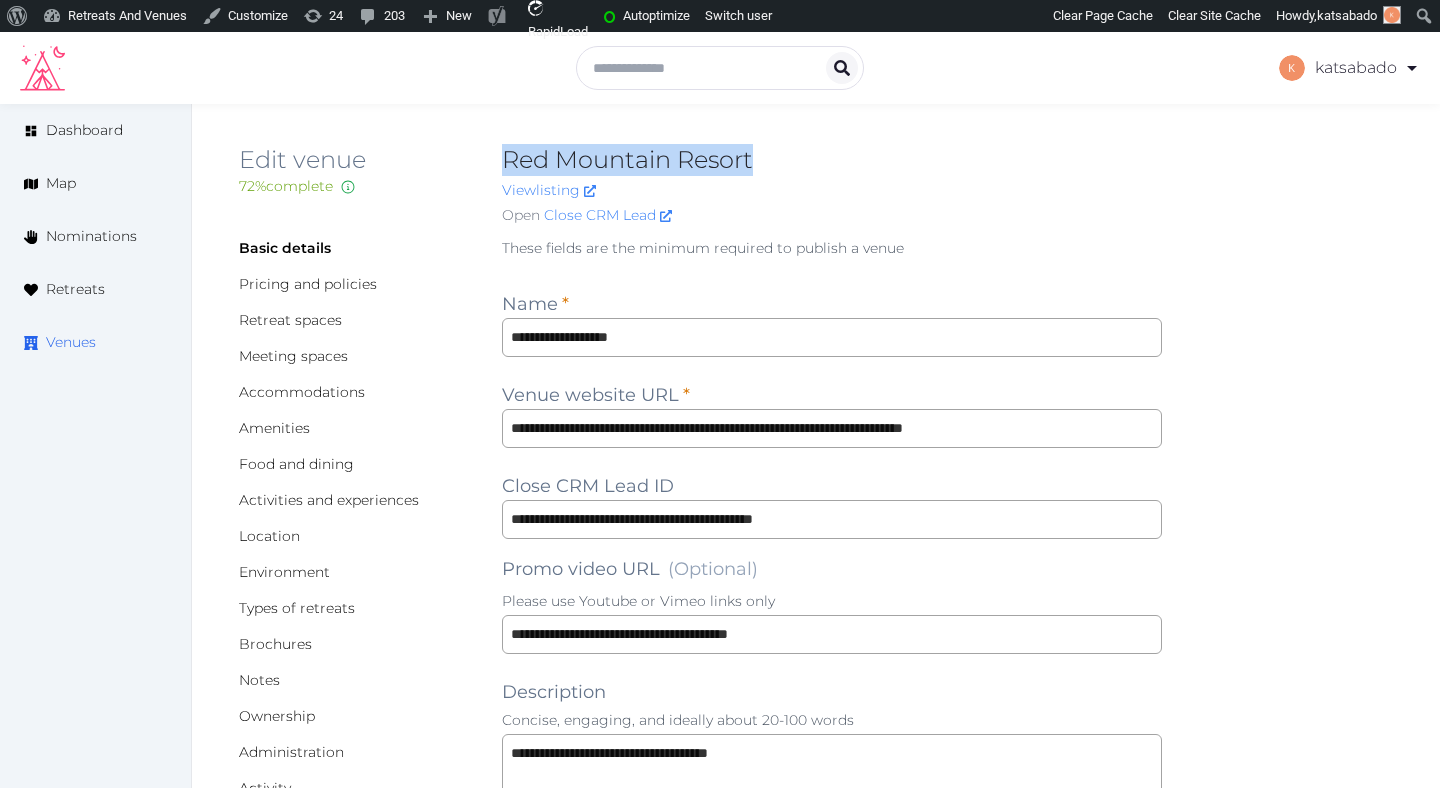 click on "Venues" at bounding box center [71, 342] 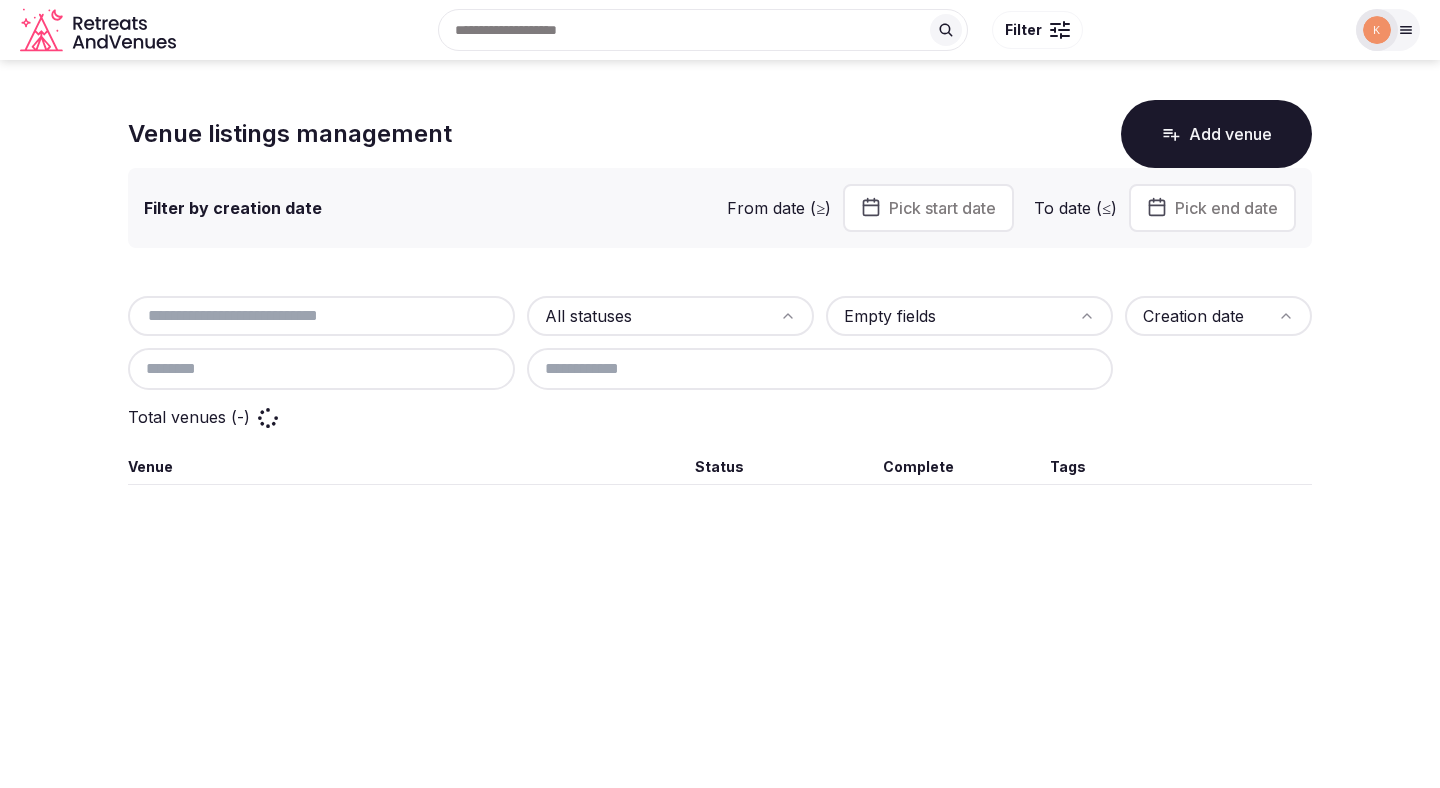 scroll, scrollTop: 0, scrollLeft: 0, axis: both 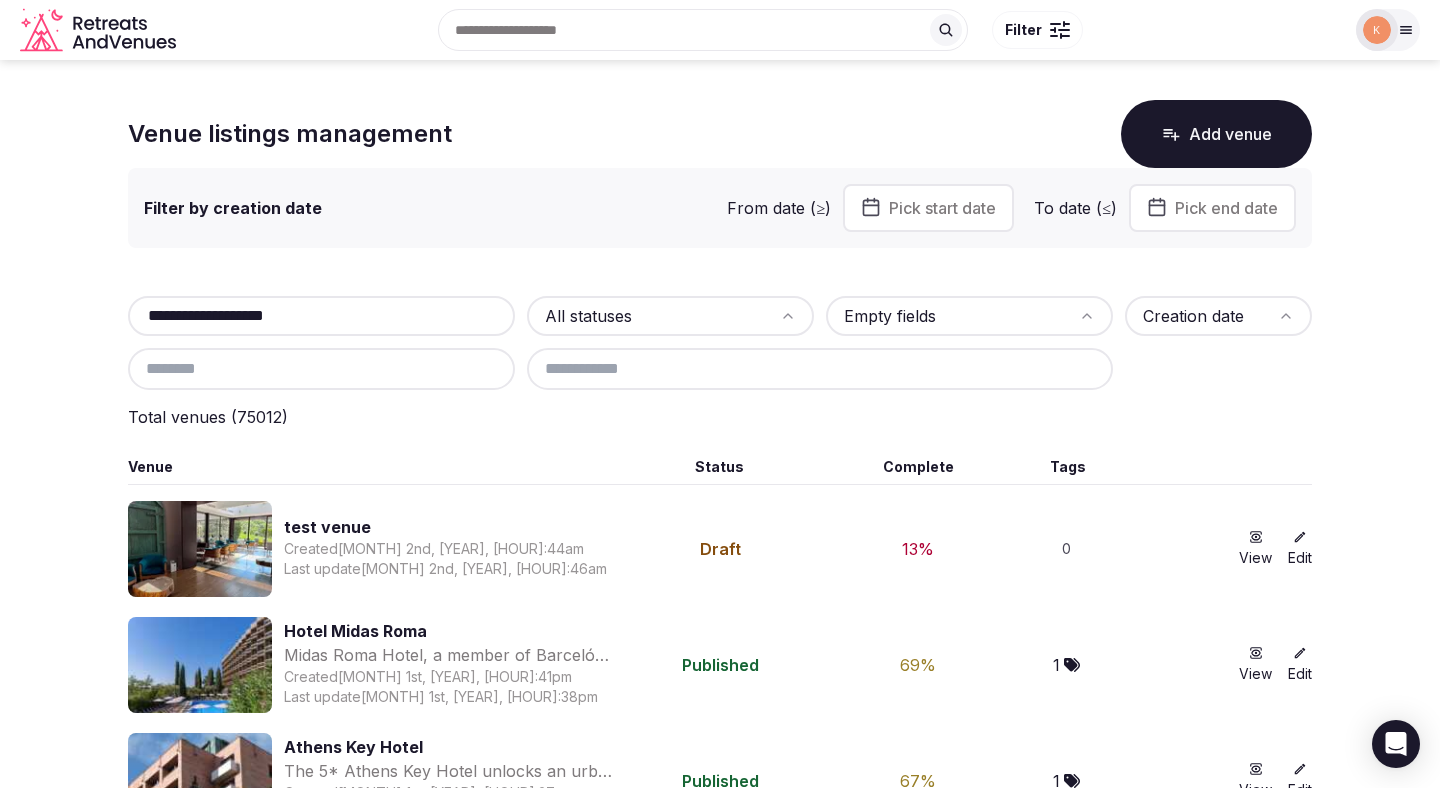 type on "**********" 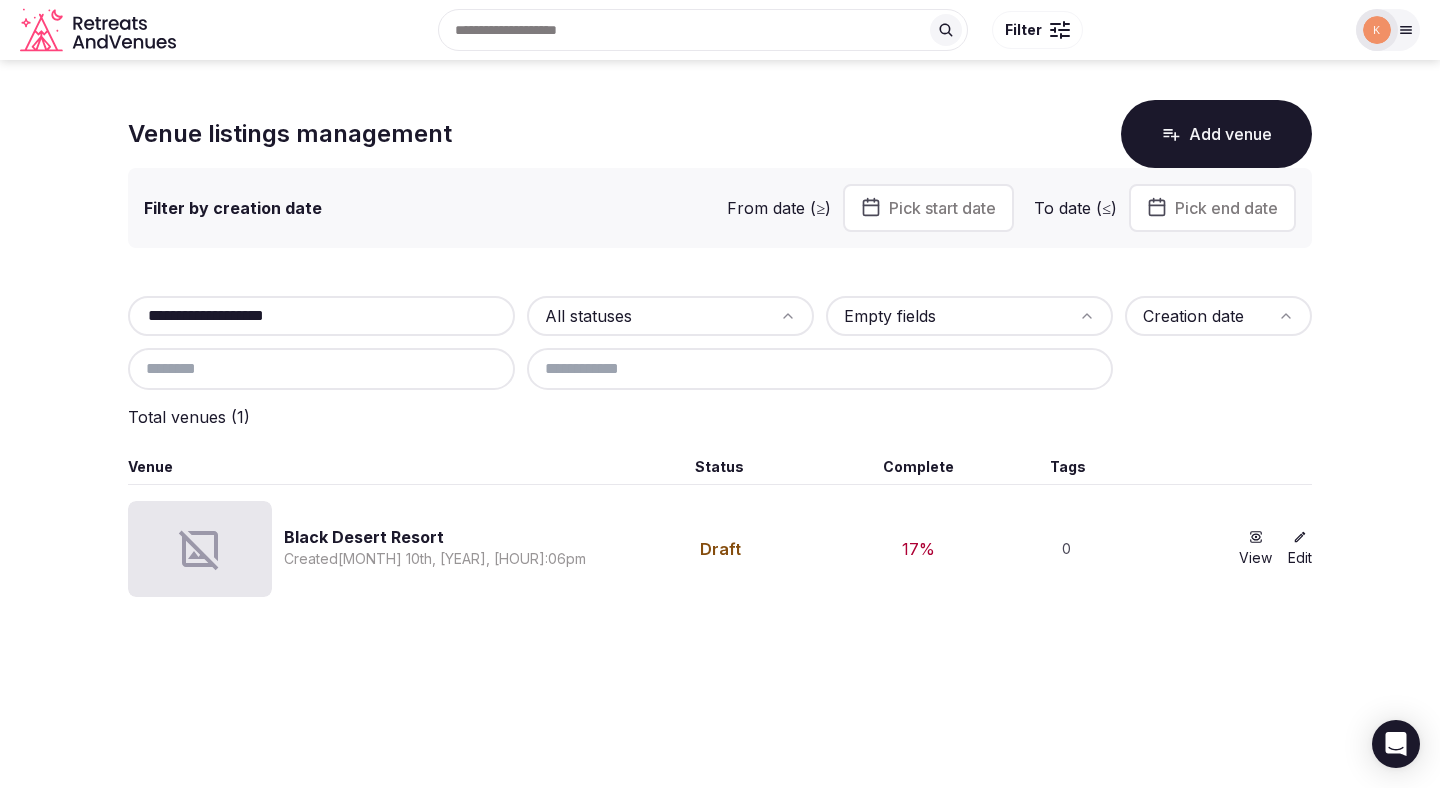 click on "Black Desert Resort" at bounding box center (435, 537) 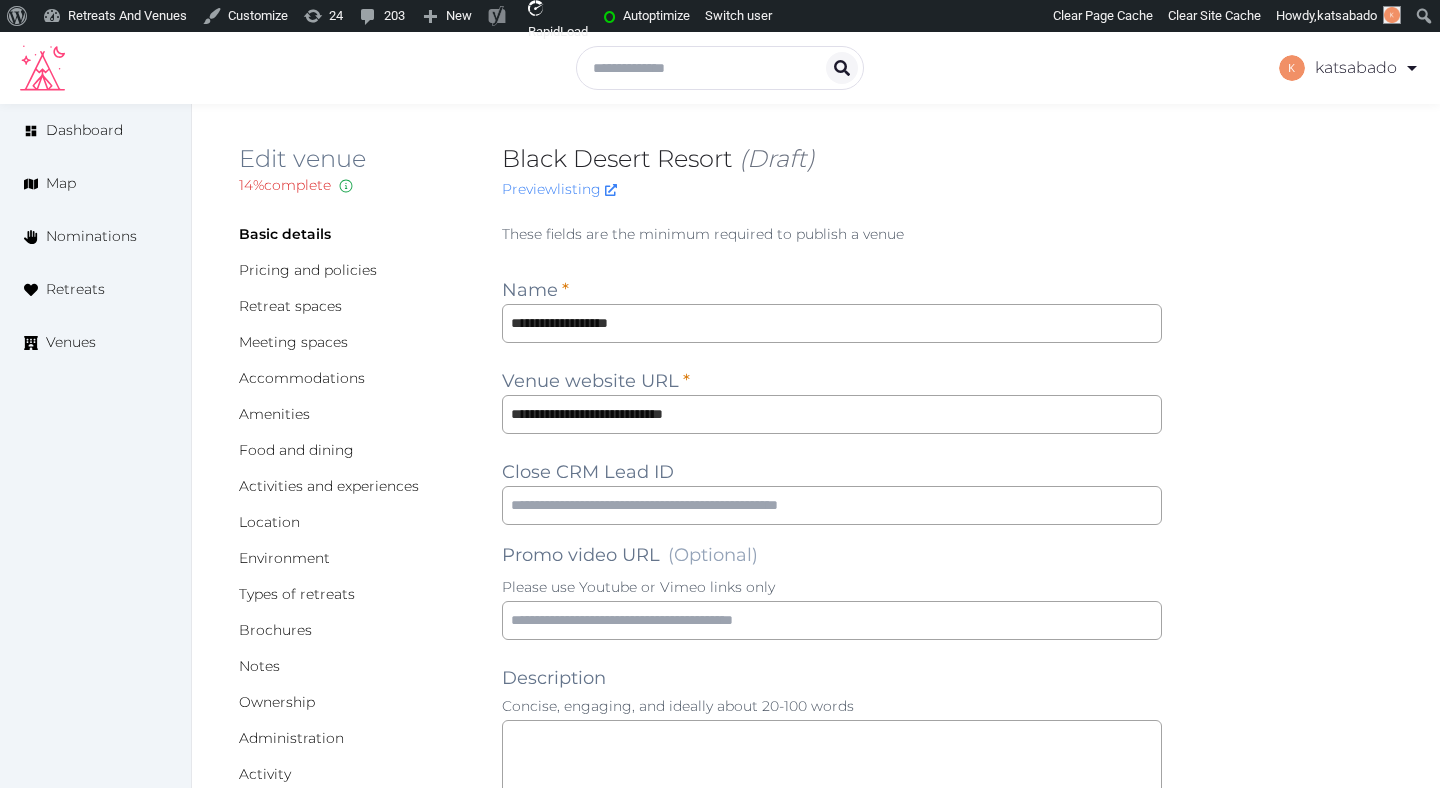scroll, scrollTop: 0, scrollLeft: 0, axis: both 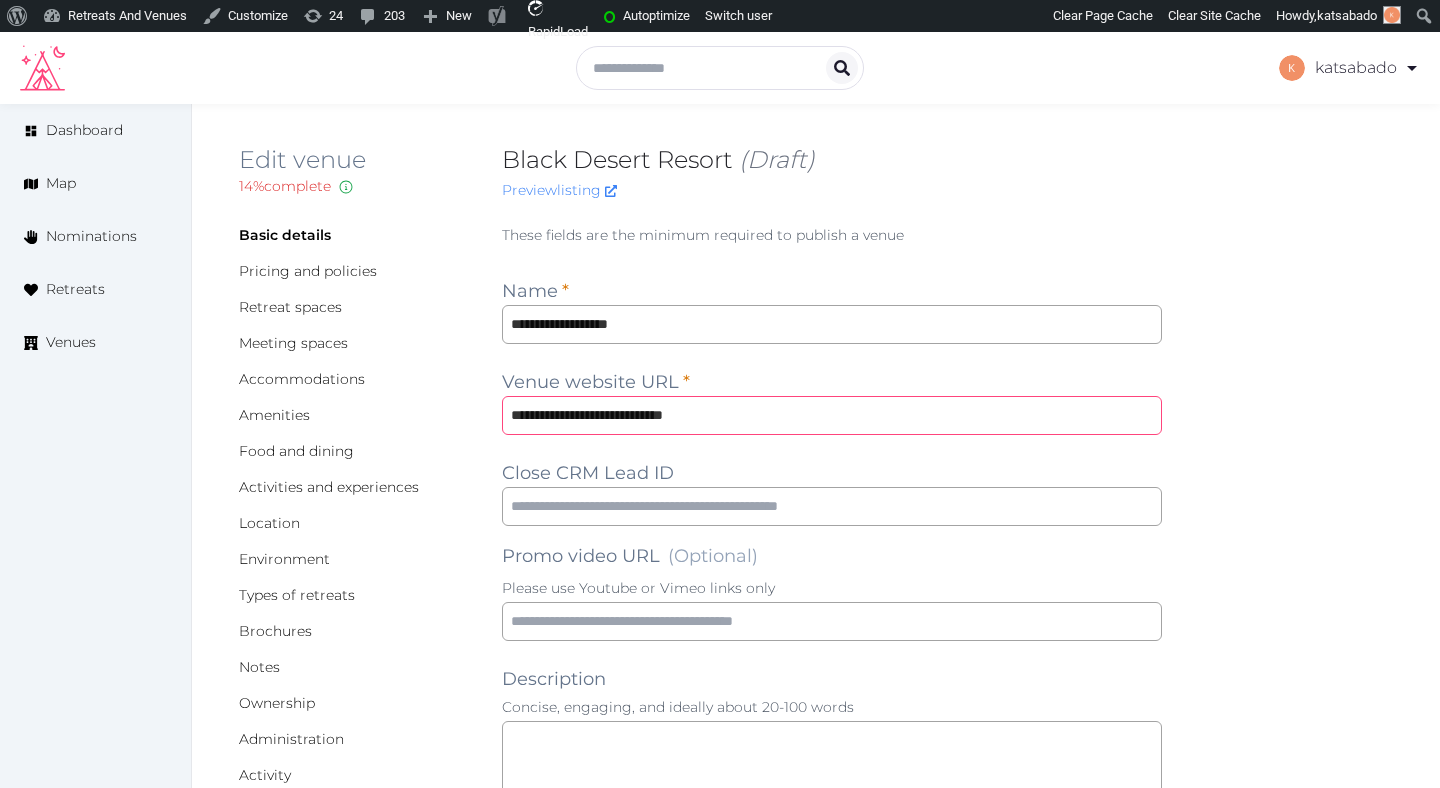 click on "**********" at bounding box center (832, 415) 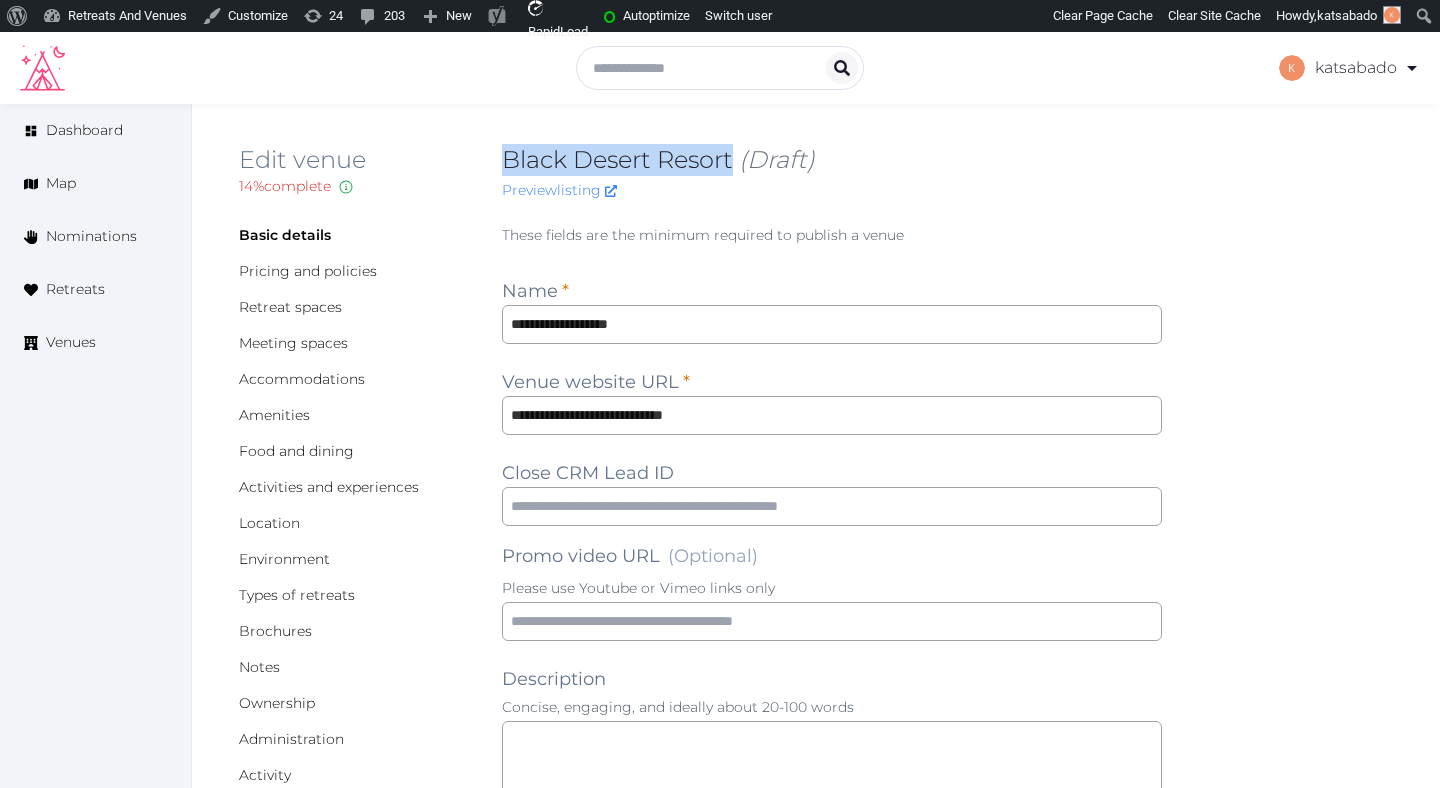 copy on "Black Desert Resort" 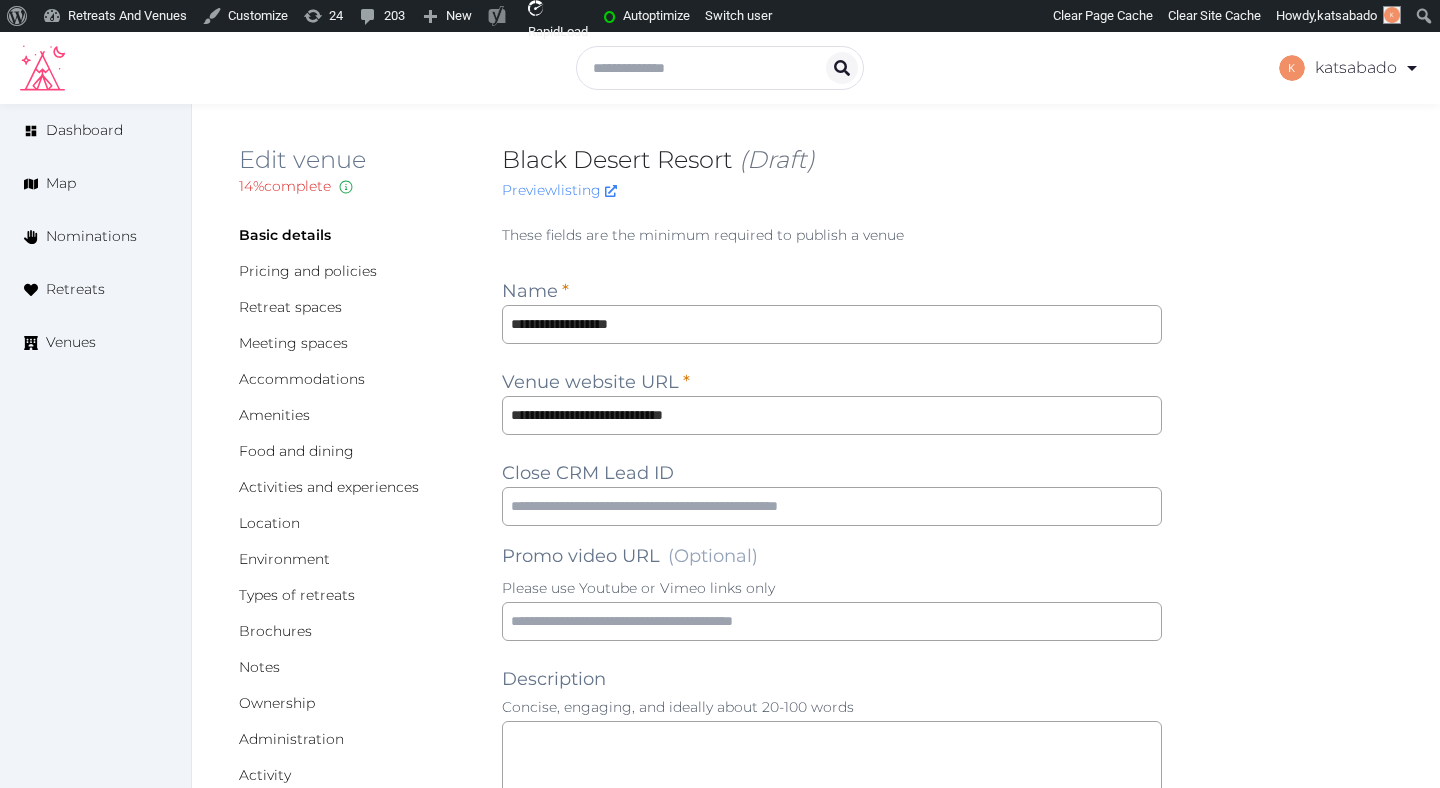 click on "Black Desert Resort   (Draft)" at bounding box center [832, 160] 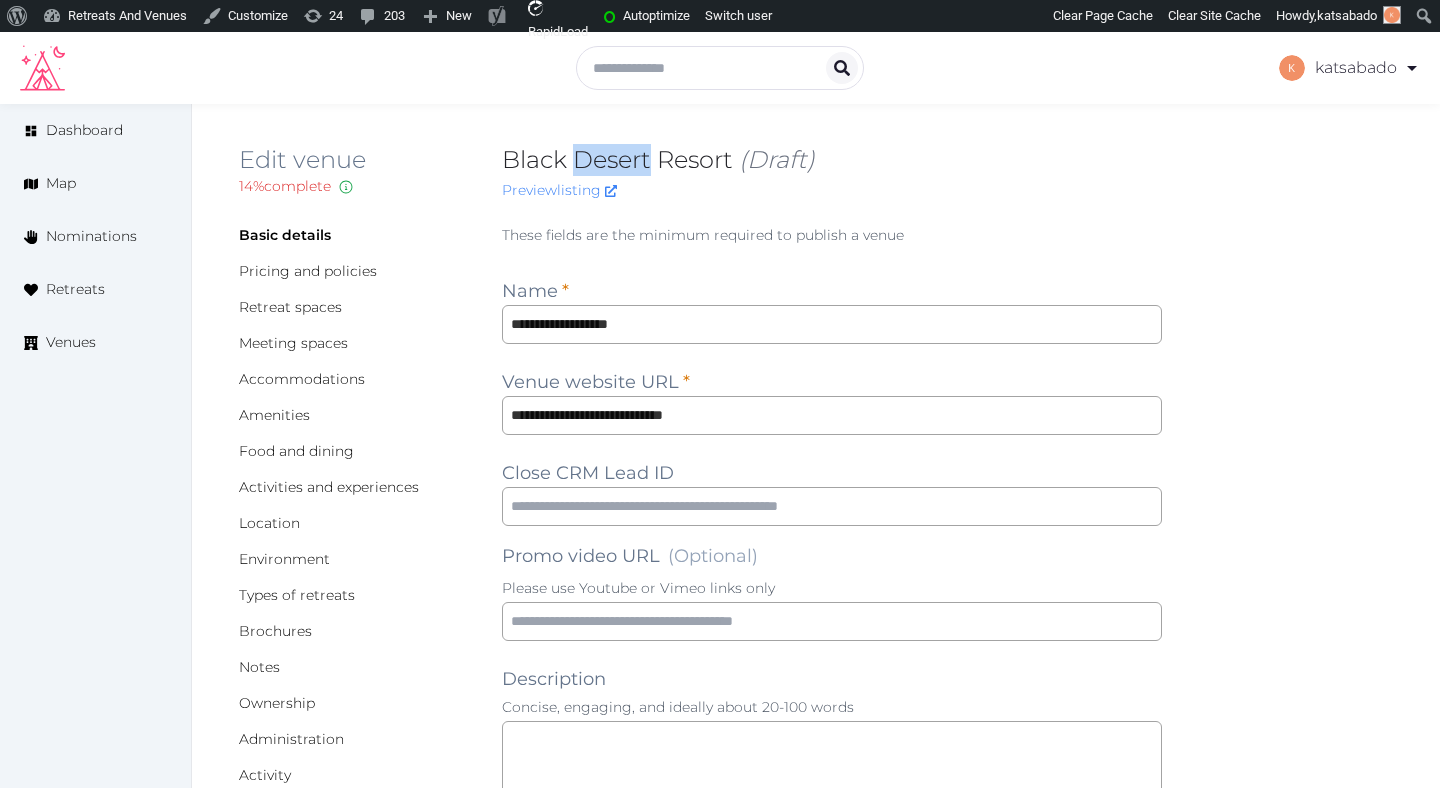 click on "Black Desert Resort   (Draft)" at bounding box center (832, 160) 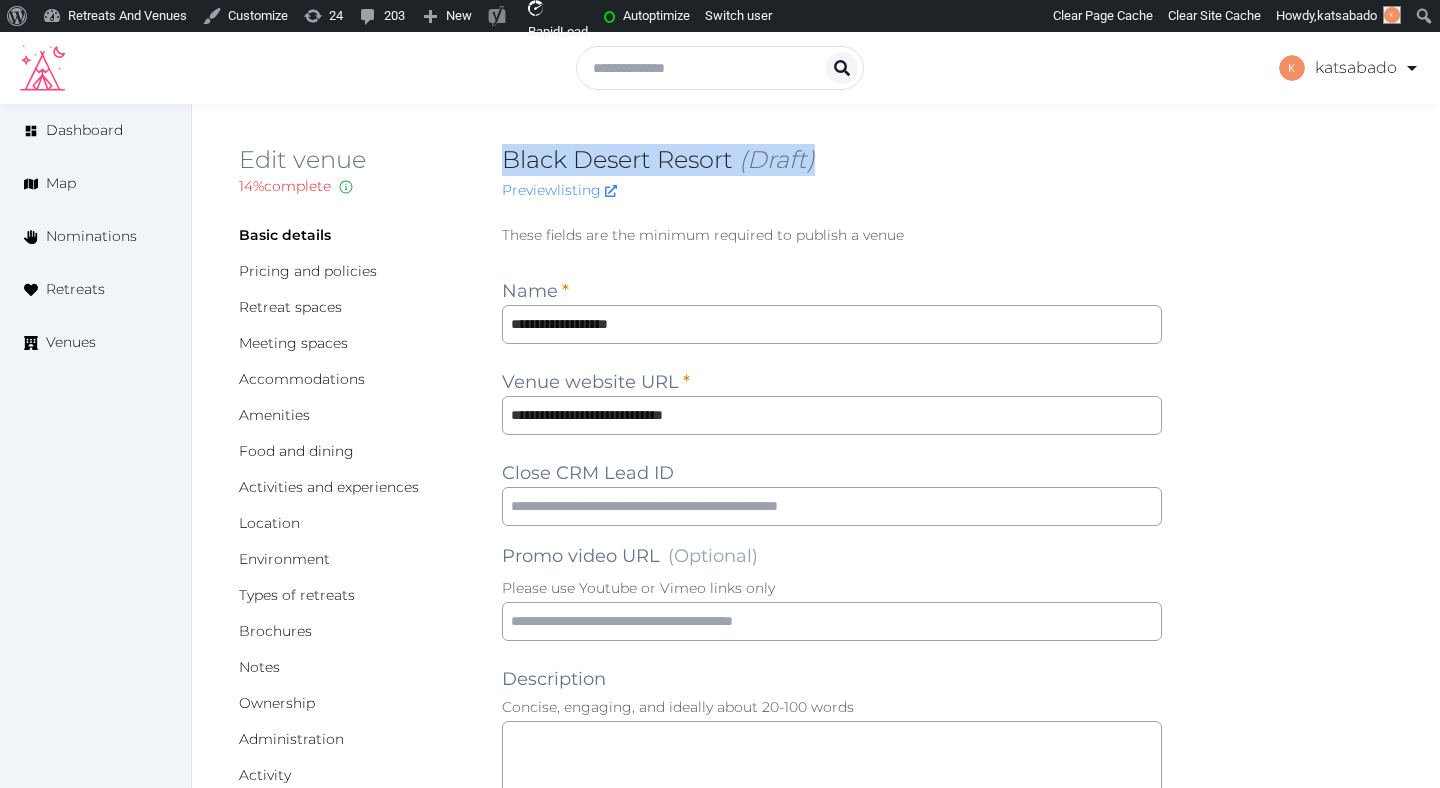 click on "Black Desert Resort   (Draft)" at bounding box center [832, 160] 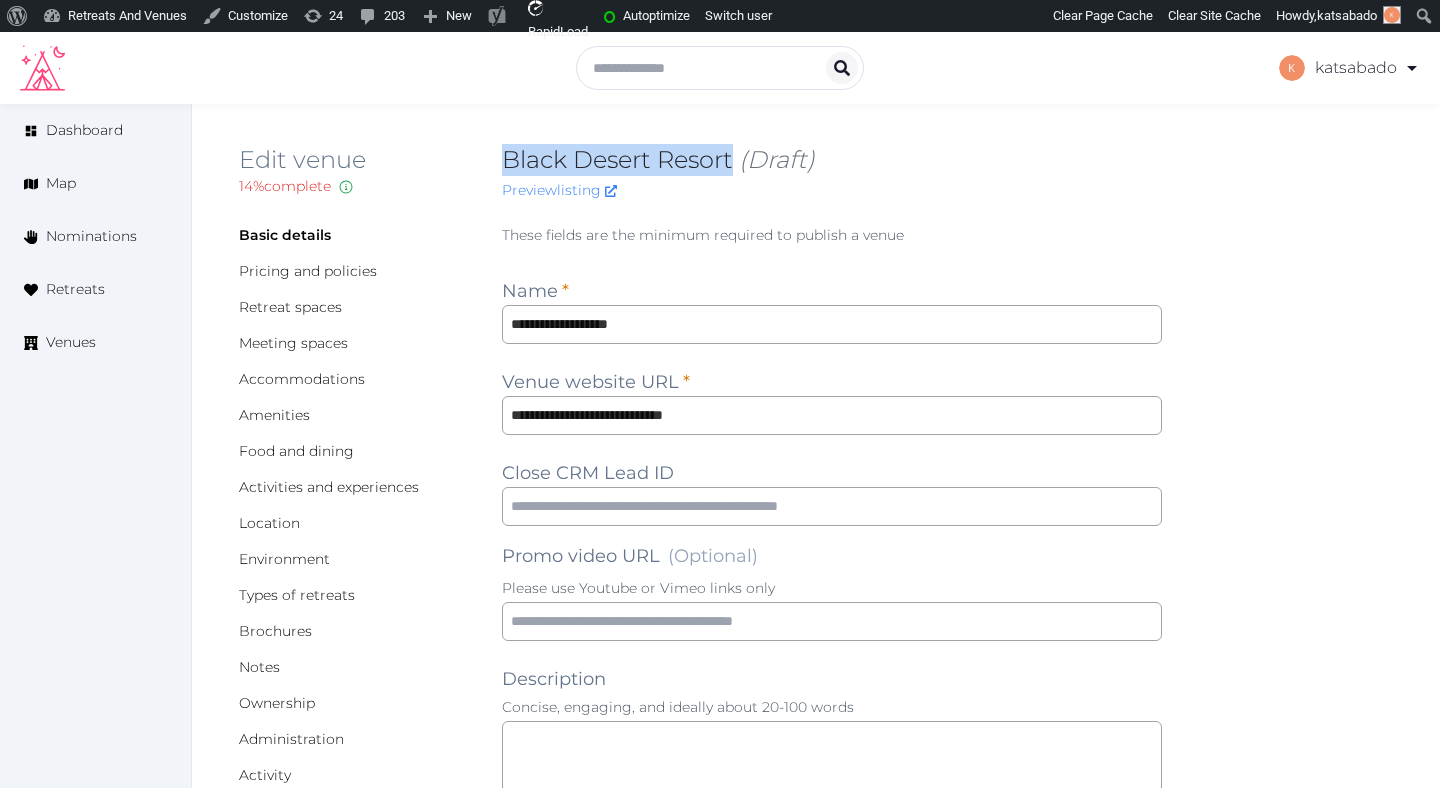 copy on "Black Desert Resort" 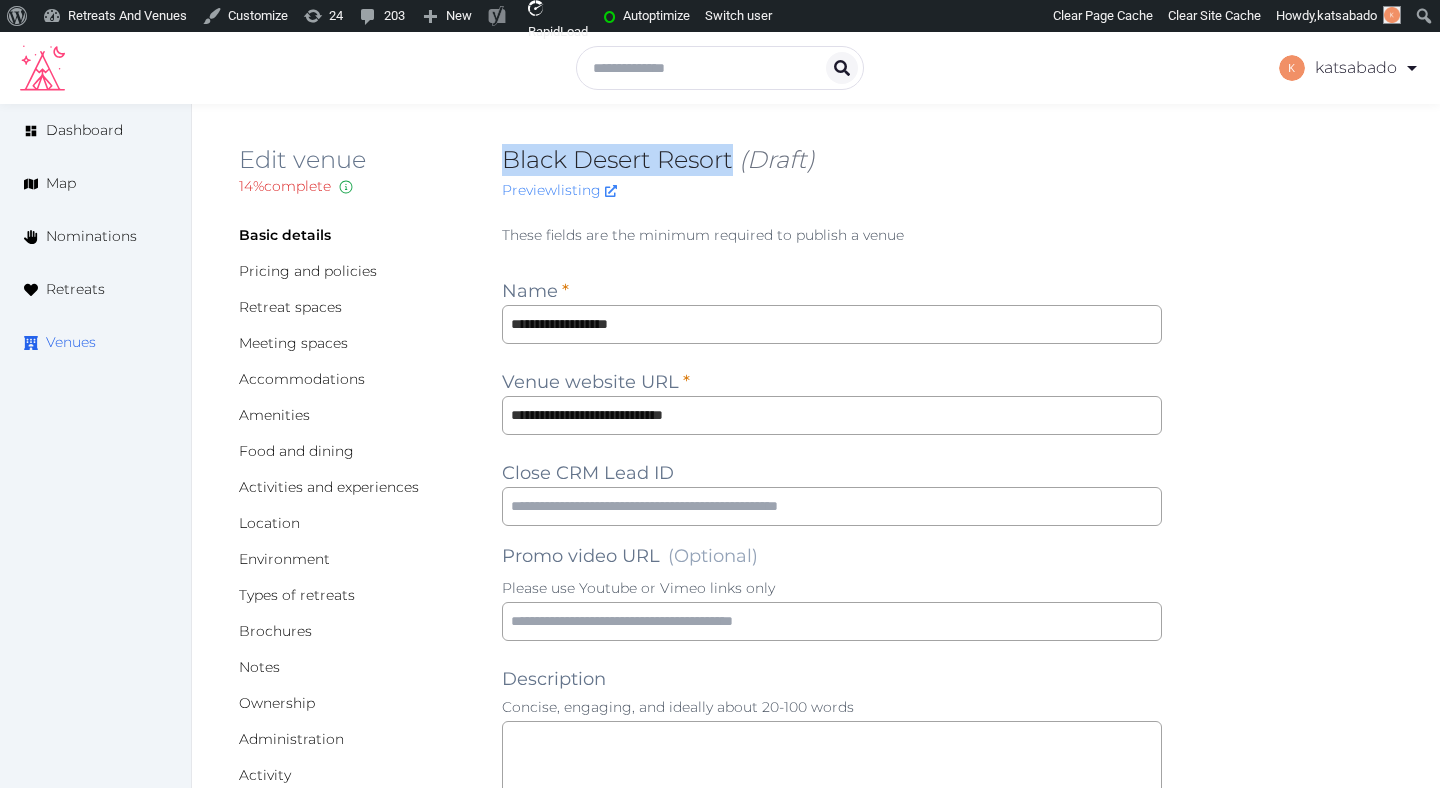 click on "Venues" at bounding box center (95, 342) 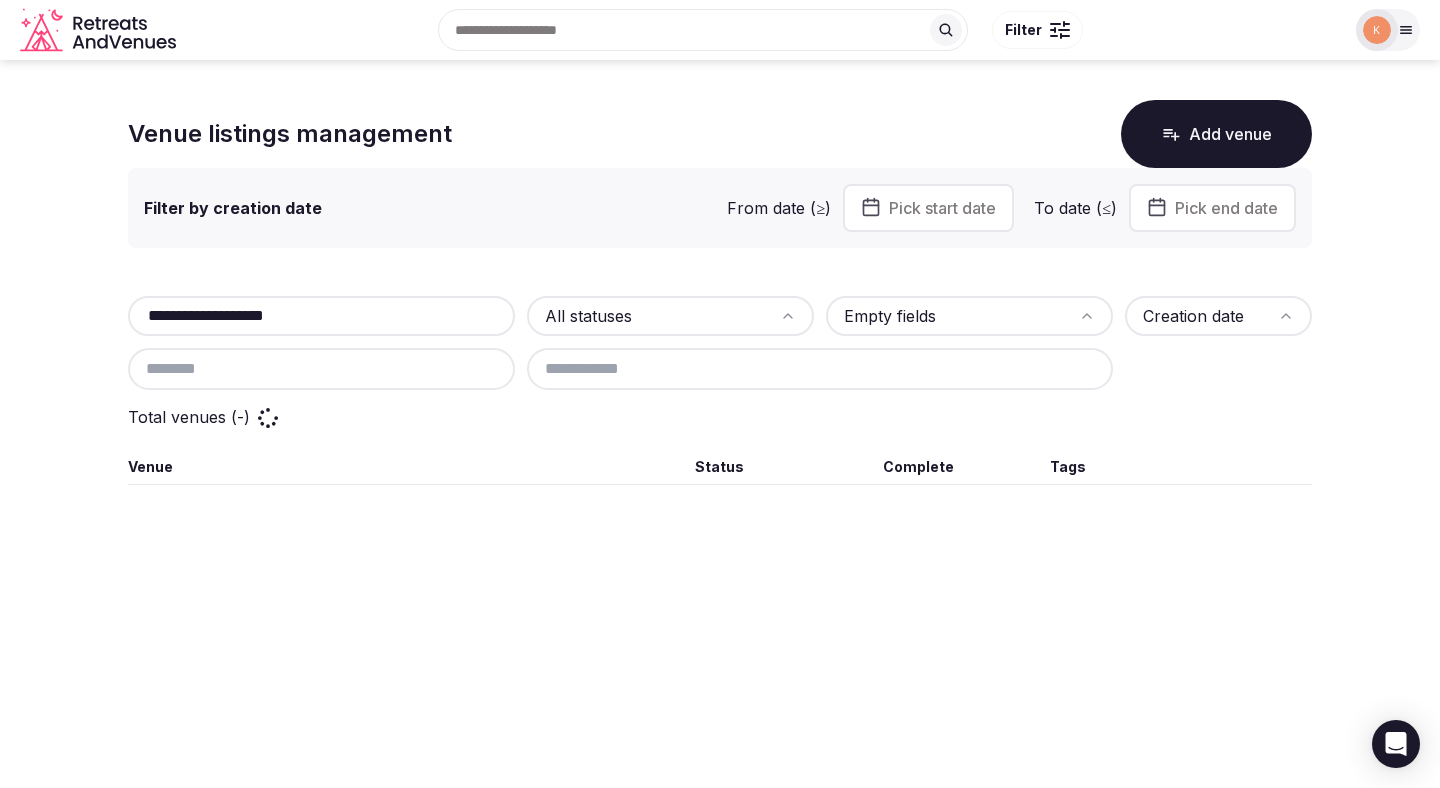 scroll, scrollTop: 0, scrollLeft: 0, axis: both 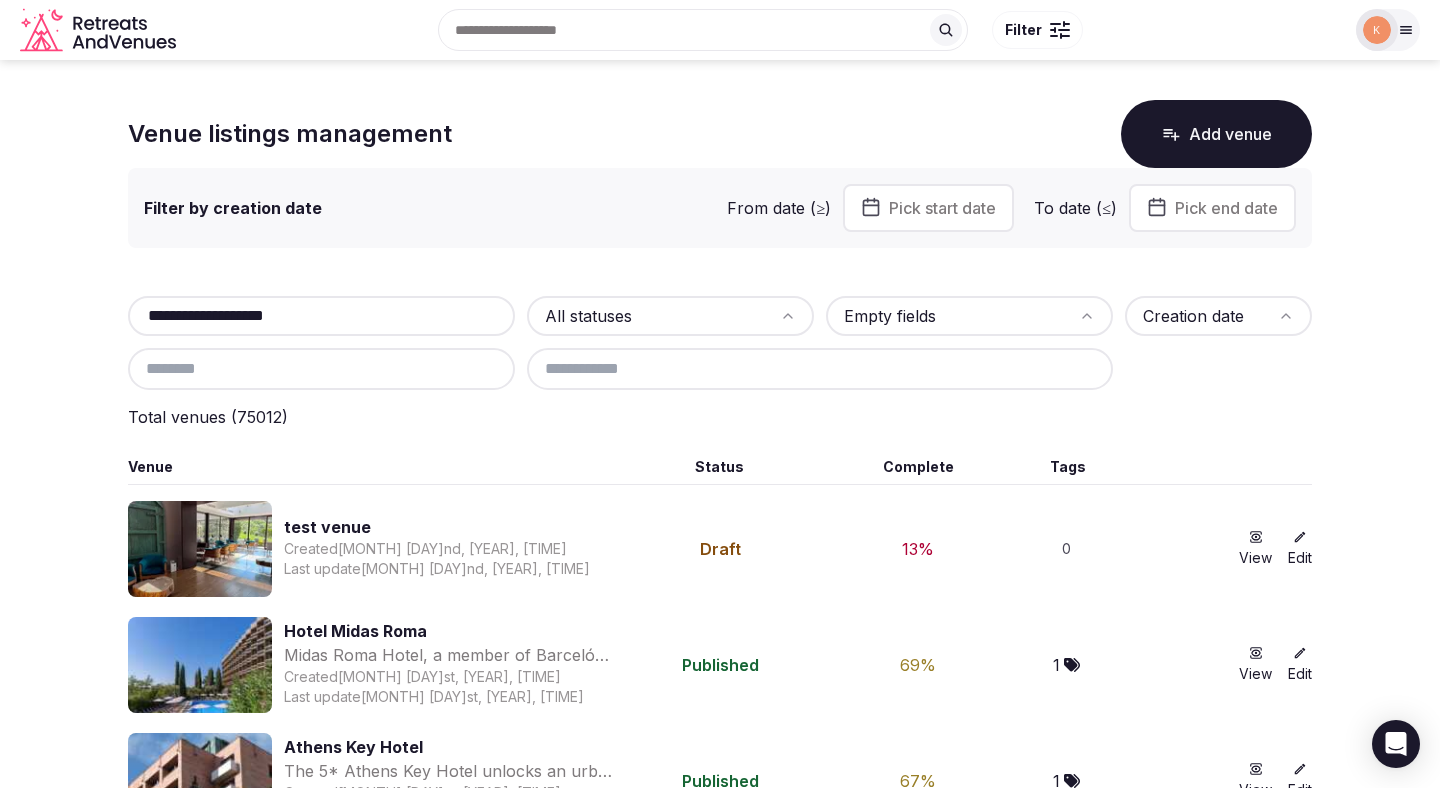 click on "**********" at bounding box center (321, 316) 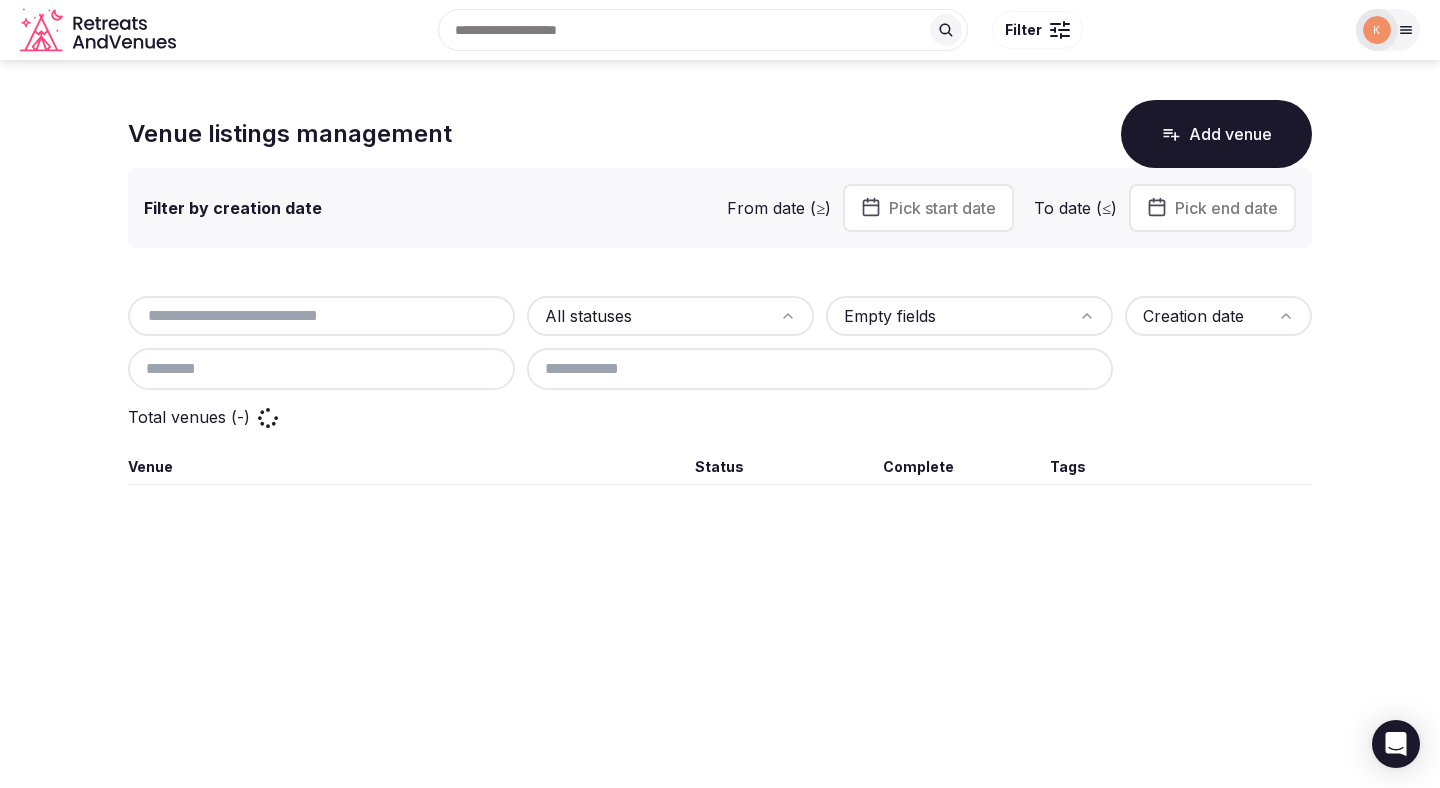 scroll, scrollTop: 0, scrollLeft: 0, axis: both 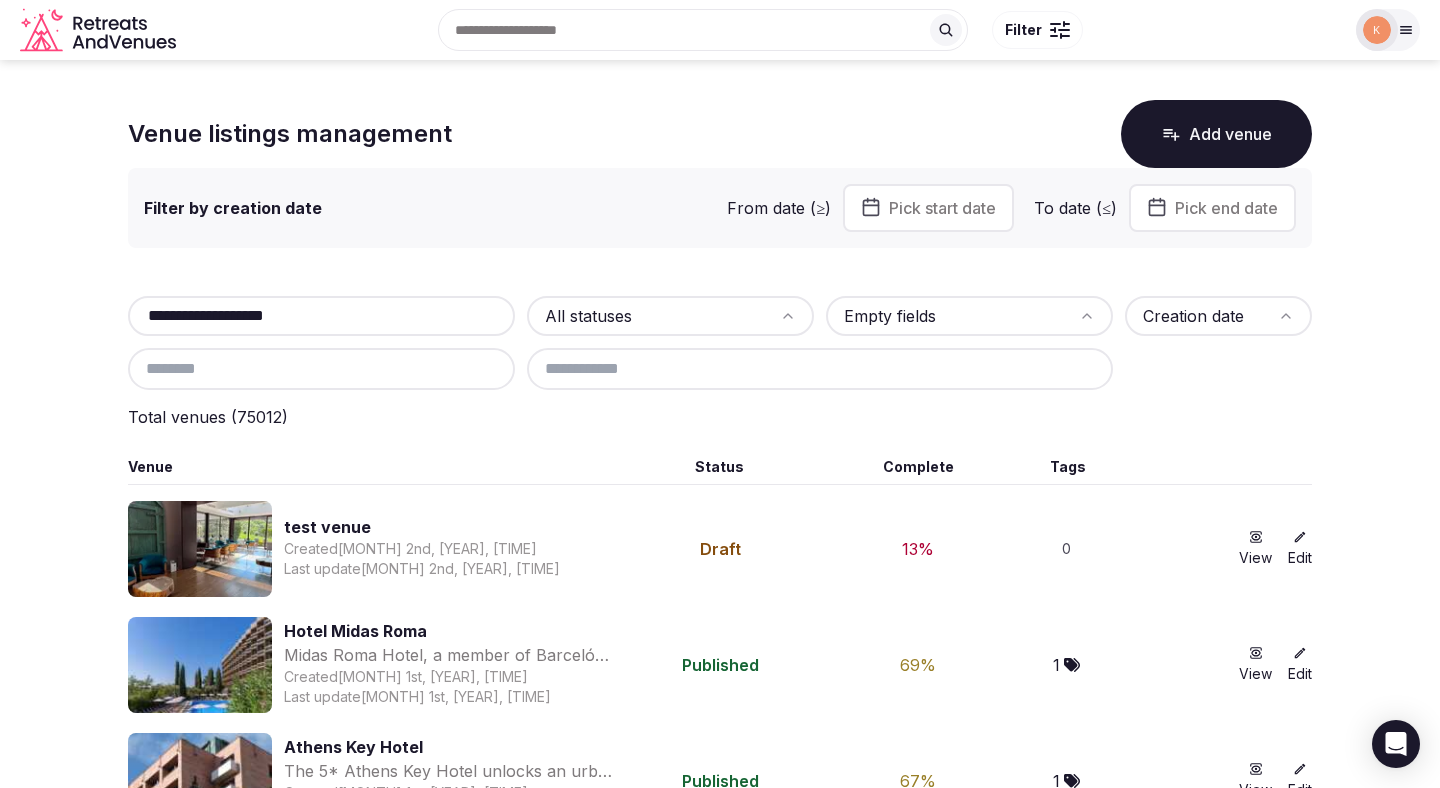 type on "**********" 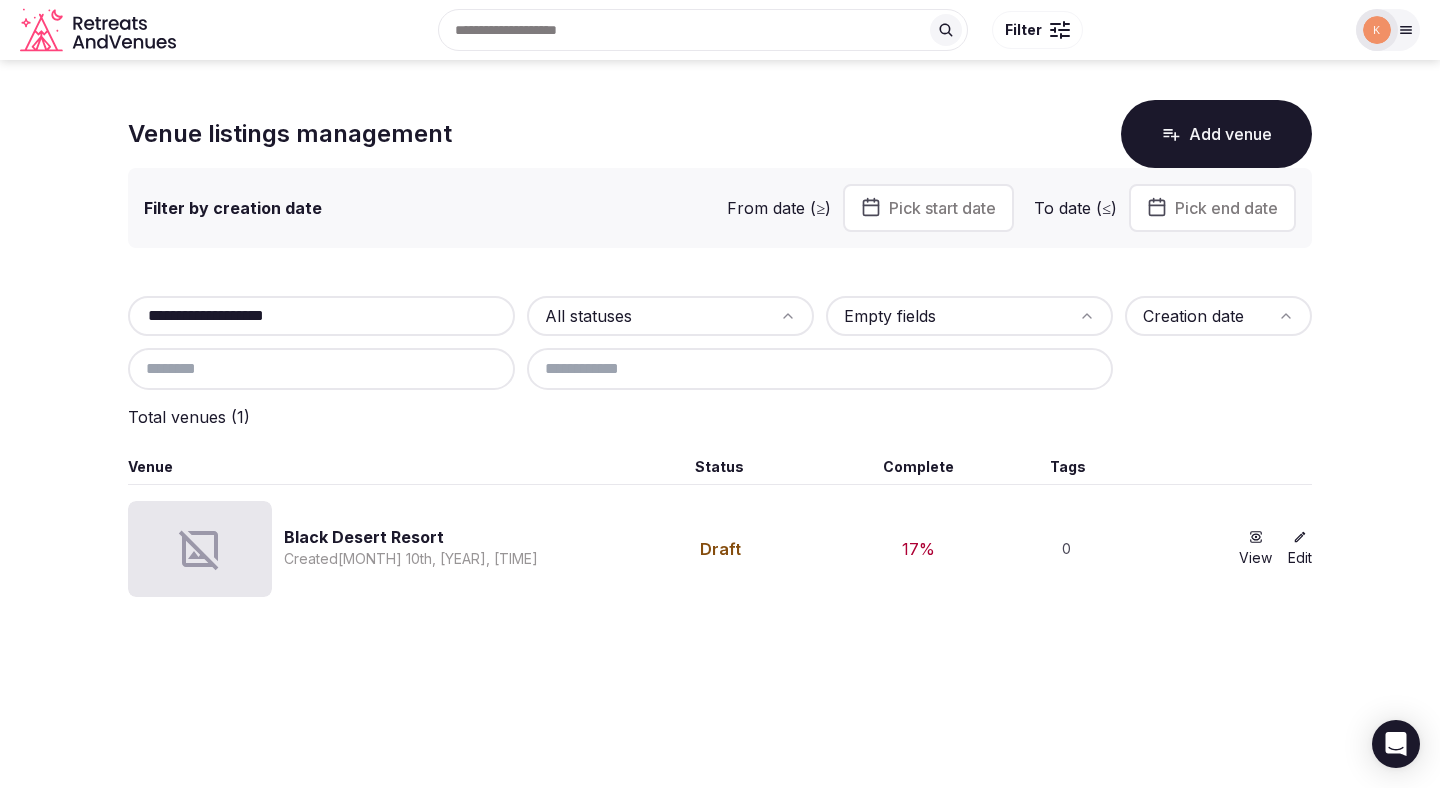 click on "Black Desert Resort" at bounding box center (411, 537) 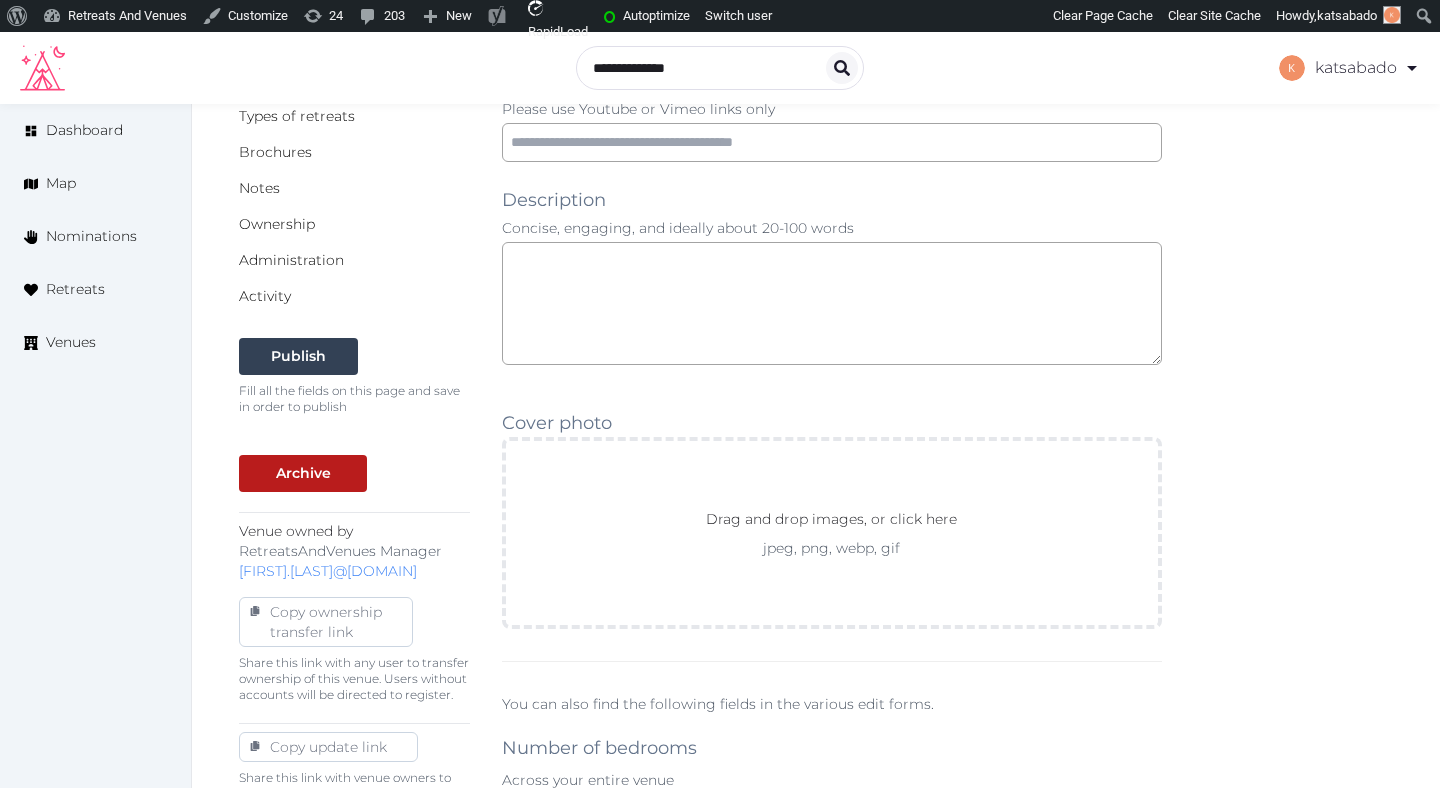 scroll, scrollTop: 484, scrollLeft: 0, axis: vertical 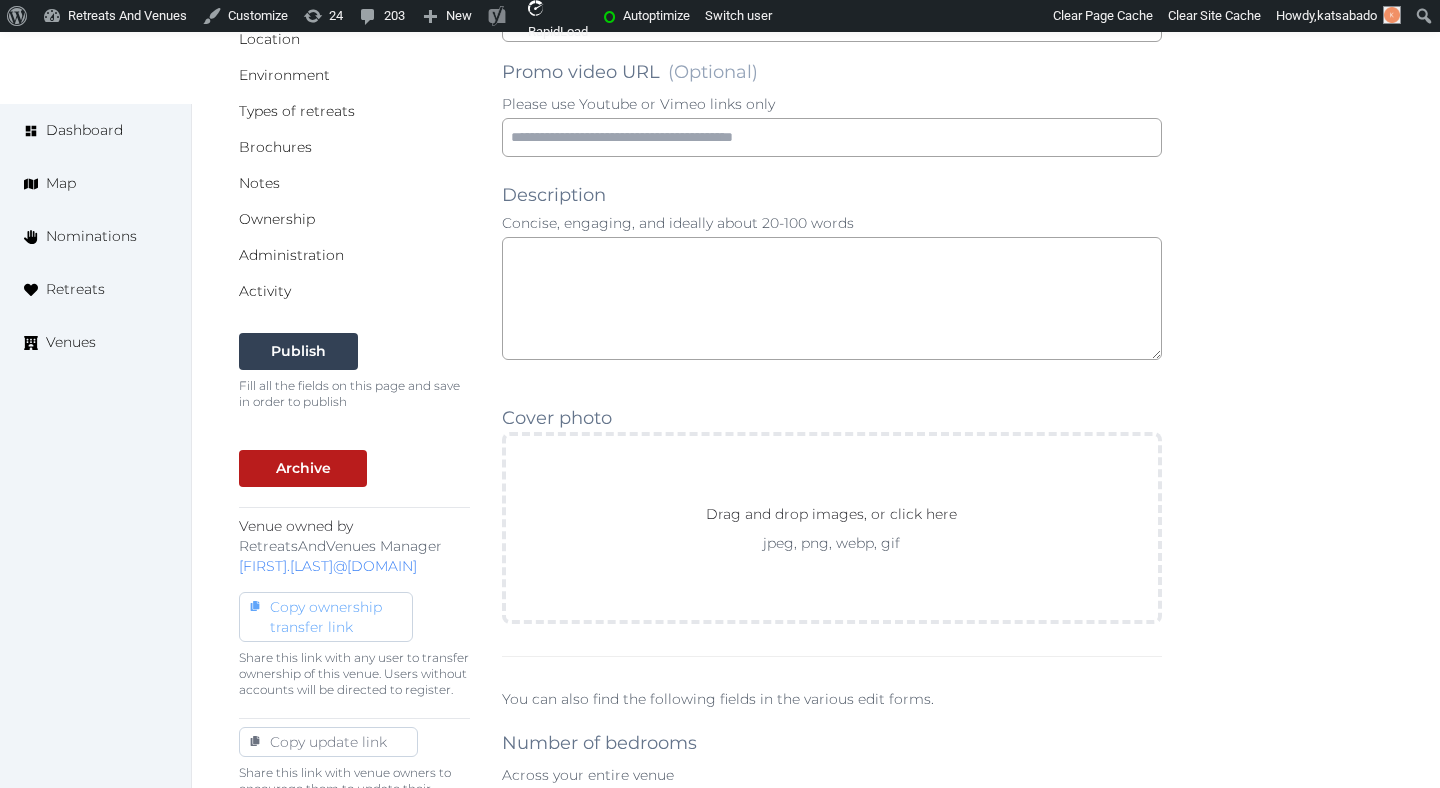 click on "Copy ownership transfer link" at bounding box center (326, 617) 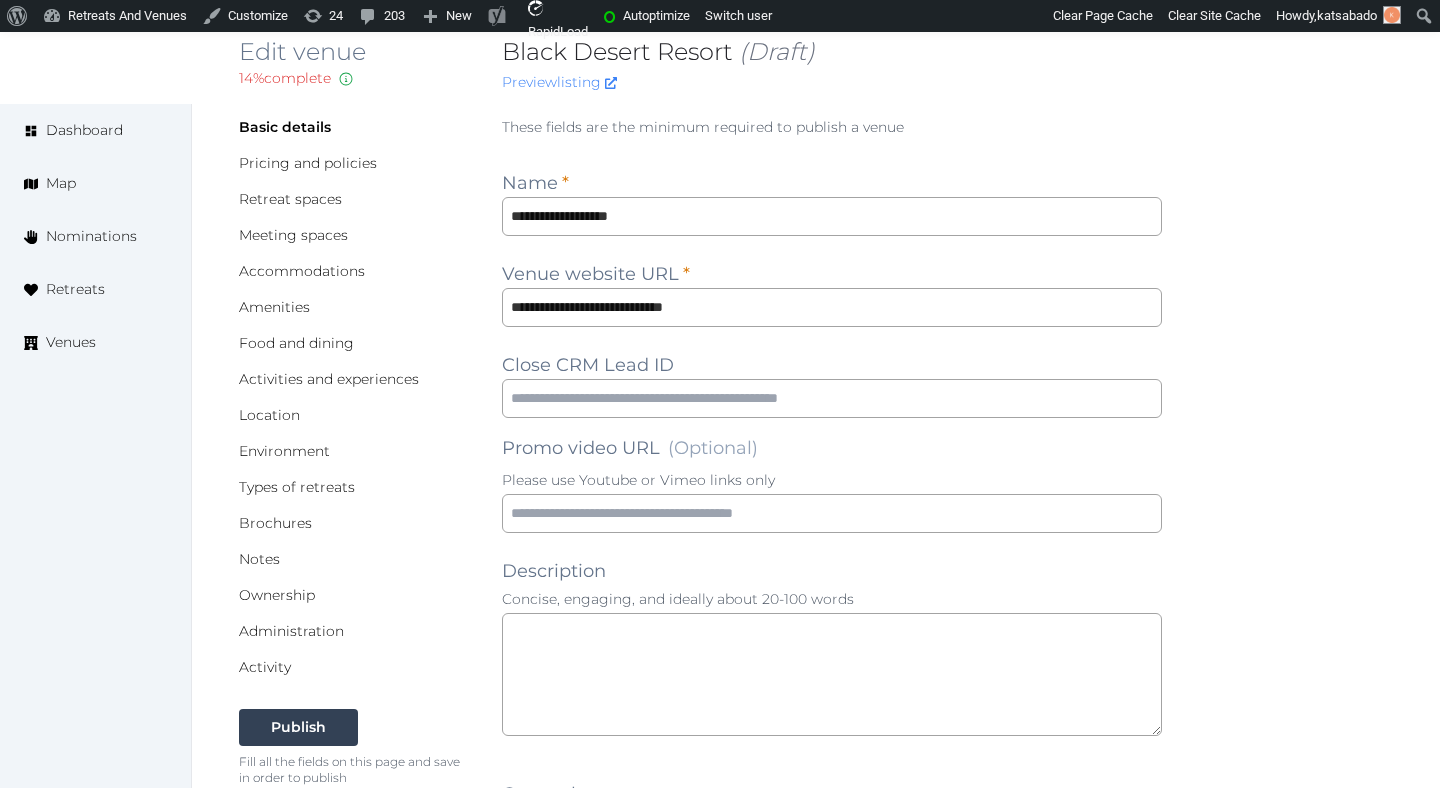 scroll, scrollTop: 0, scrollLeft: 0, axis: both 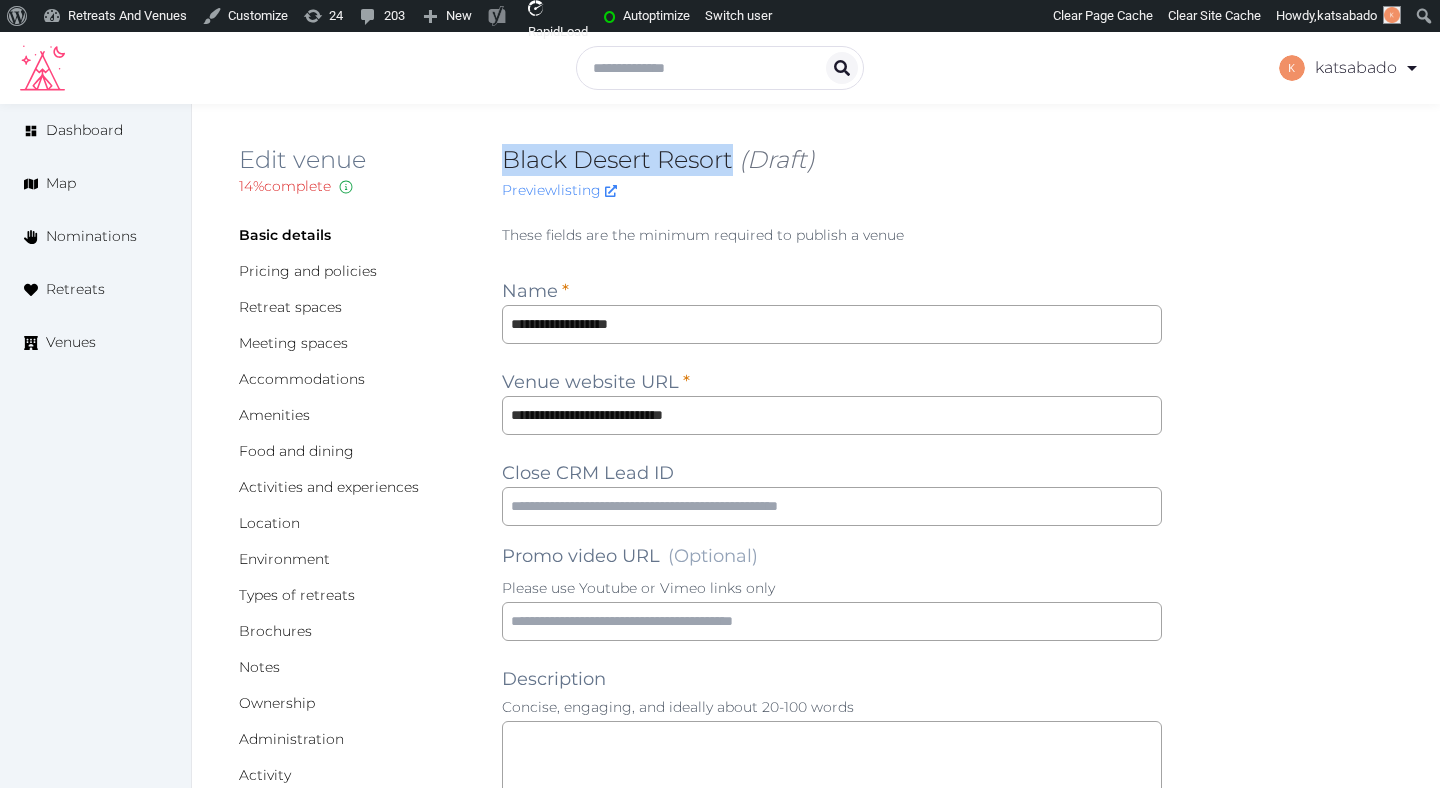 drag, startPoint x: 735, startPoint y: 158, endPoint x: 495, endPoint y: 162, distance: 240.03333 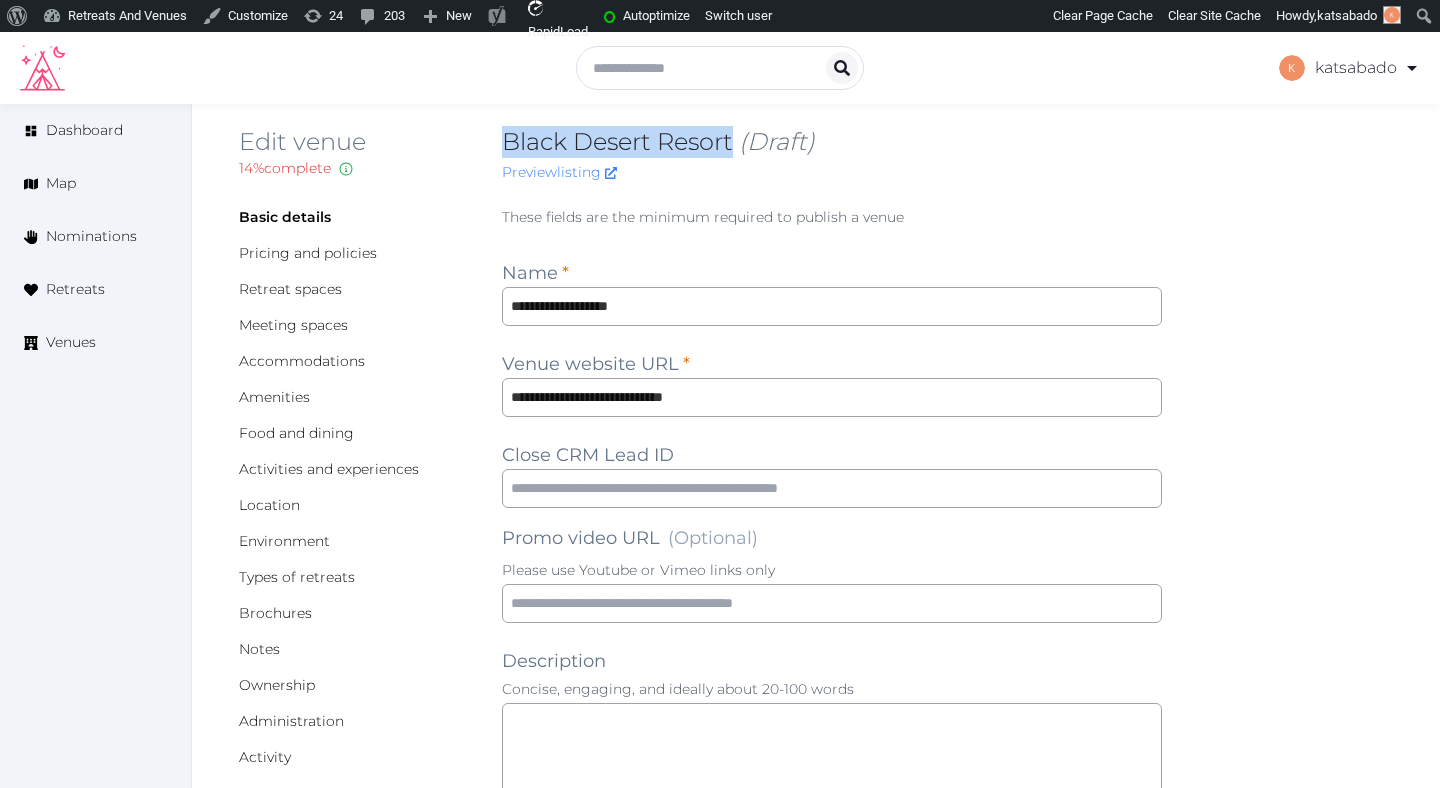 scroll, scrollTop: 25, scrollLeft: 0, axis: vertical 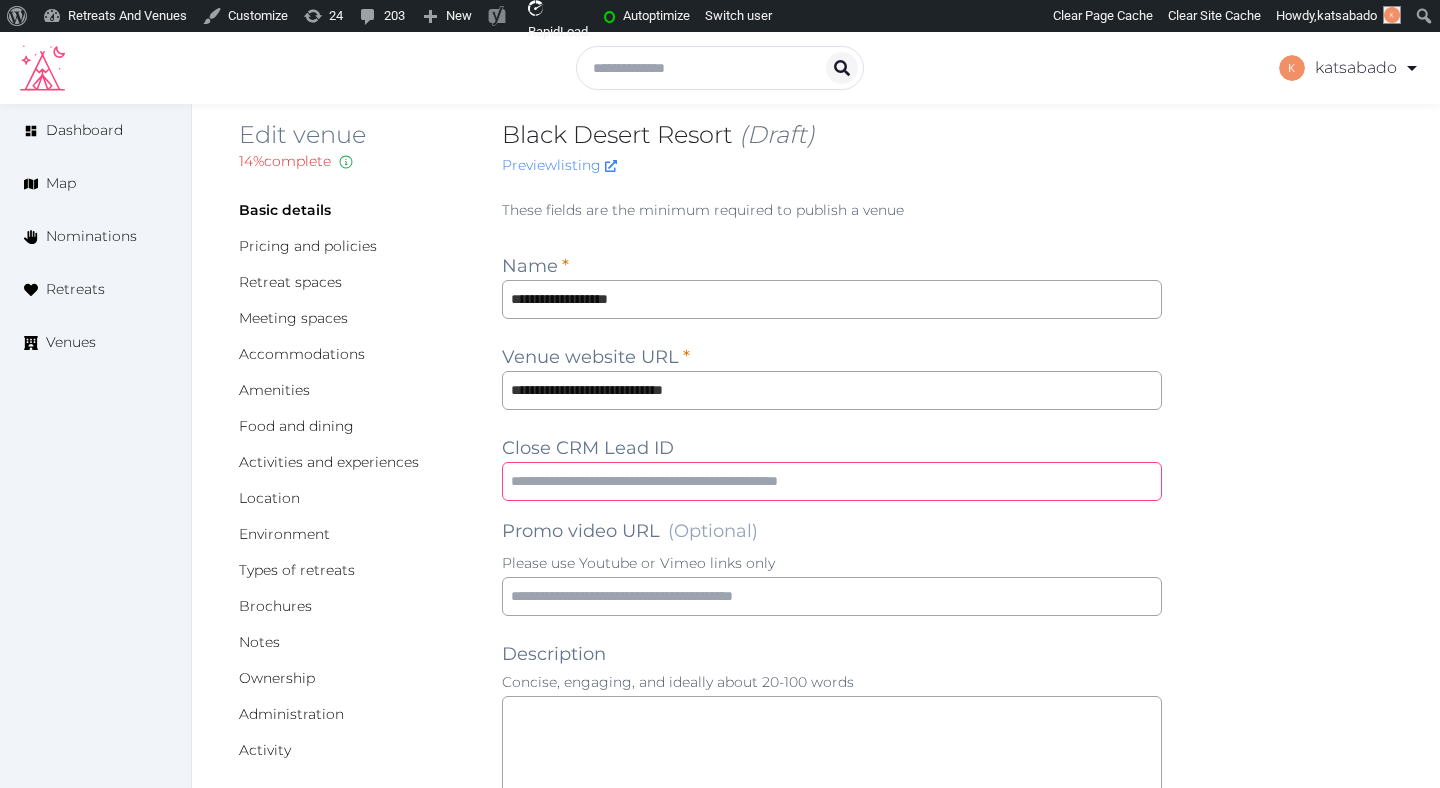 click at bounding box center [832, 481] 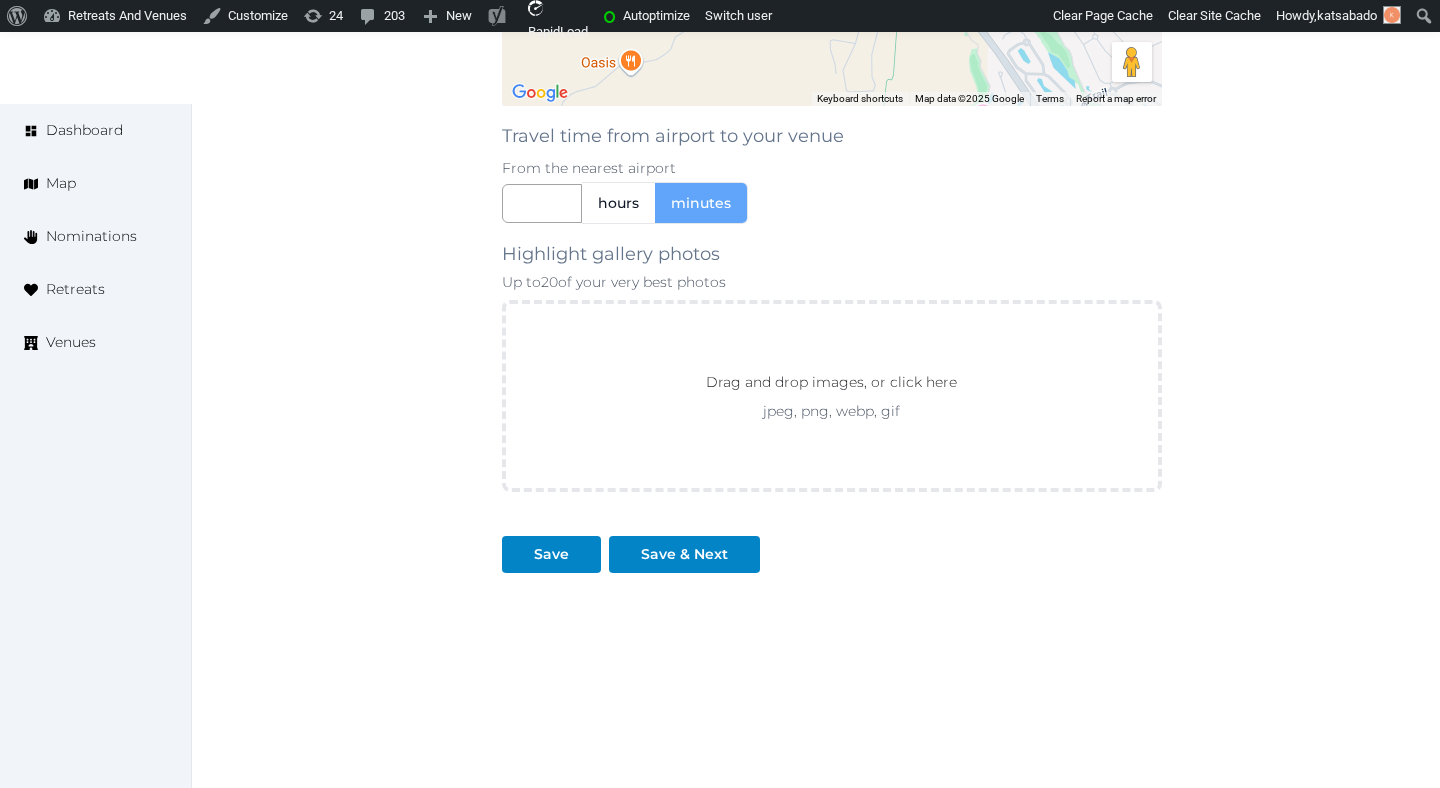 scroll, scrollTop: 1724, scrollLeft: 0, axis: vertical 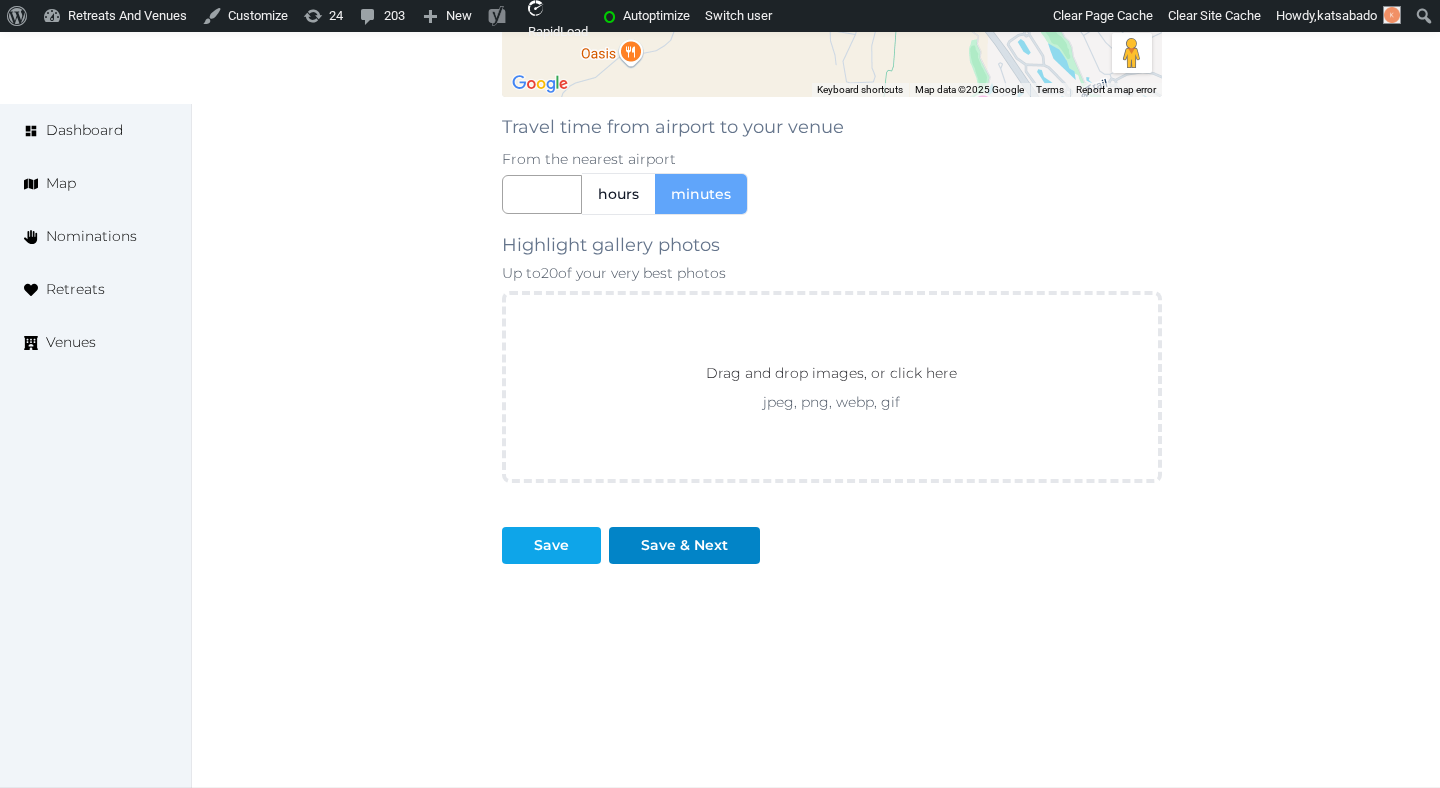 type on "**********" 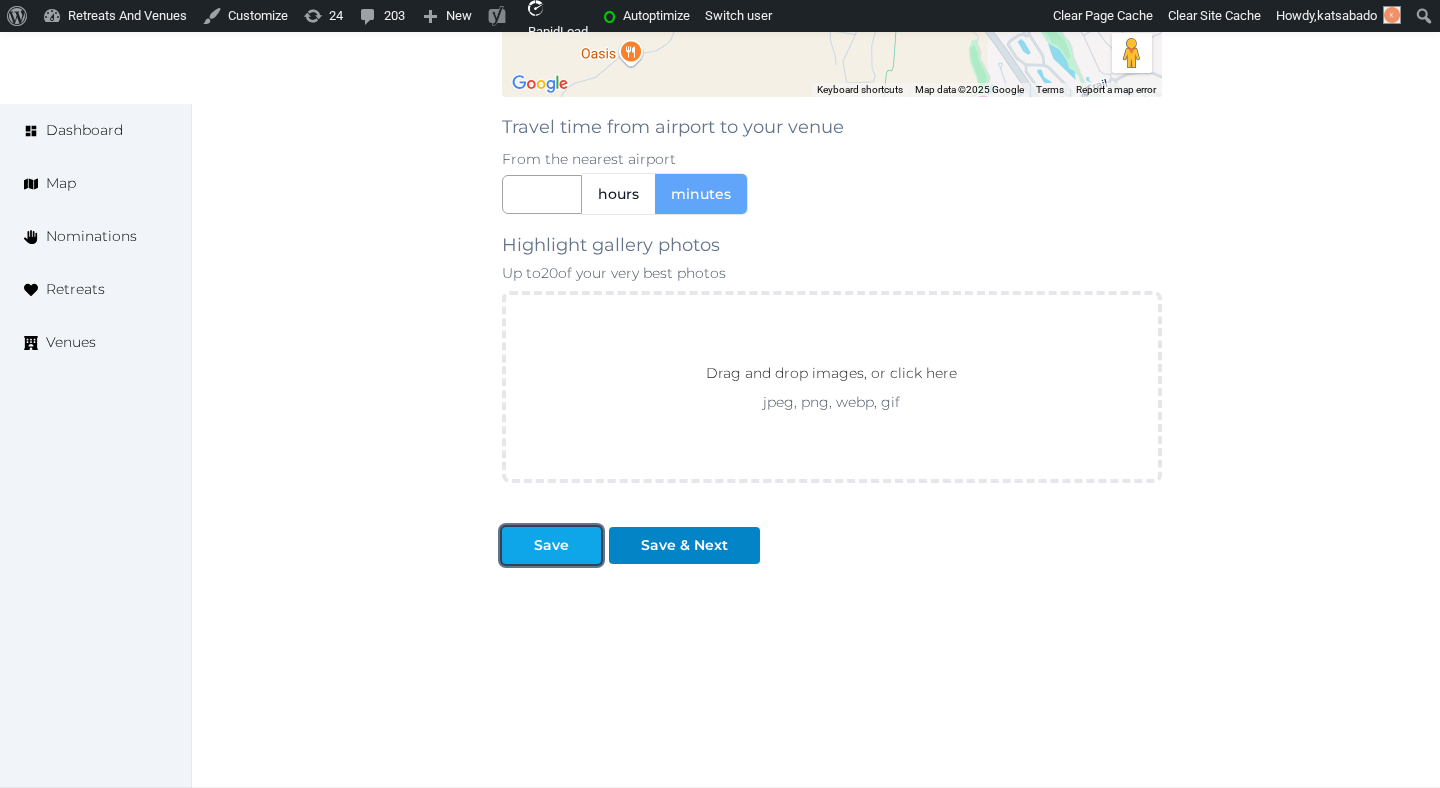 click on "Save" at bounding box center (551, 545) 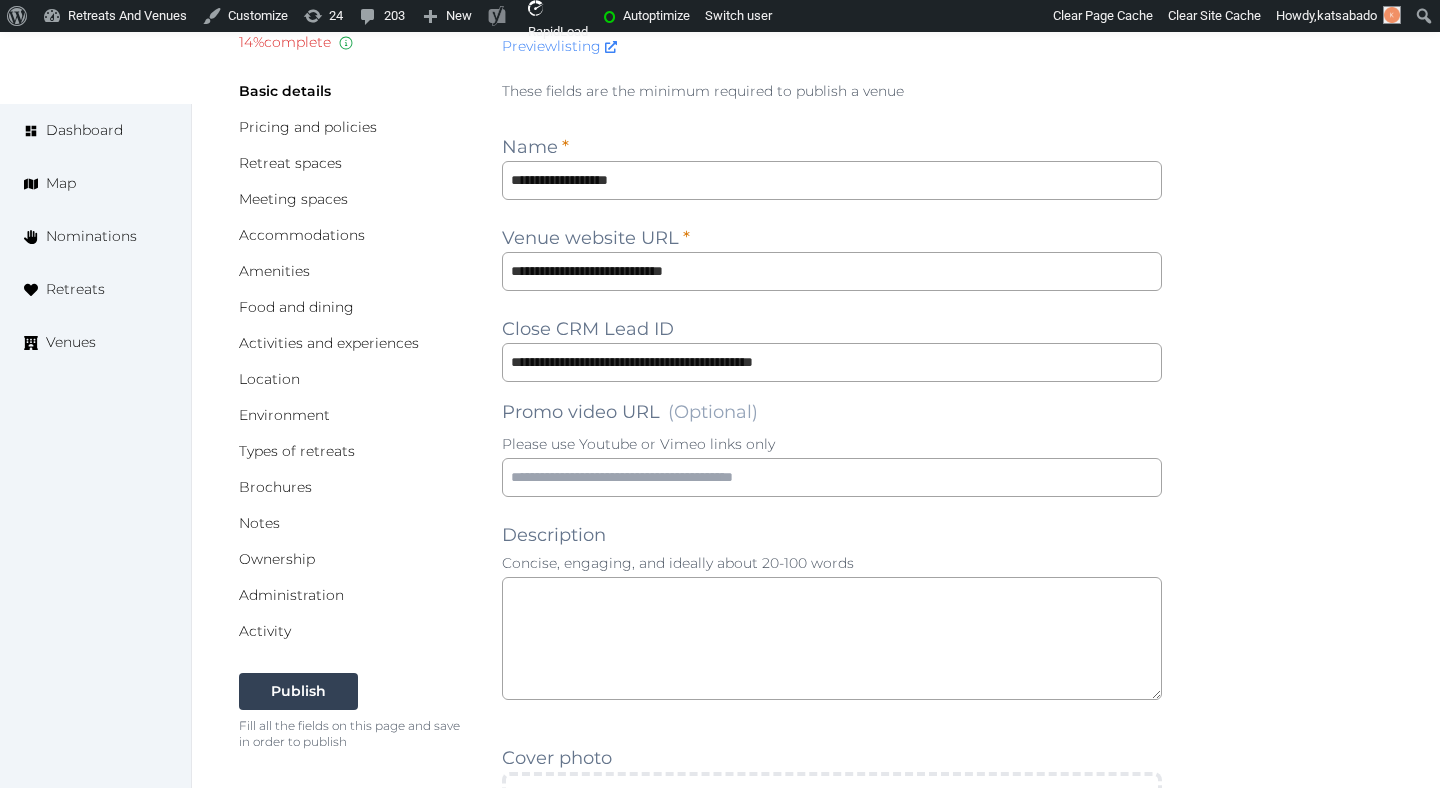 scroll, scrollTop: 0, scrollLeft: 0, axis: both 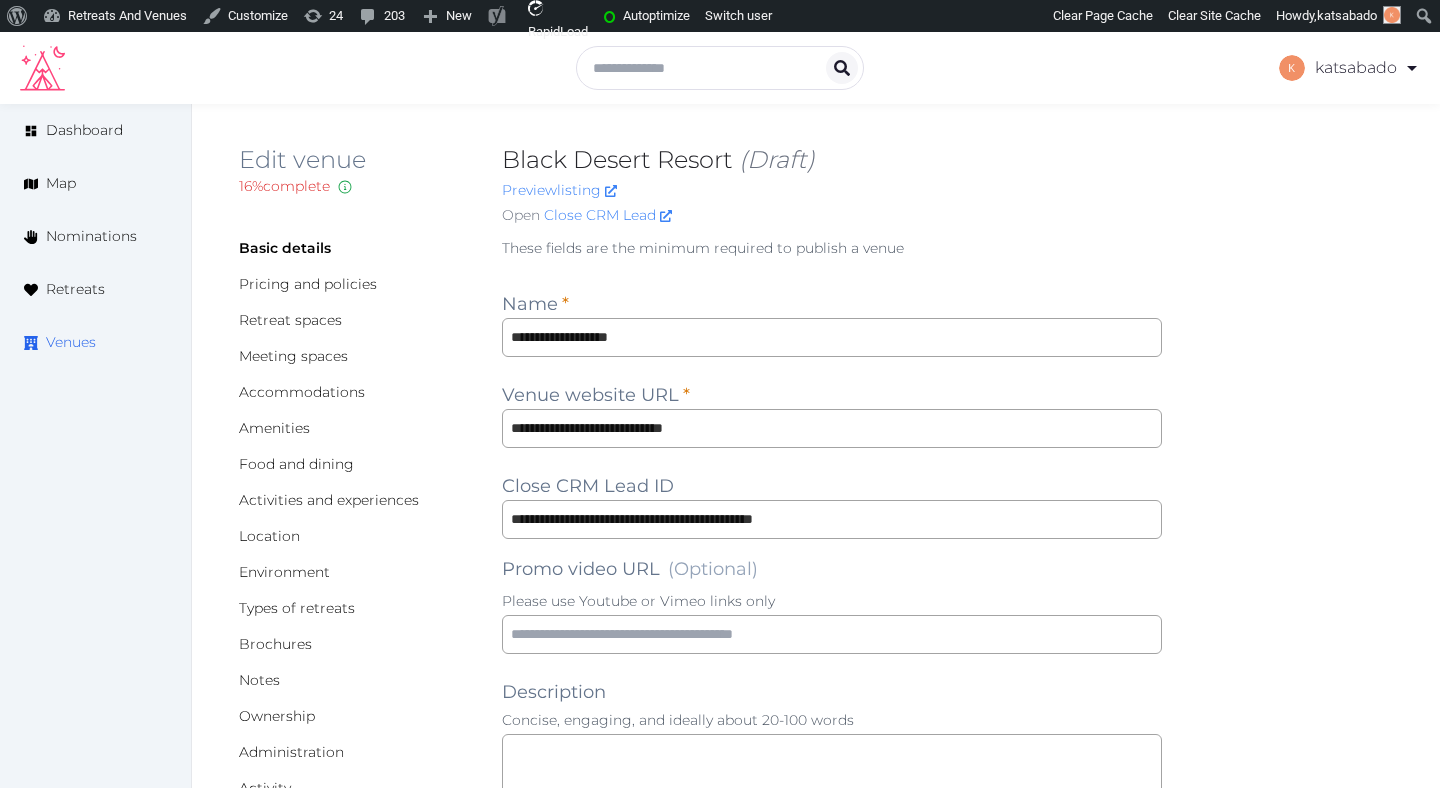 click on "Venues" at bounding box center [95, 342] 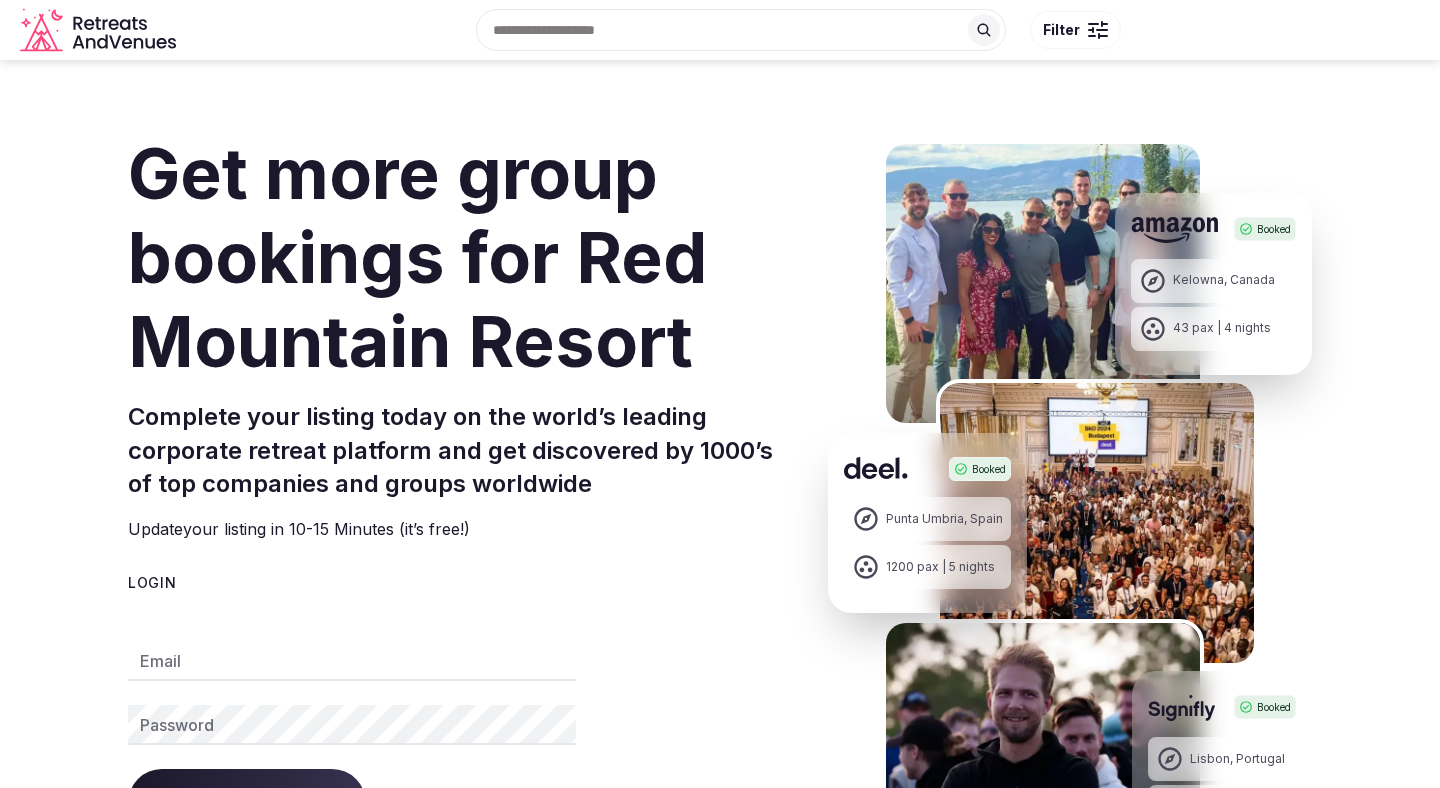 scroll, scrollTop: 0, scrollLeft: 0, axis: both 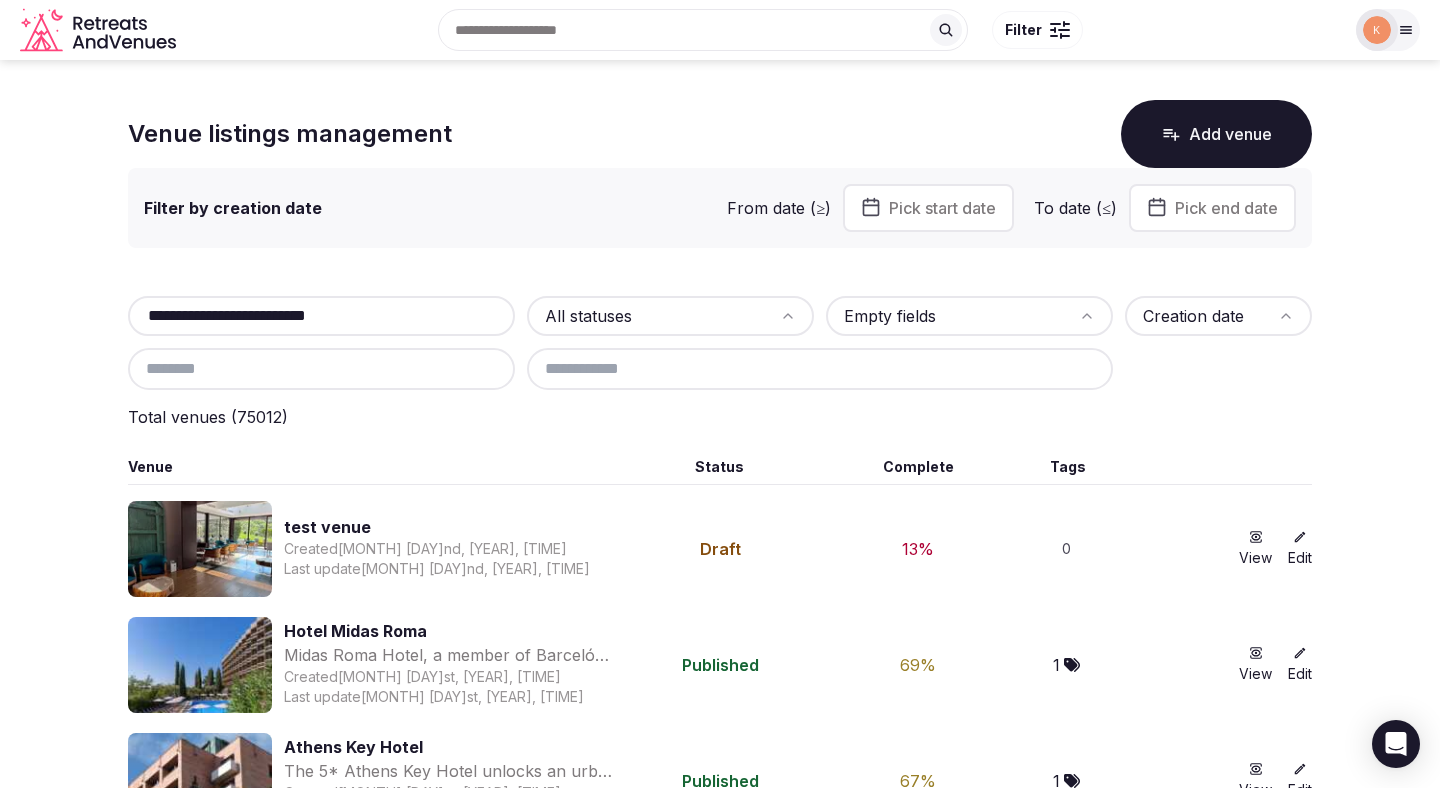 type on "**********" 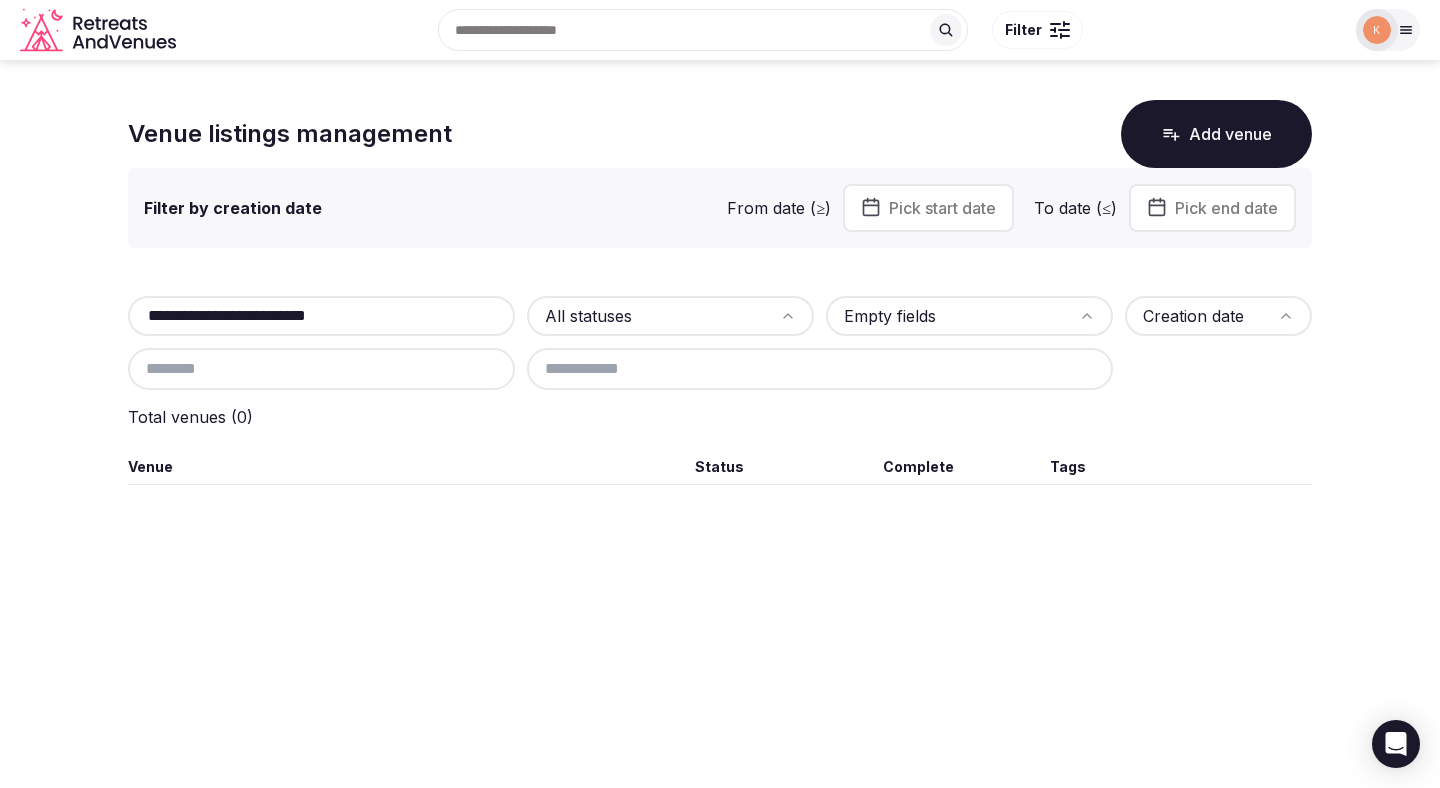 click on "**********" at bounding box center [321, 316] 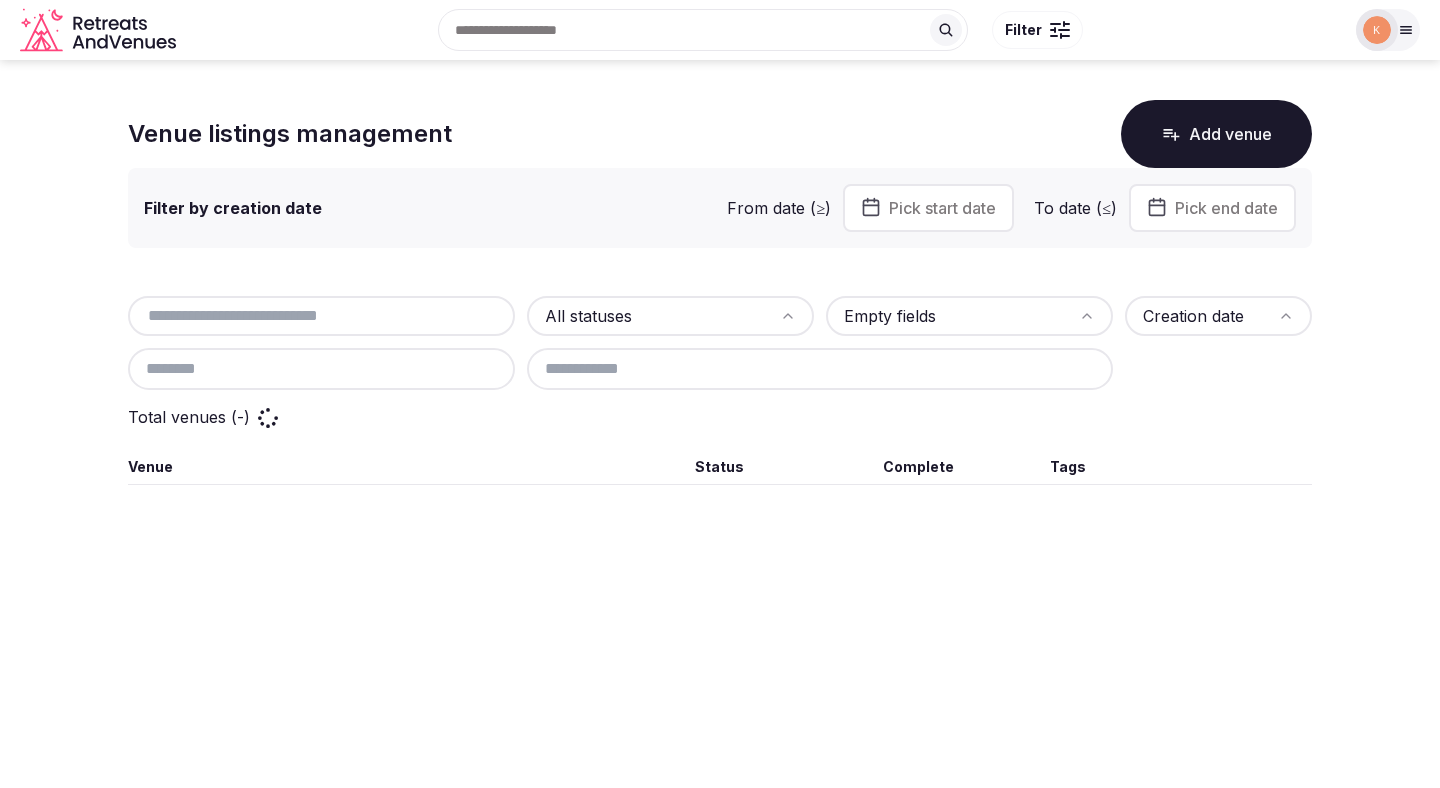 scroll, scrollTop: 0, scrollLeft: 0, axis: both 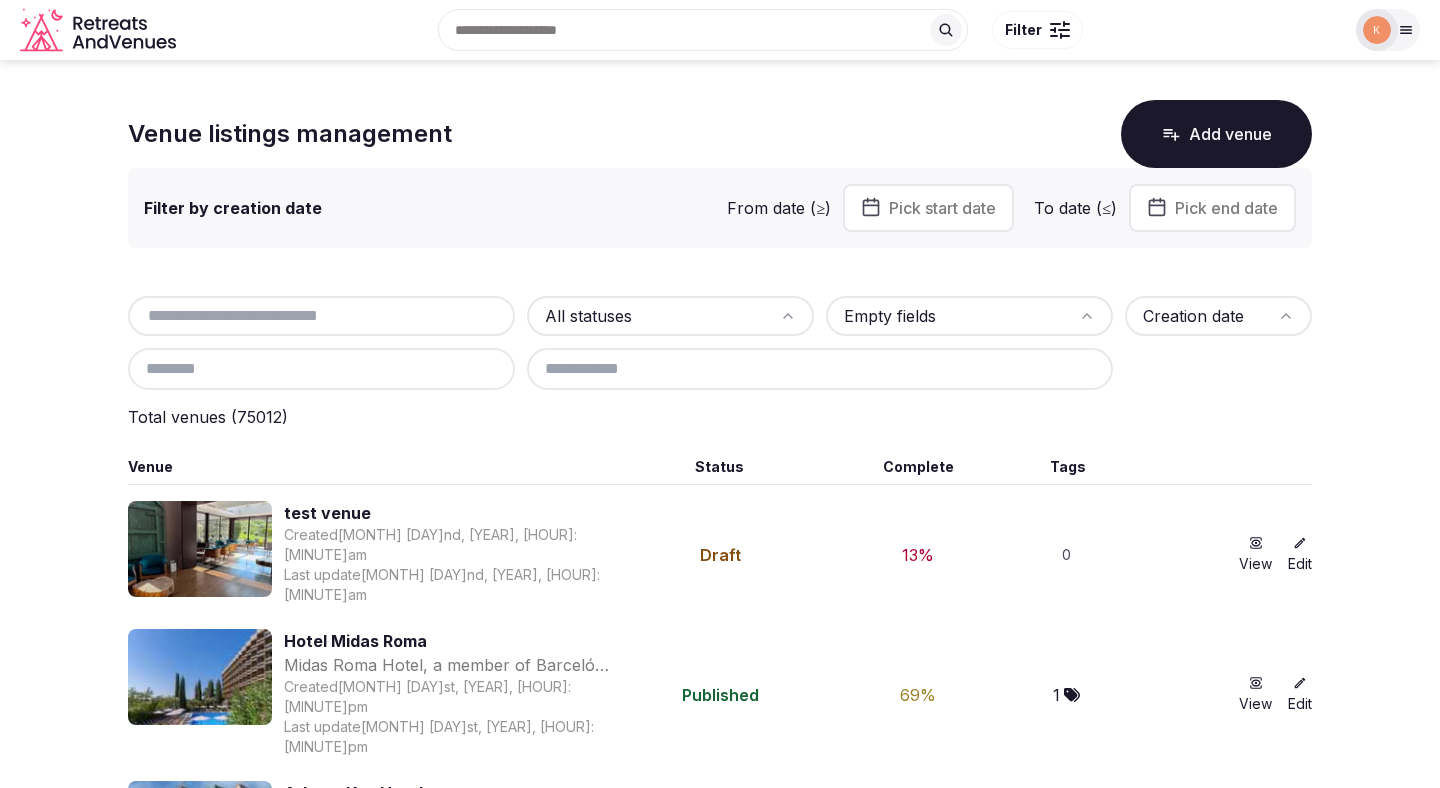 click at bounding box center [321, 316] 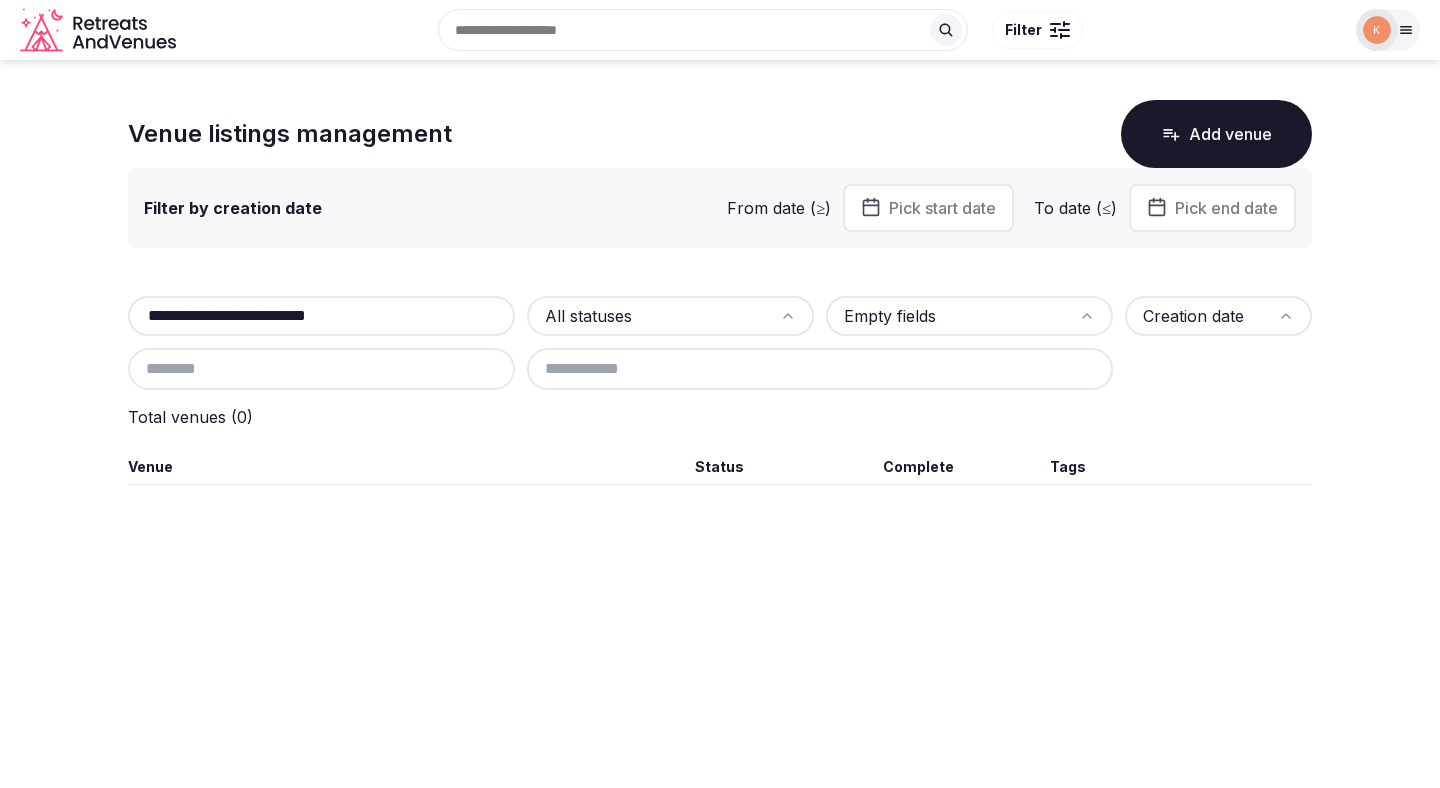 click on "**********" at bounding box center [321, 316] 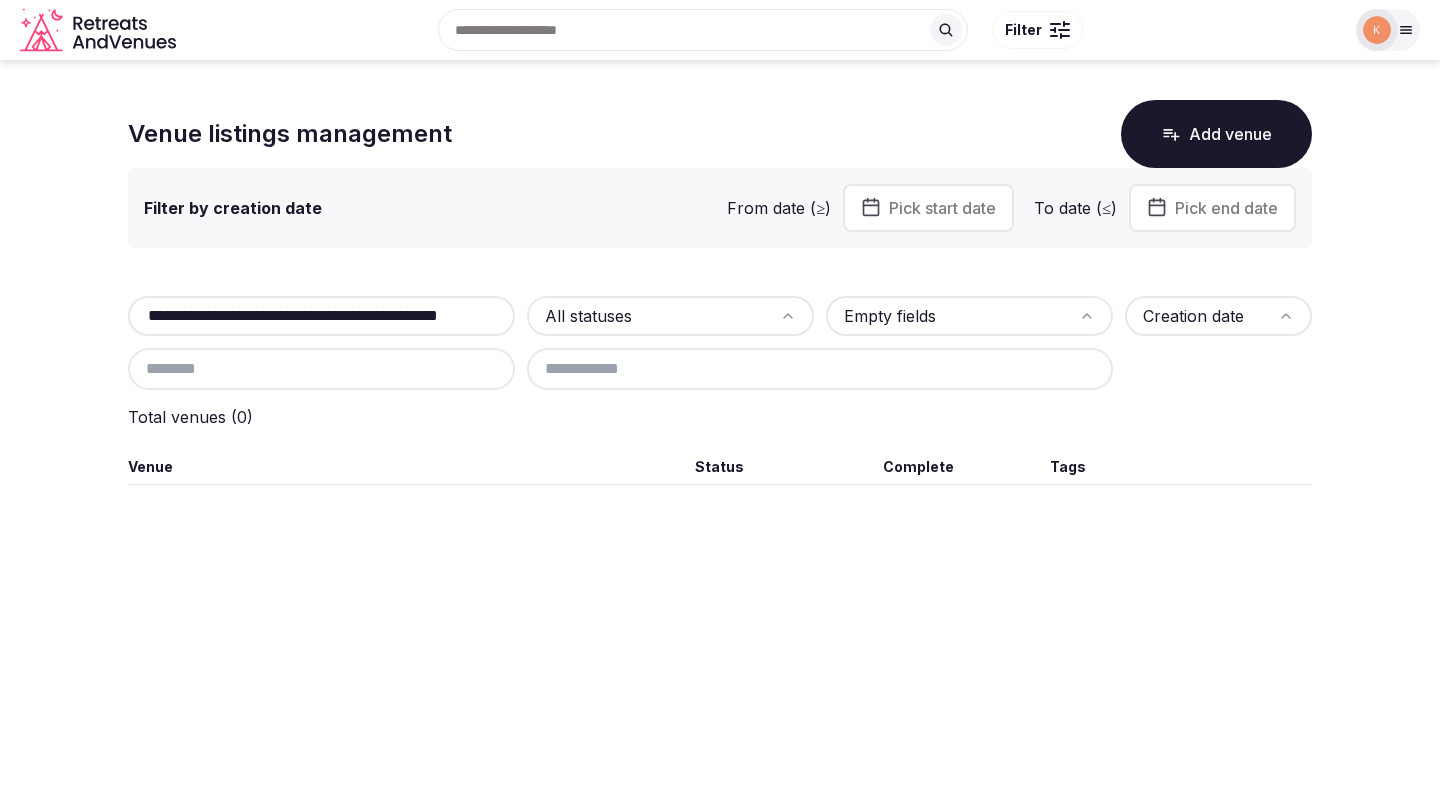 scroll, scrollTop: 0, scrollLeft: 117, axis: horizontal 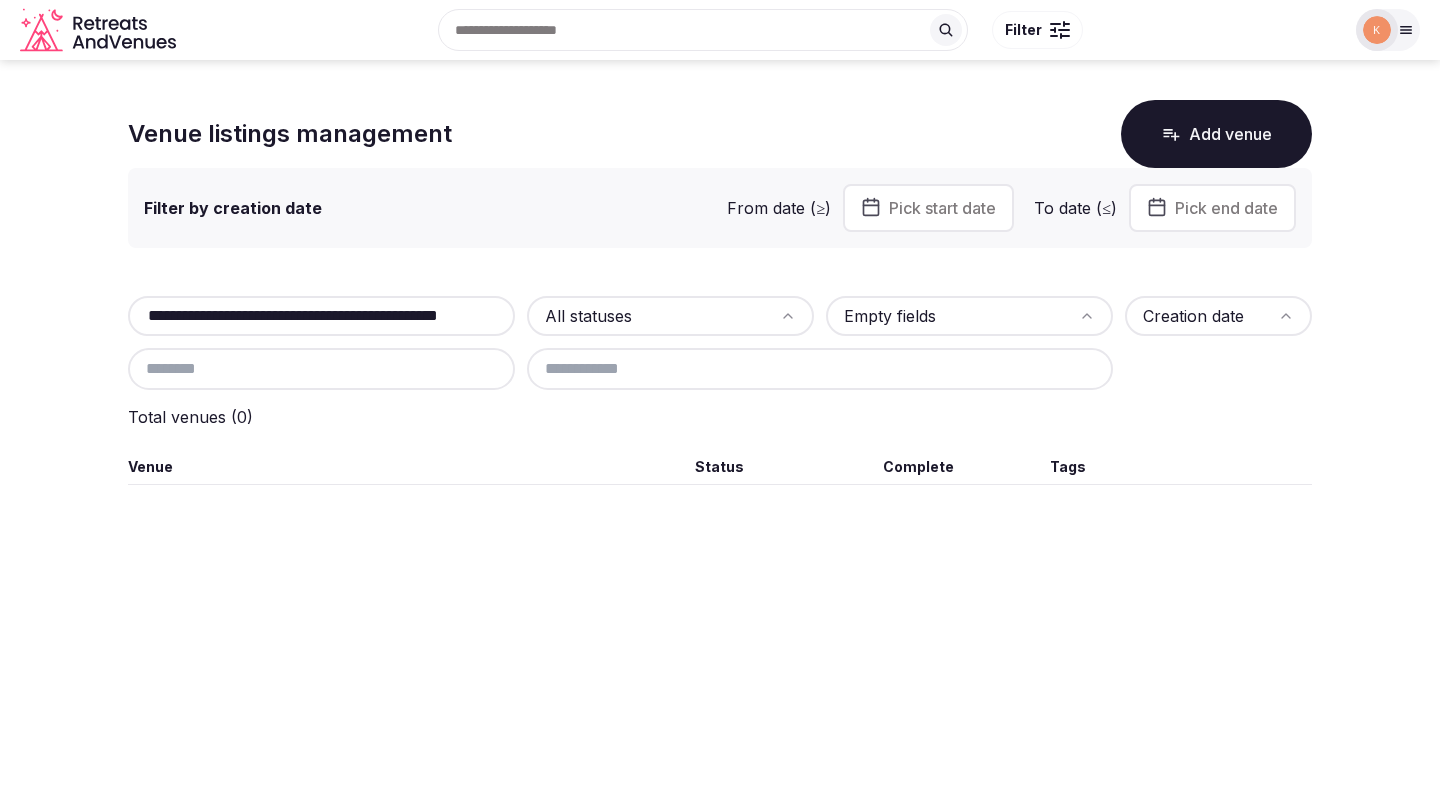 type on "**********" 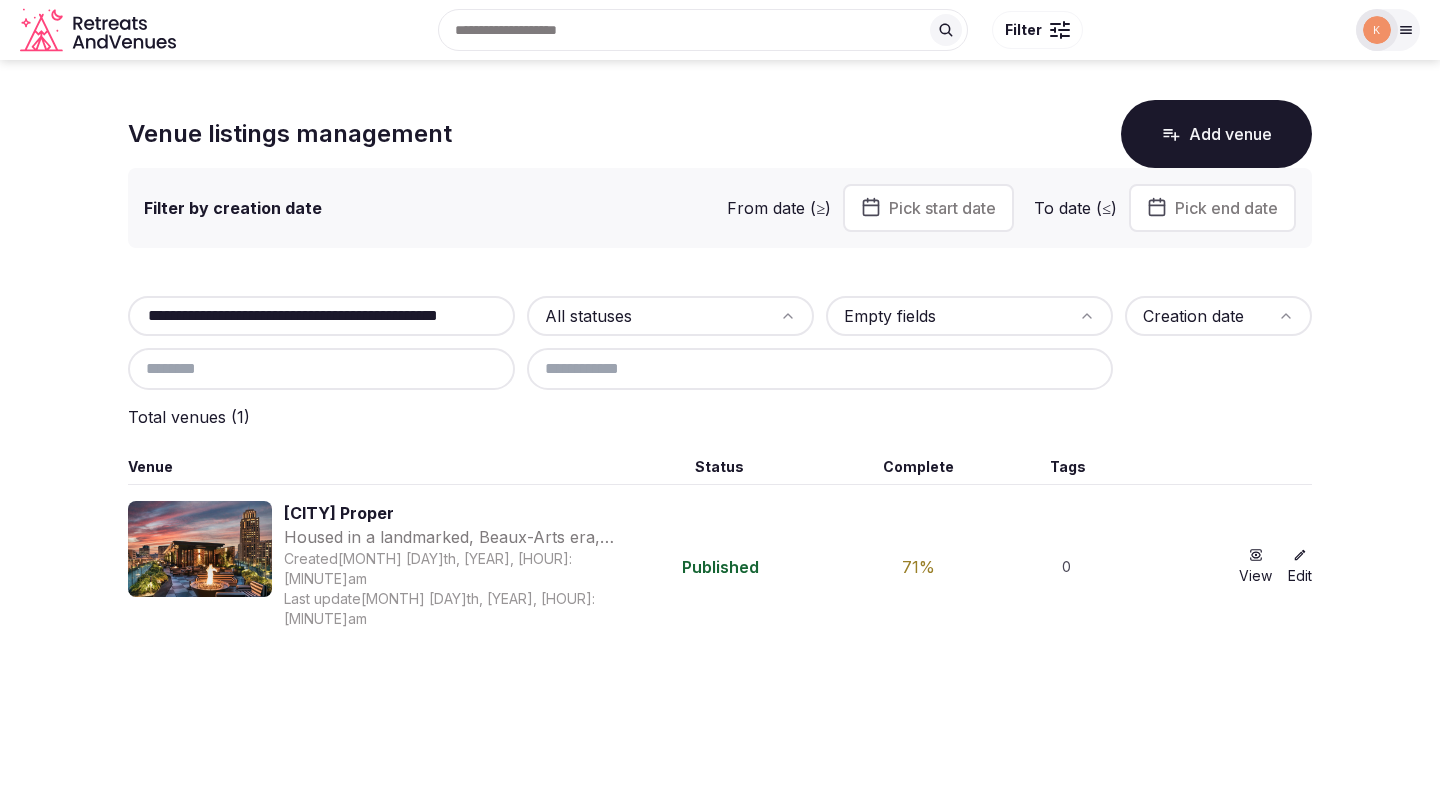 scroll, scrollTop: 0, scrollLeft: 0, axis: both 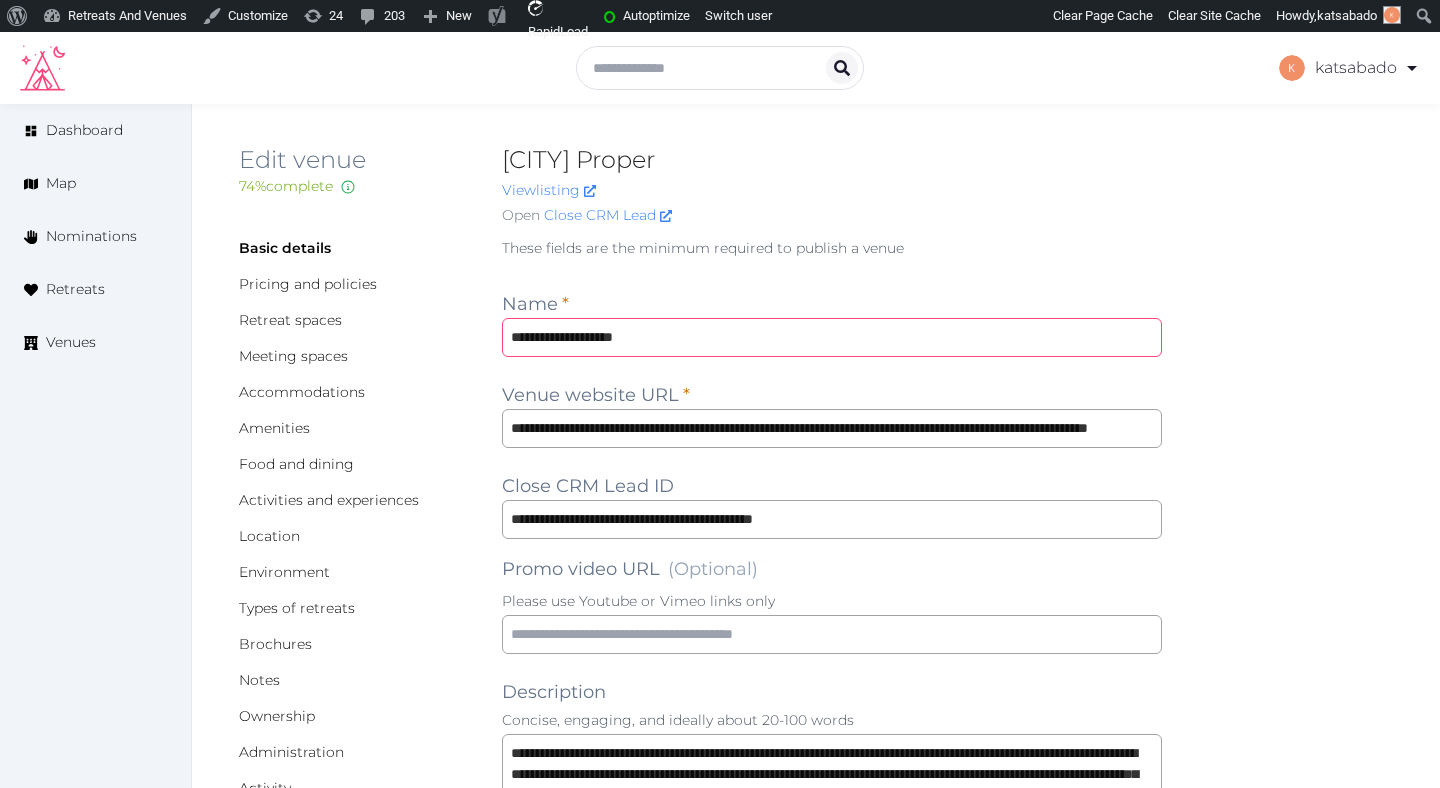 click on "**********" at bounding box center (832, 337) 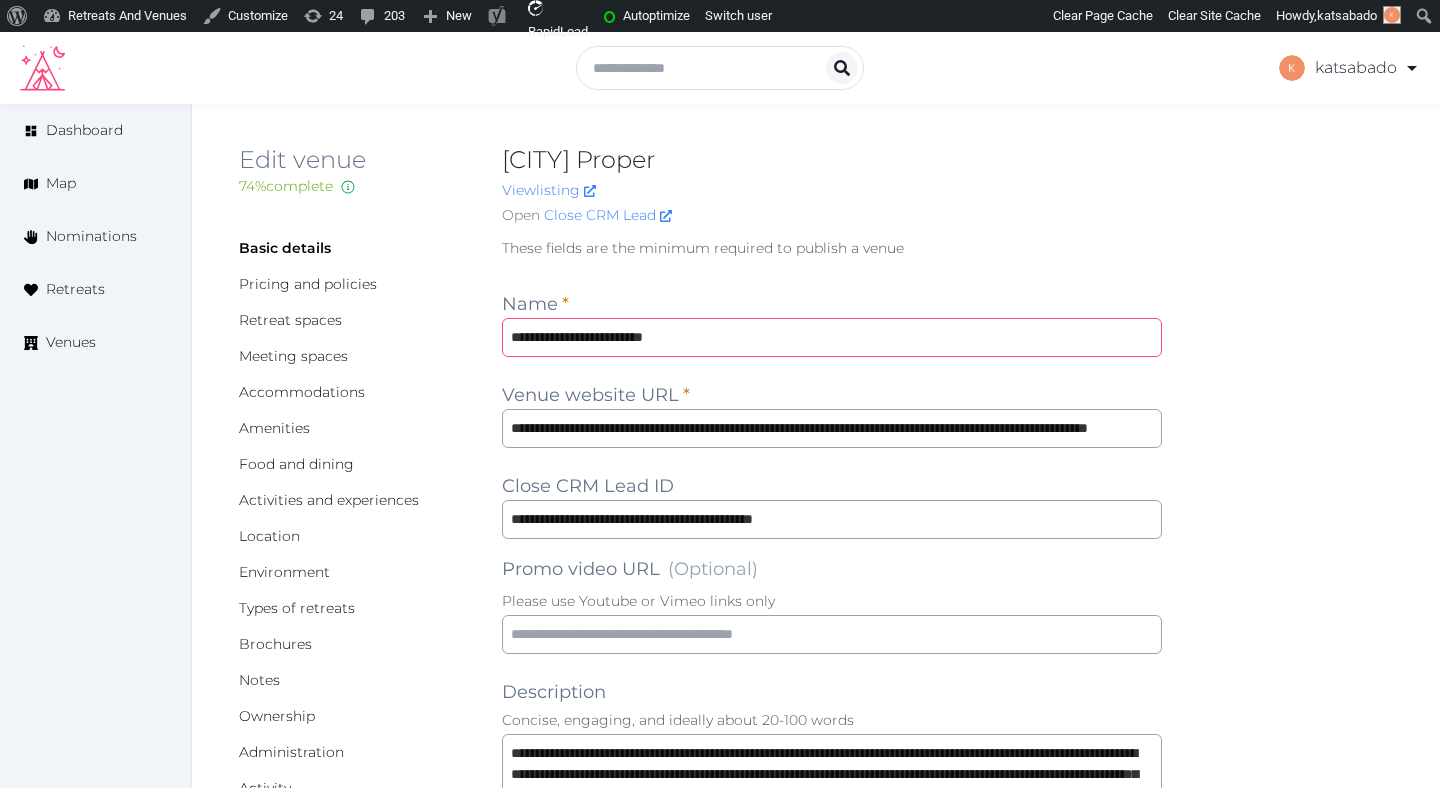 type on "**********" 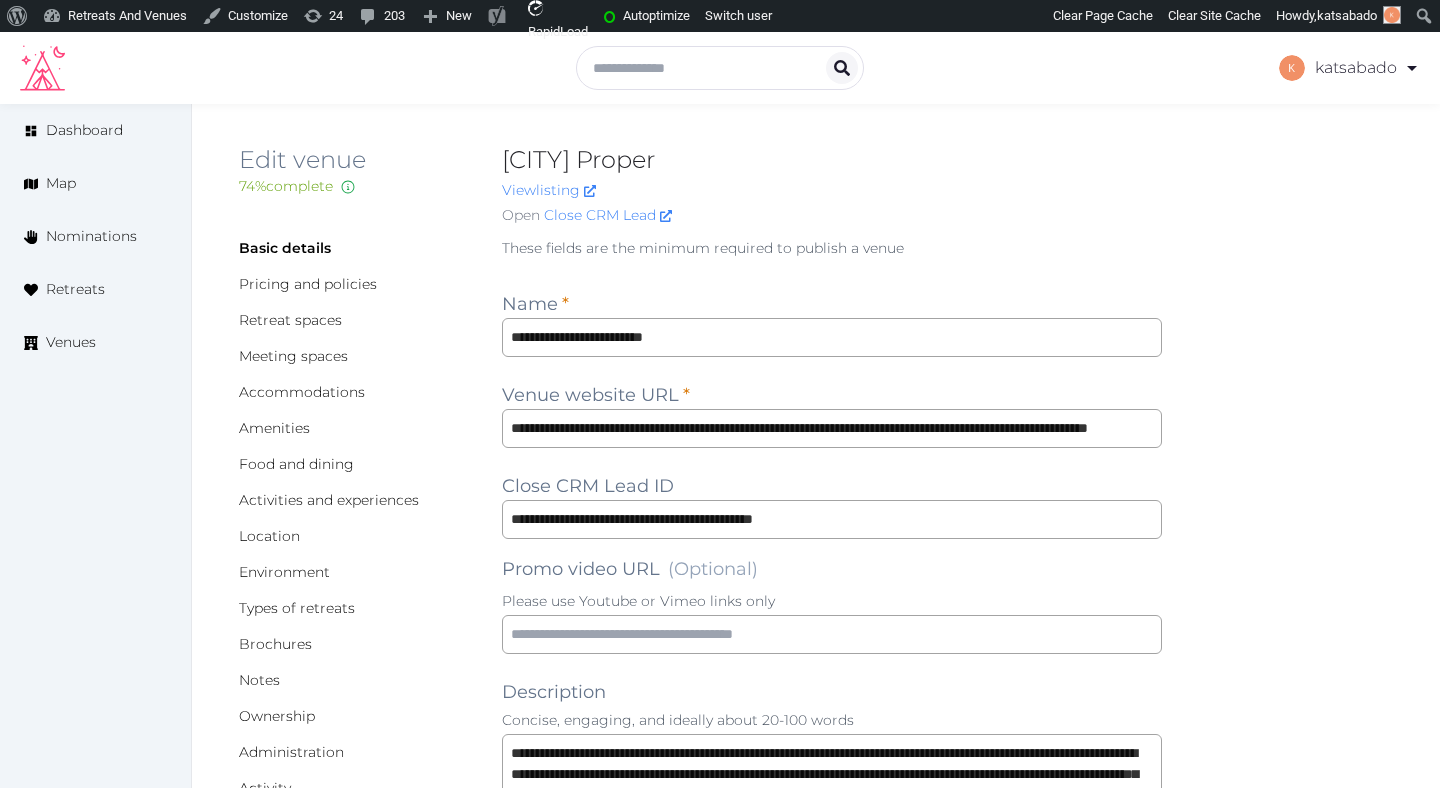 click on "**********" at bounding box center (816, 1747) 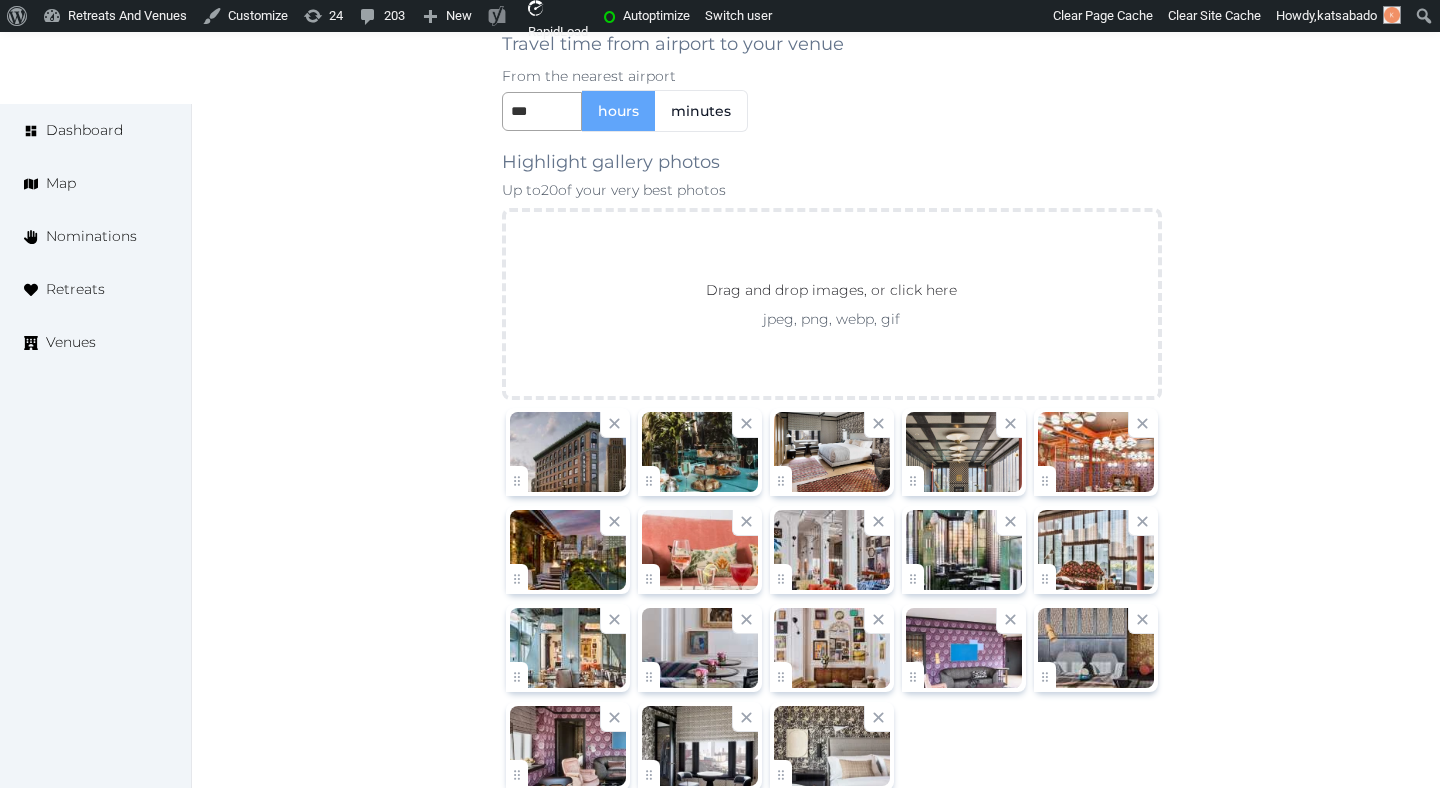 scroll, scrollTop: 2503, scrollLeft: 0, axis: vertical 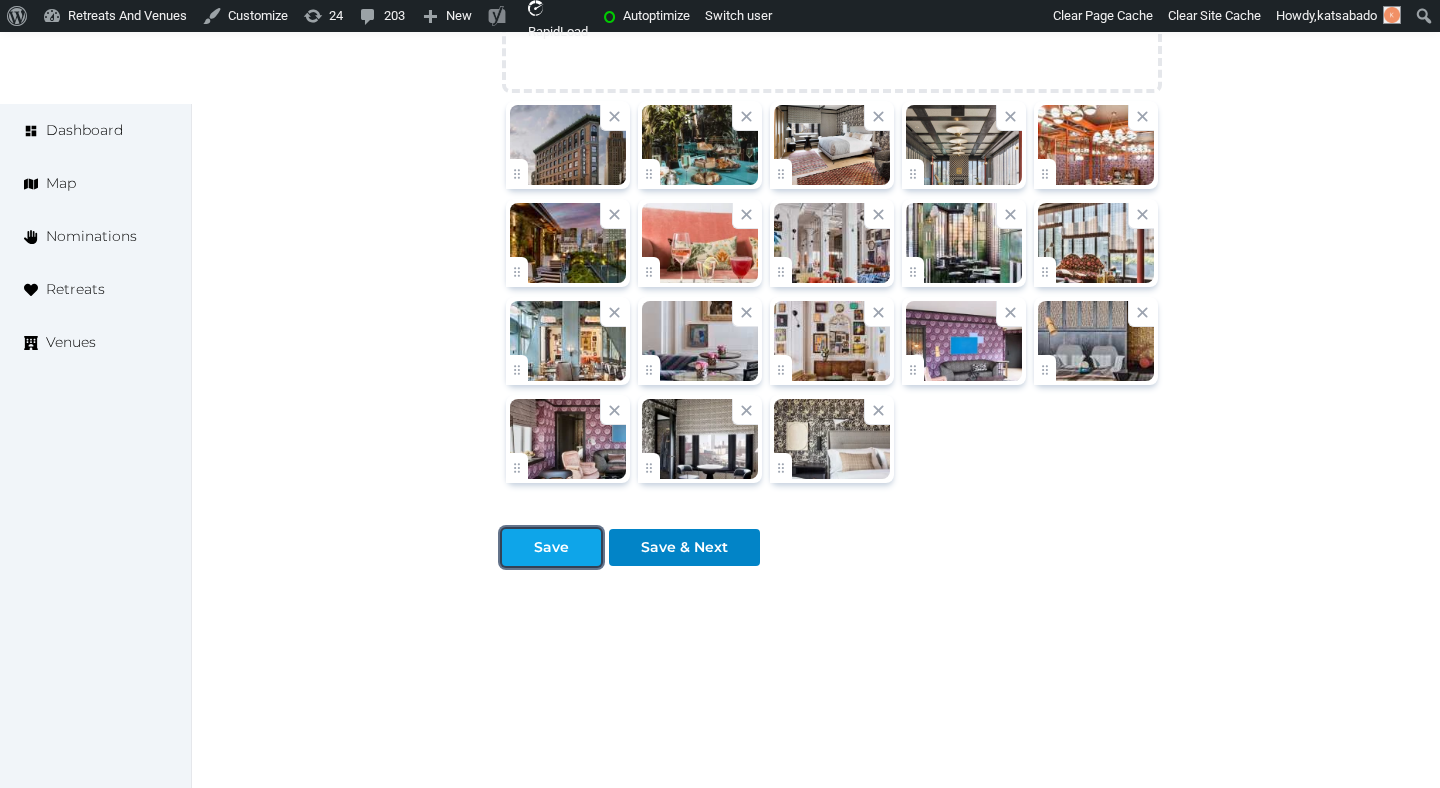 click on "Save" at bounding box center (551, 547) 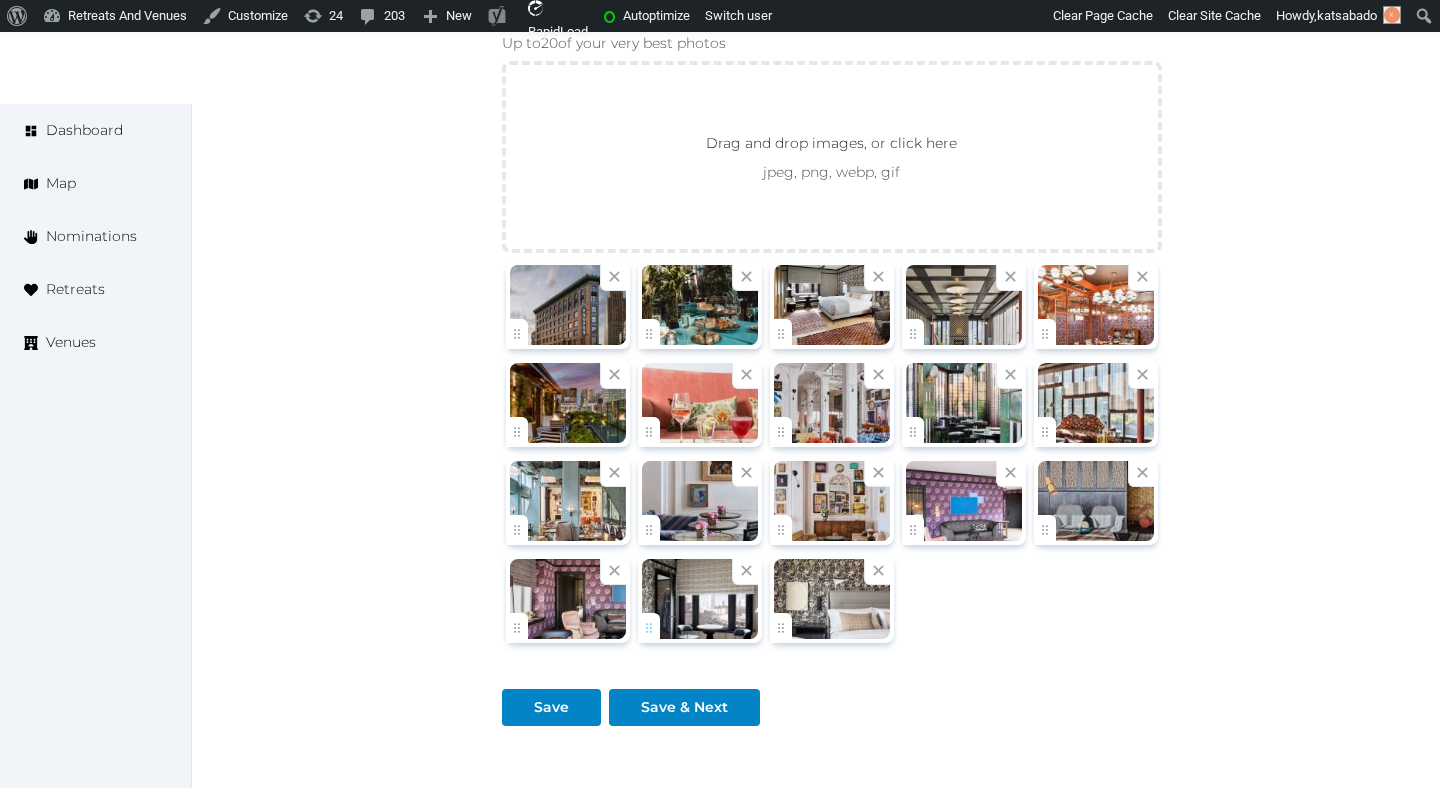 scroll, scrollTop: 2503, scrollLeft: 0, axis: vertical 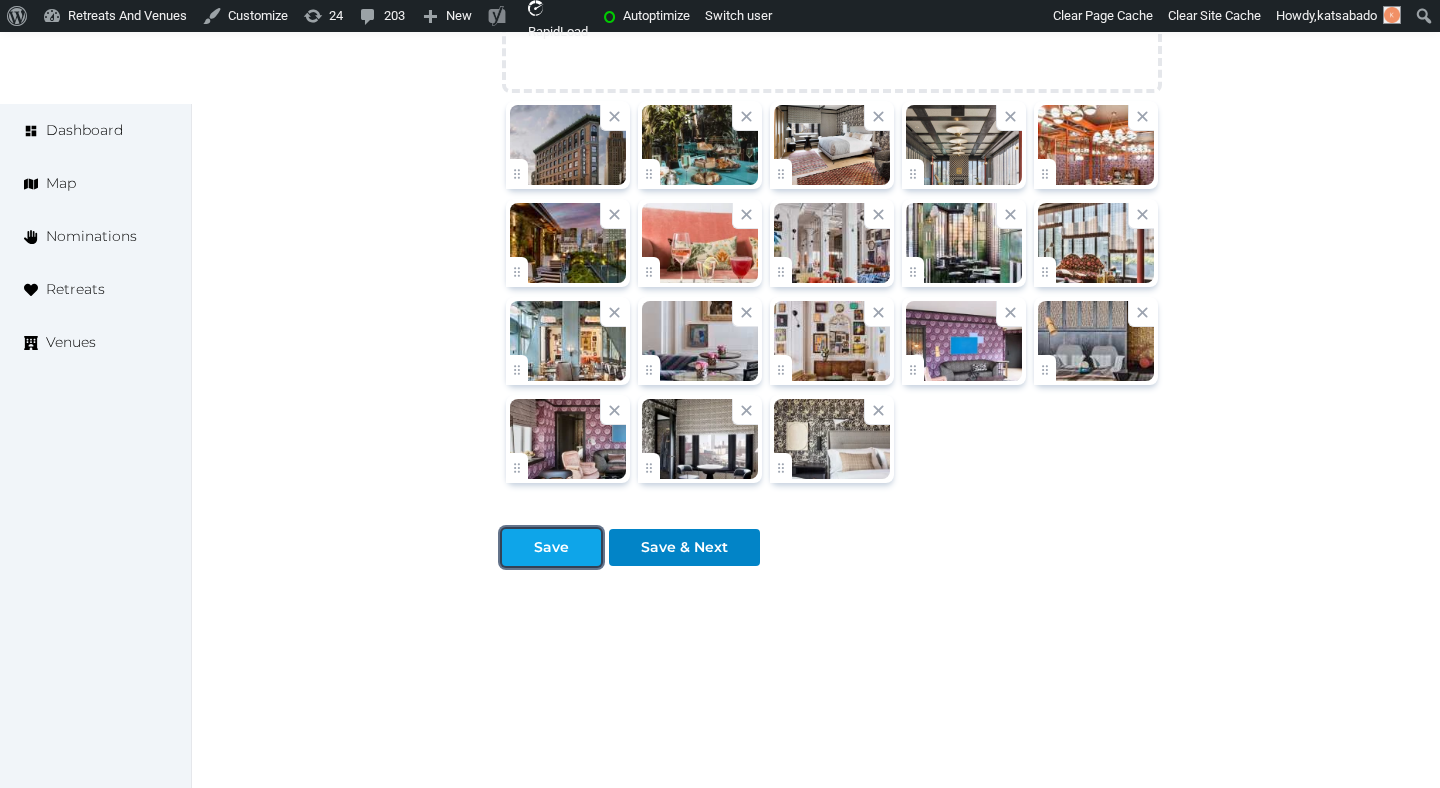 click at bounding box center (585, 547) 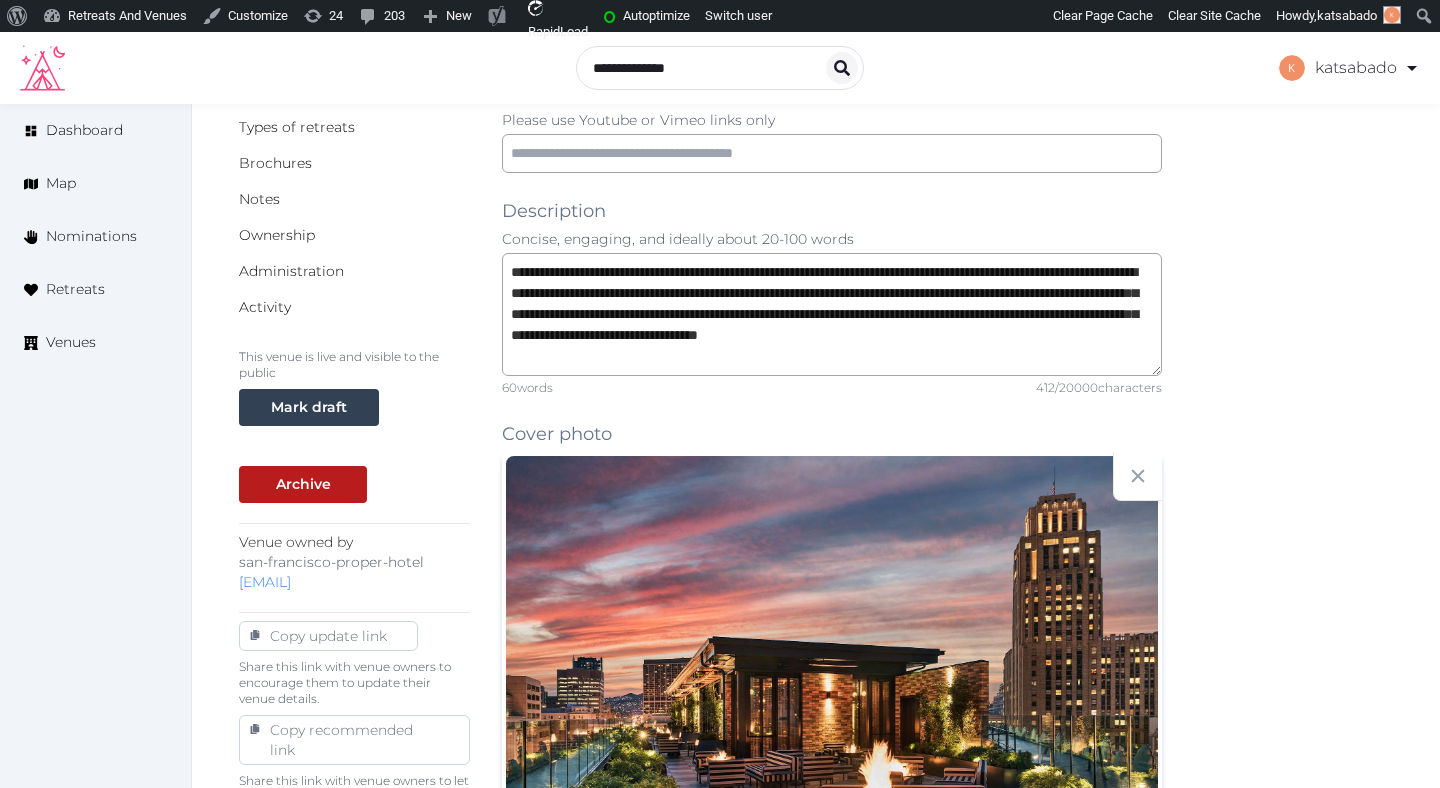 scroll, scrollTop: 0, scrollLeft: 0, axis: both 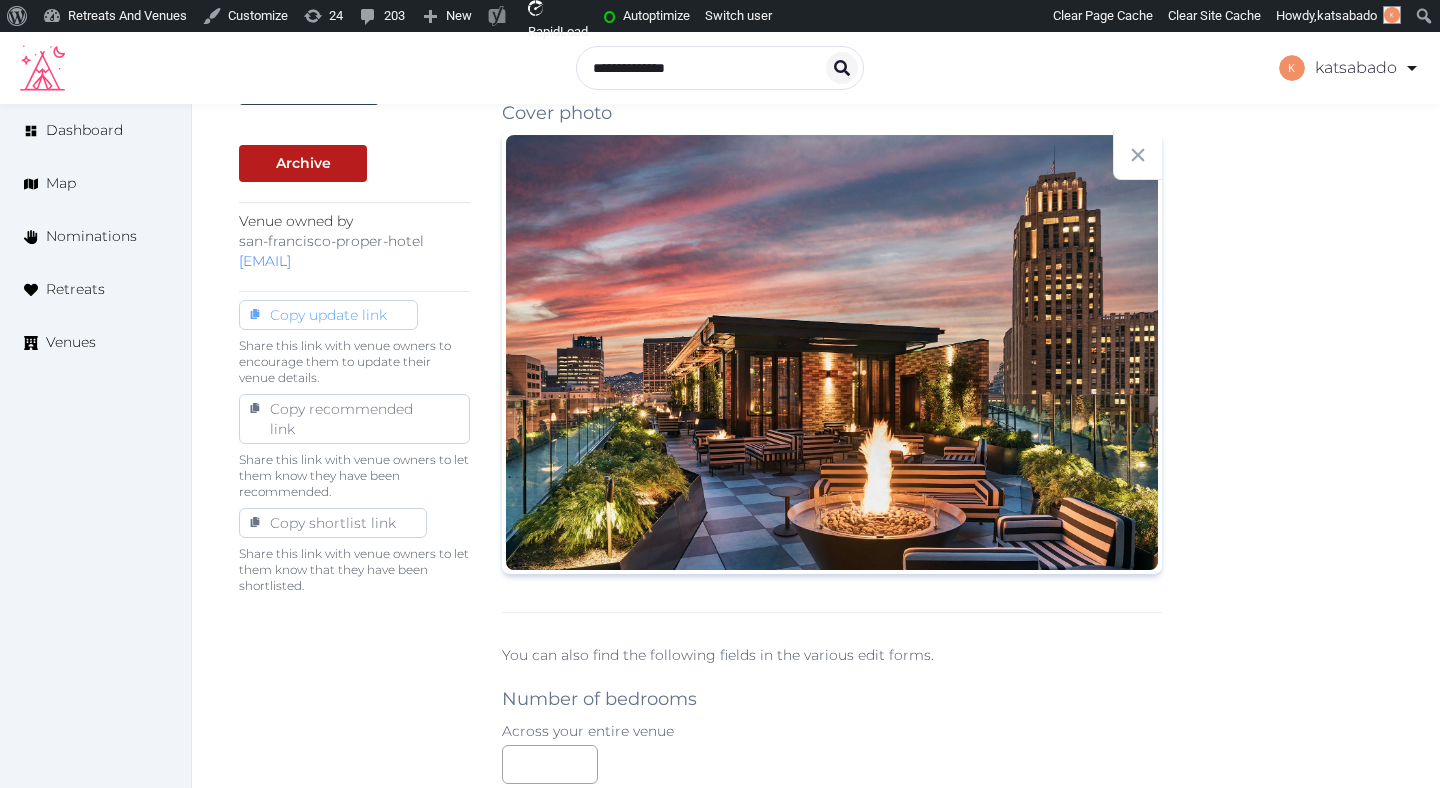 click on "Copy update link" at bounding box center (328, 315) 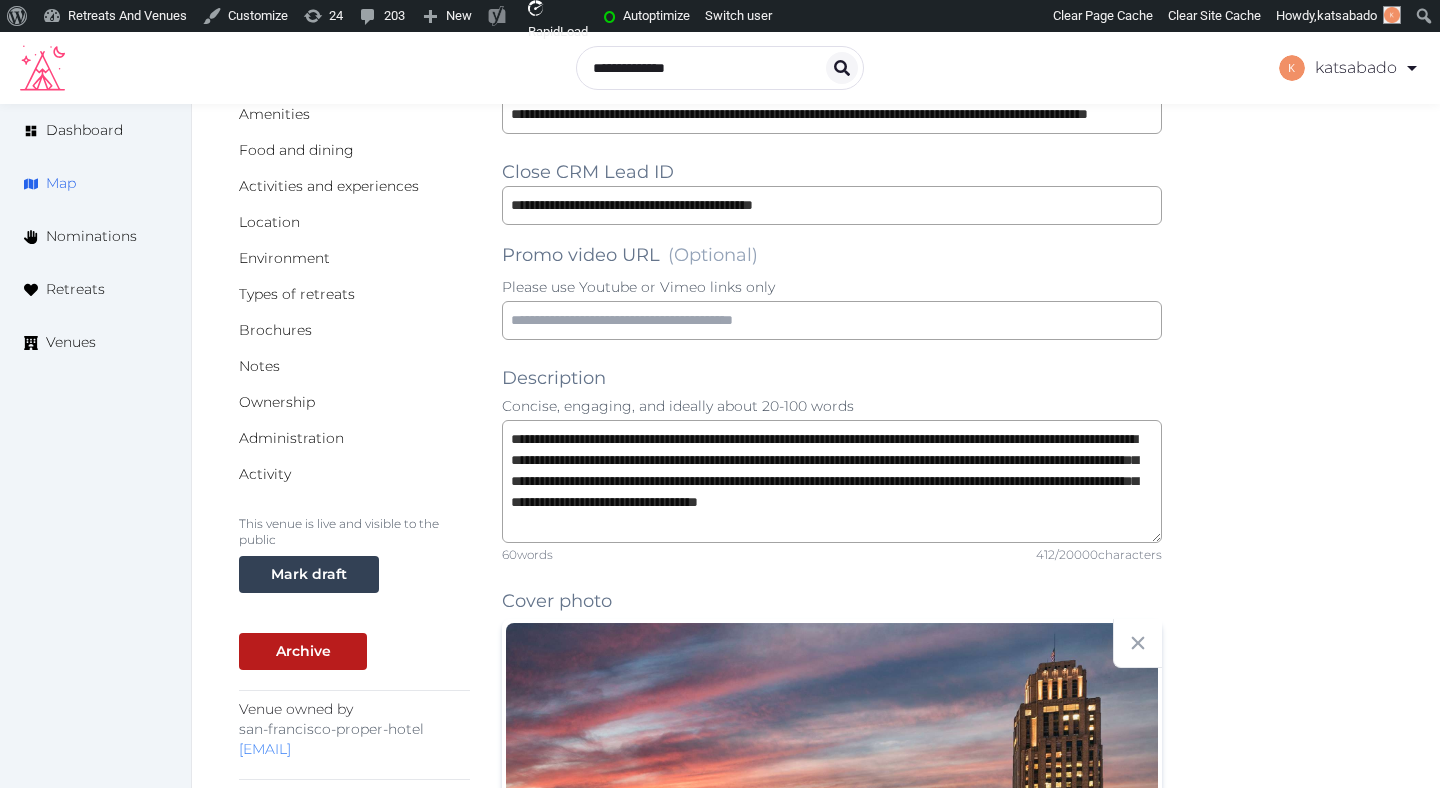 scroll, scrollTop: 173, scrollLeft: 0, axis: vertical 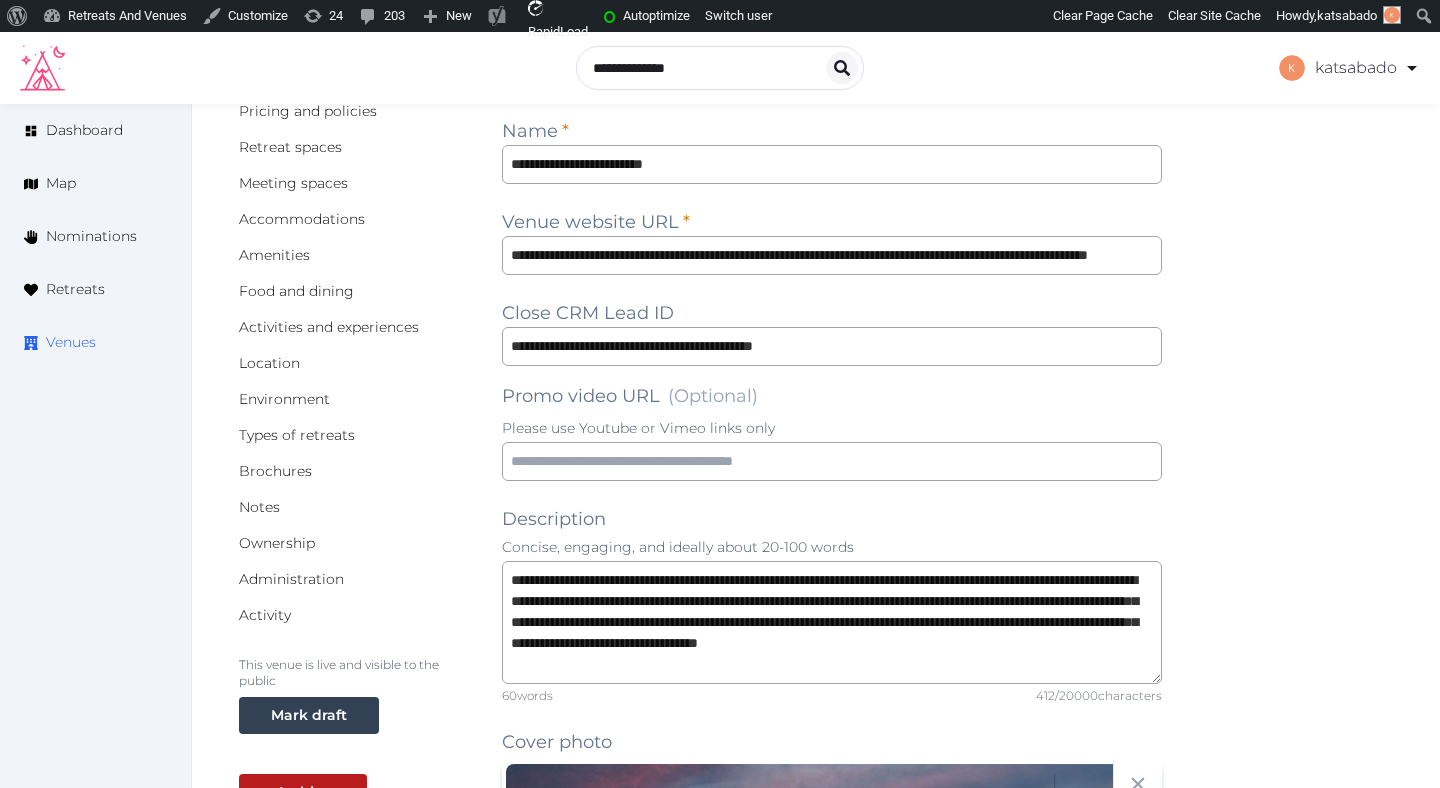 click on "Venues" at bounding box center [71, 342] 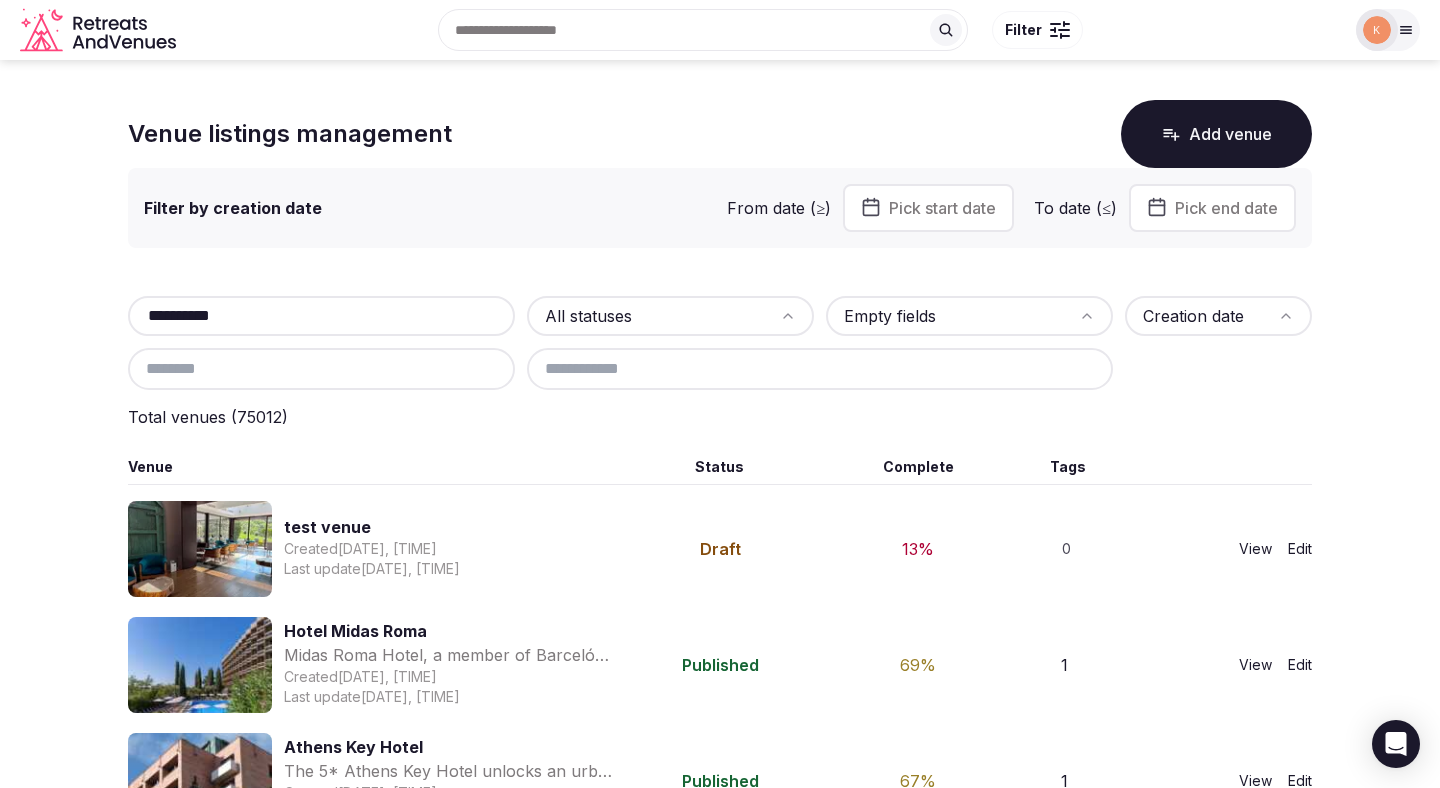 scroll, scrollTop: 0, scrollLeft: 0, axis: both 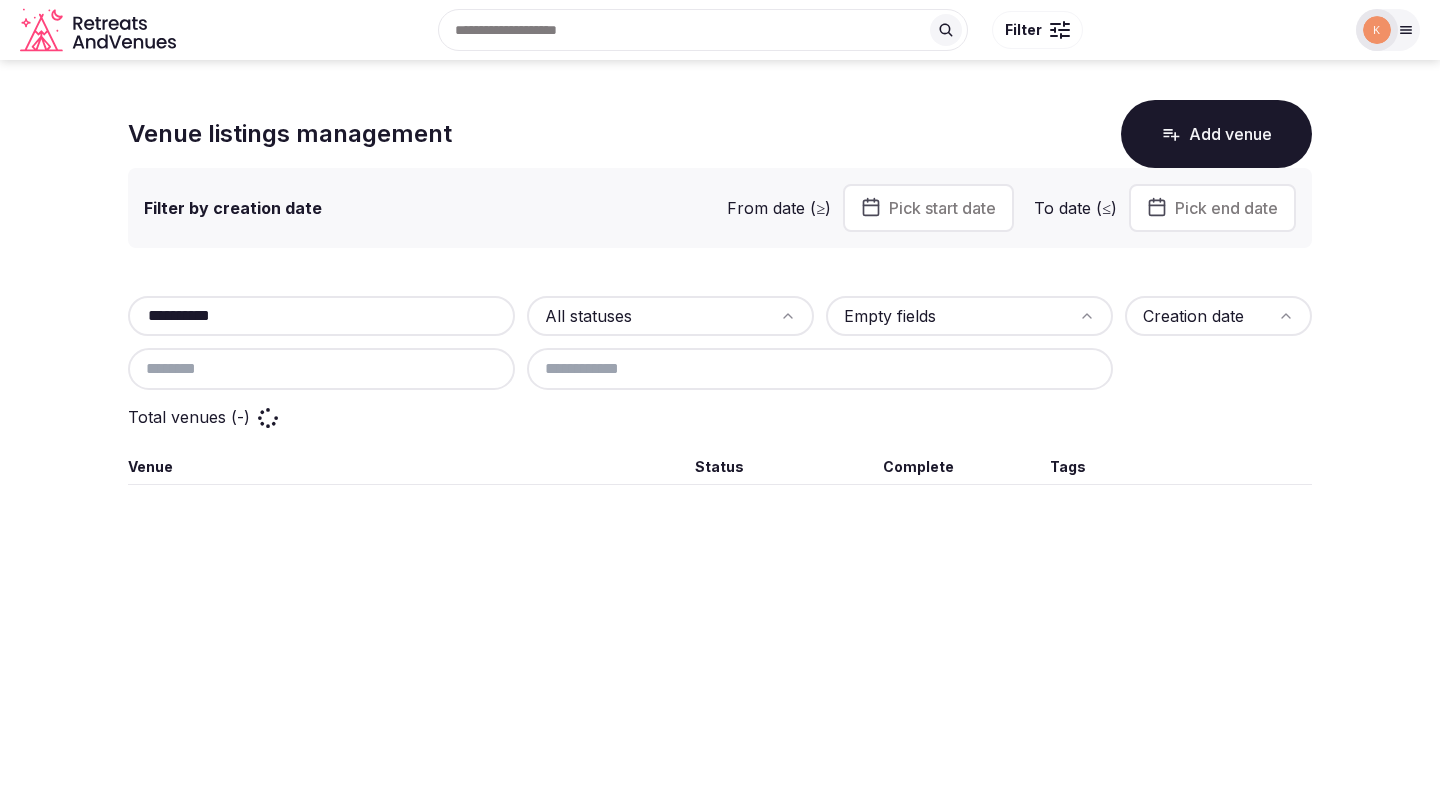 type on "**********" 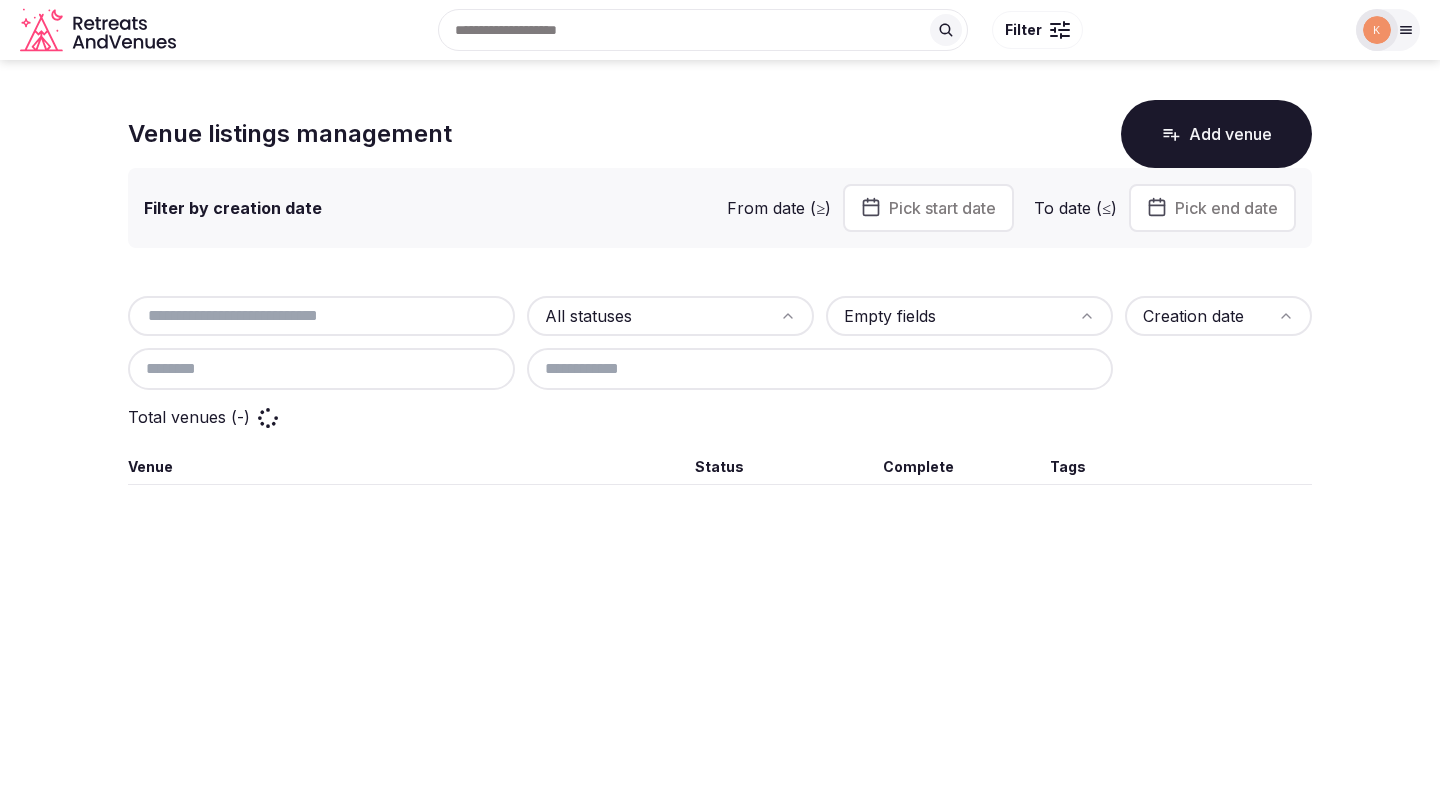 scroll, scrollTop: 0, scrollLeft: 0, axis: both 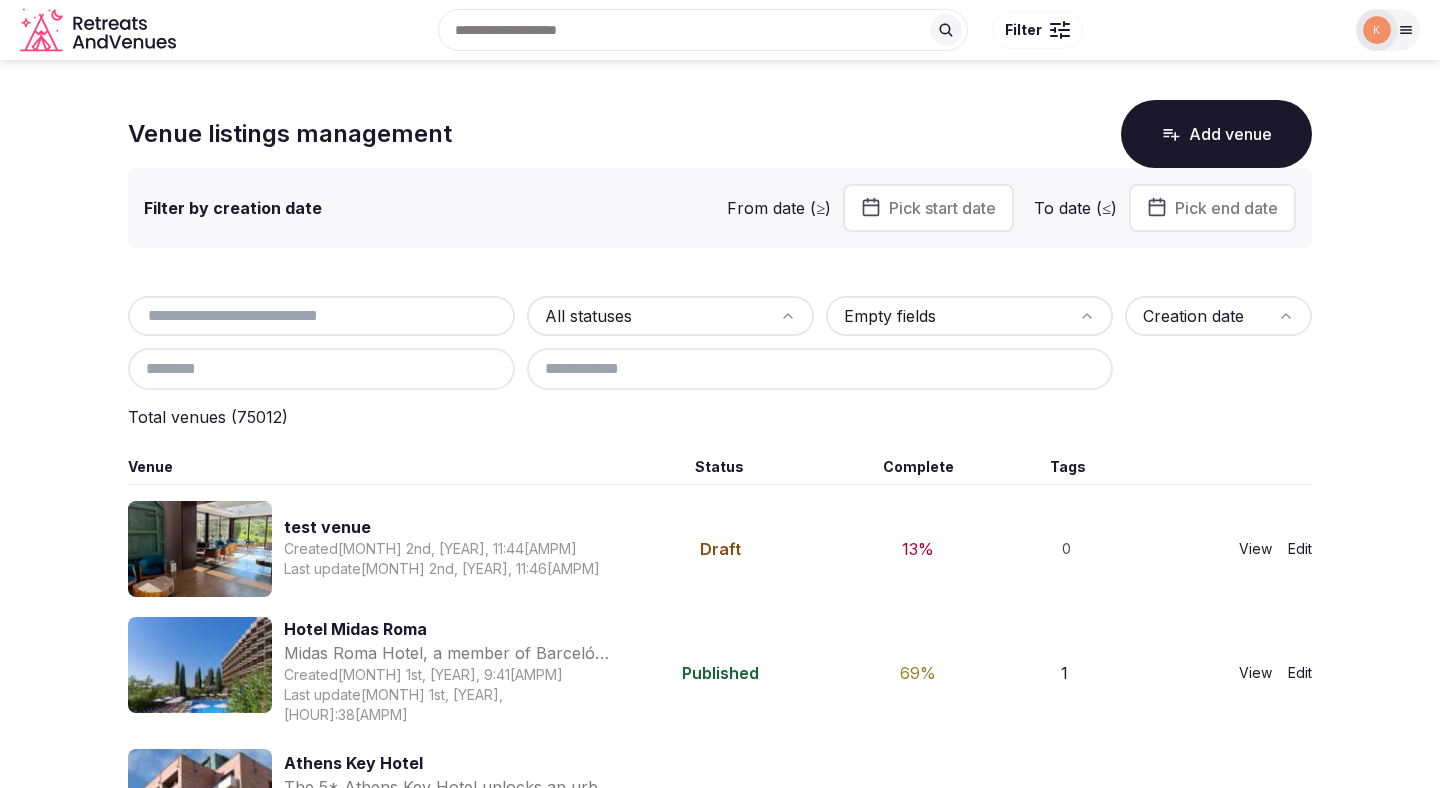 click at bounding box center (321, 316) 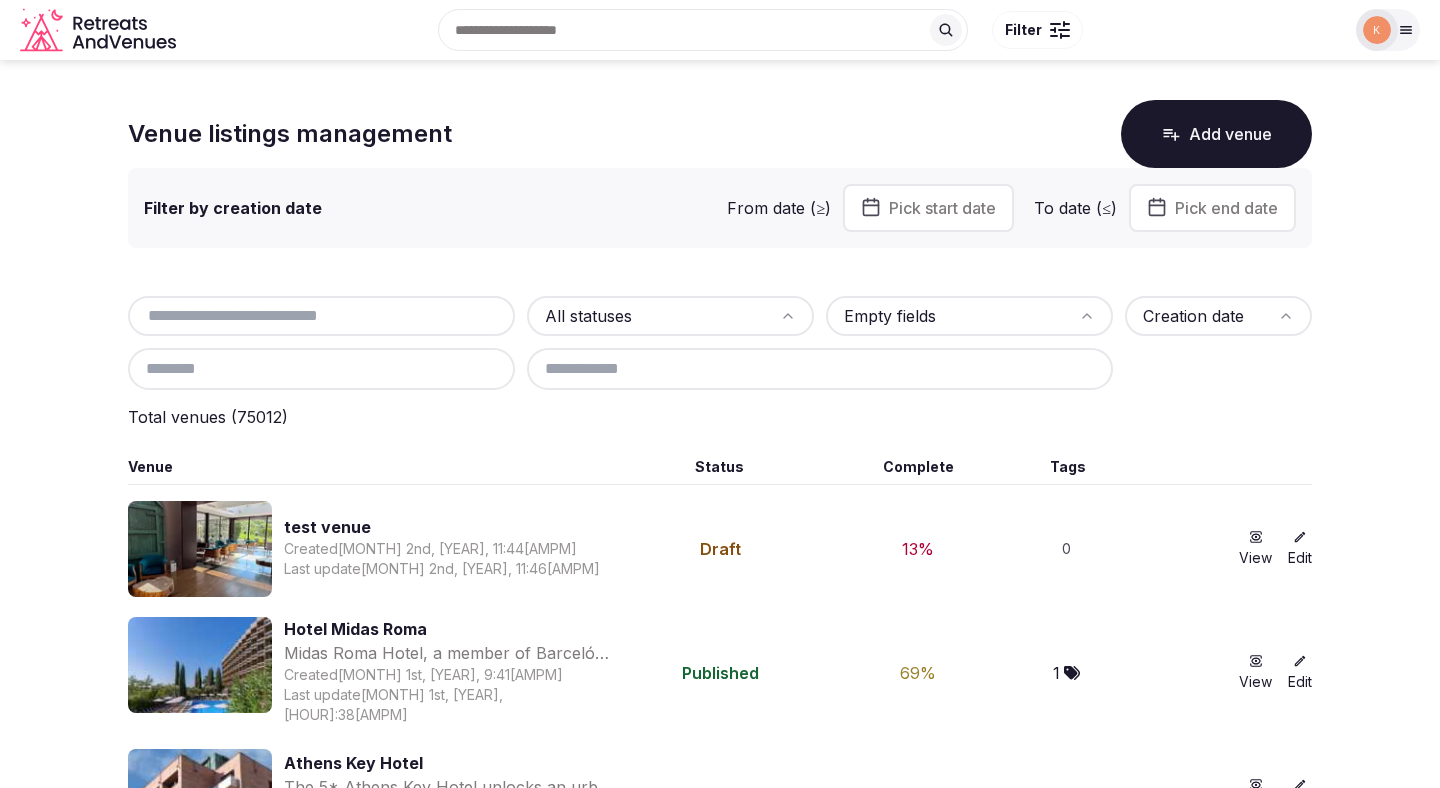 paste on "**********" 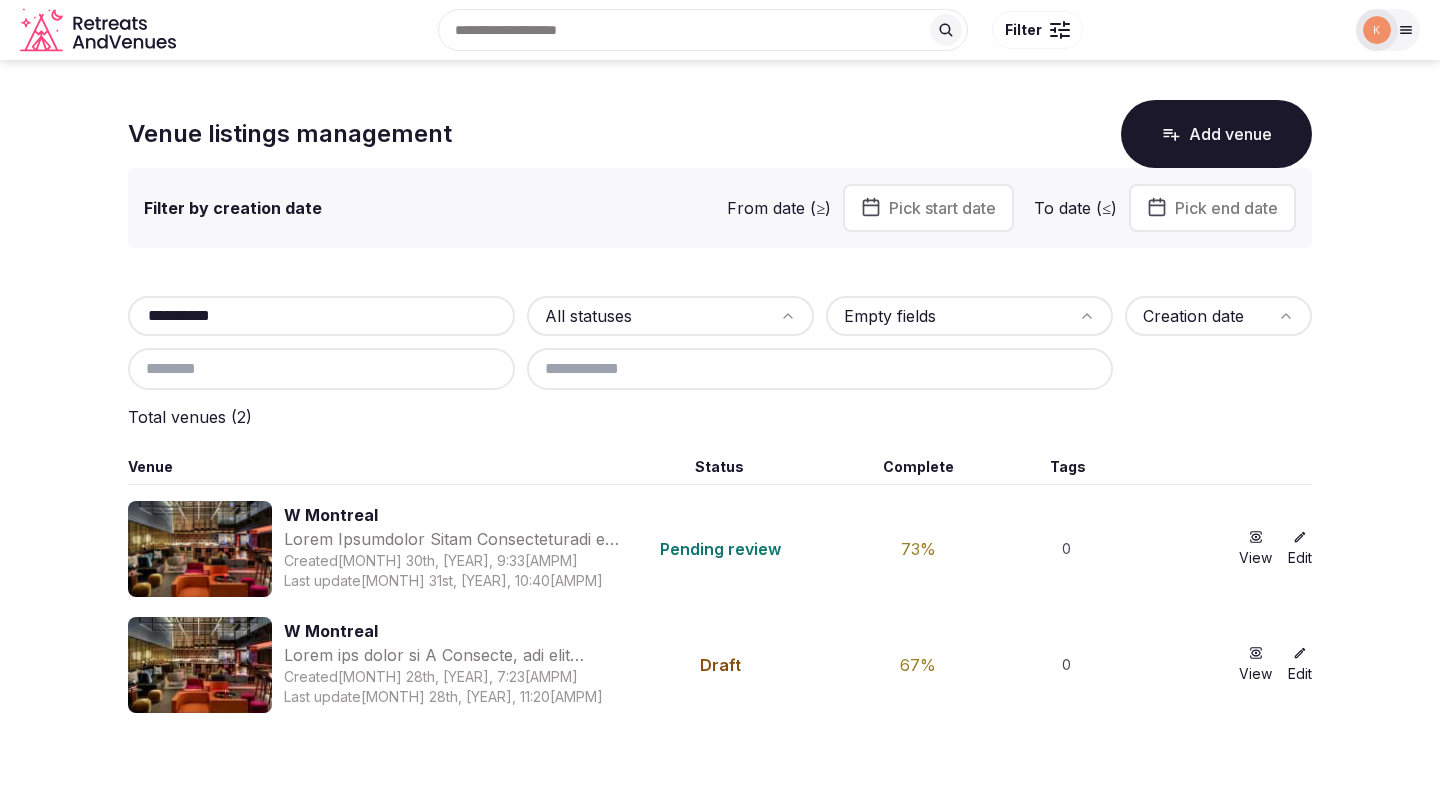 click on "**********" at bounding box center (321, 316) 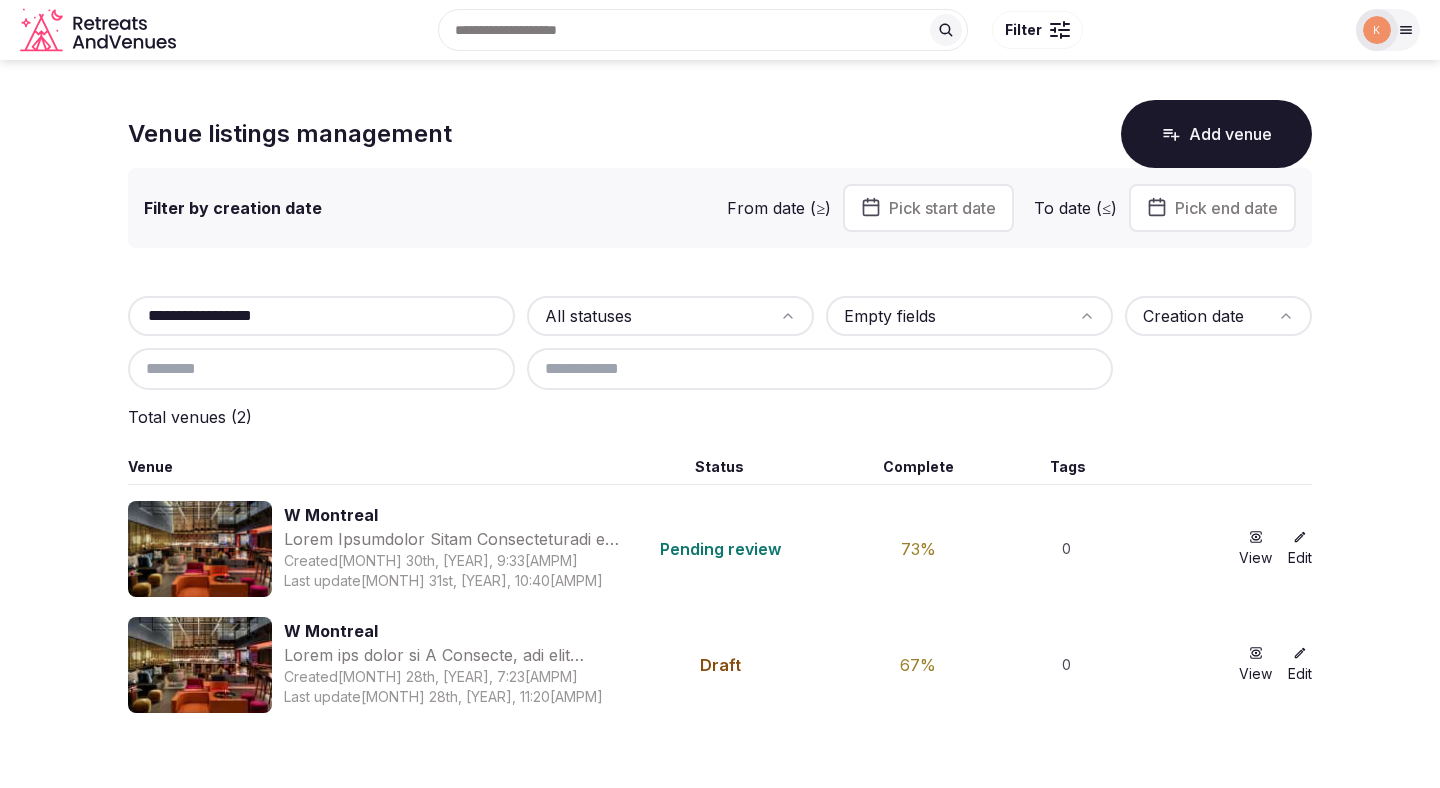 type on "**********" 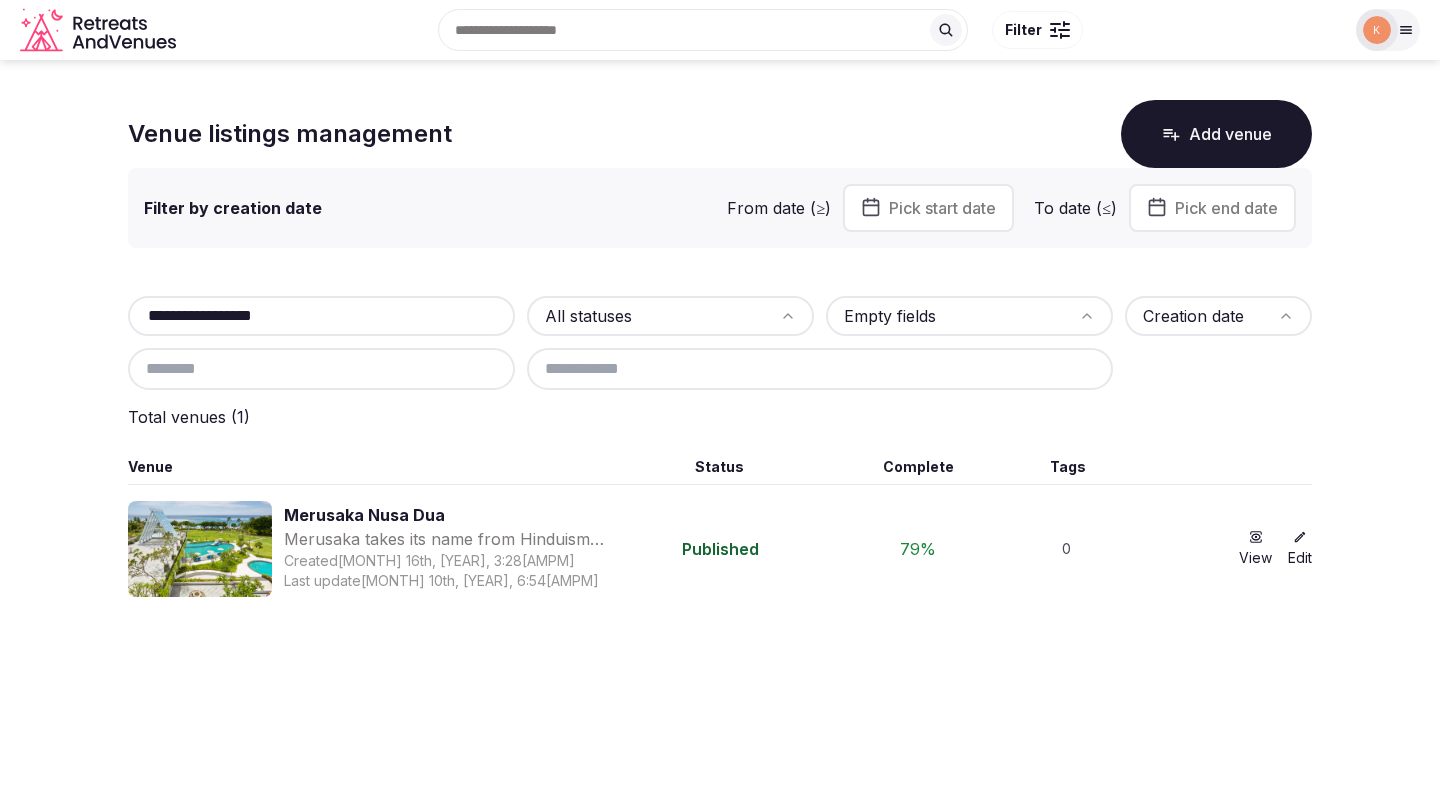 click on "Merusaka Nusa Dua" at bounding box center (451, 515) 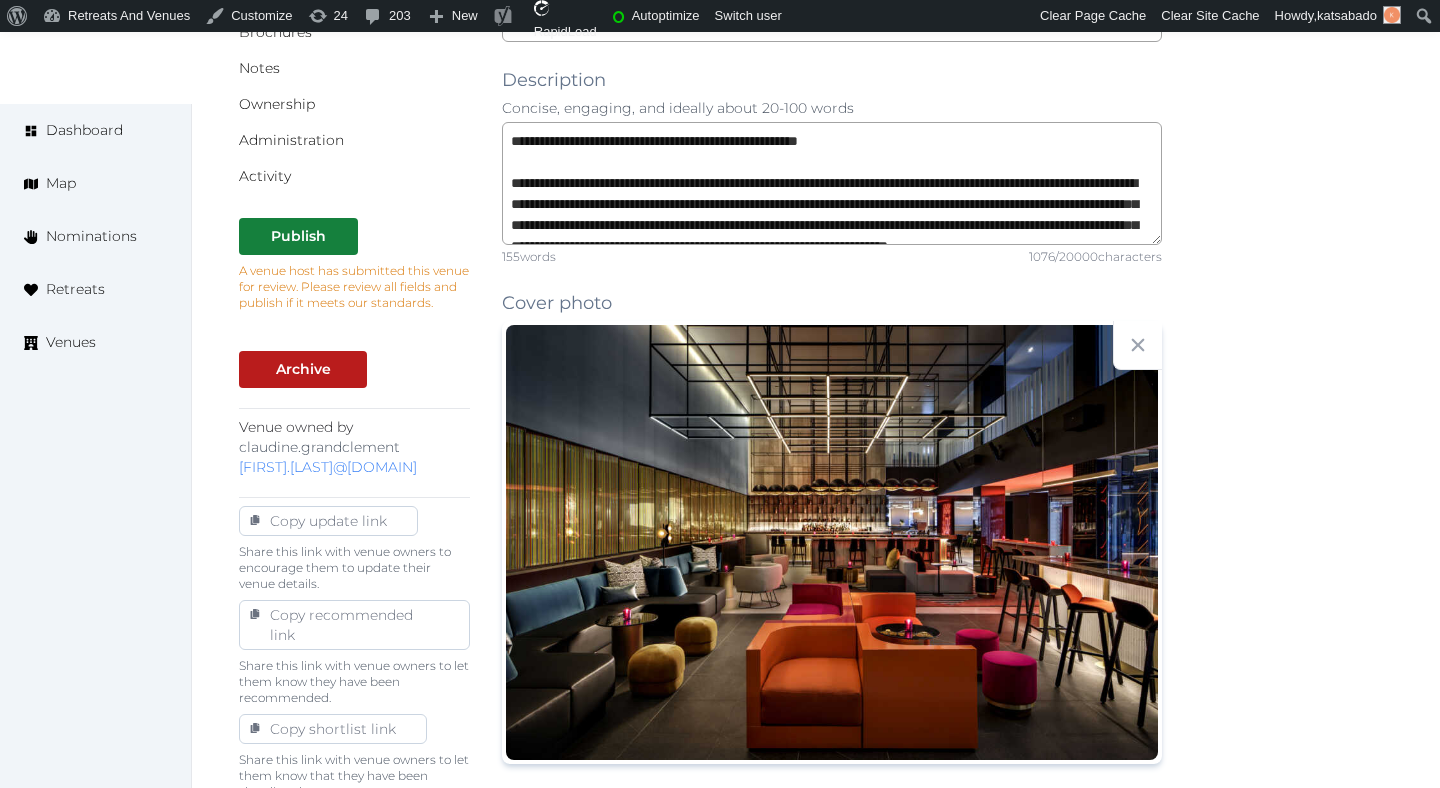scroll, scrollTop: 613, scrollLeft: 0, axis: vertical 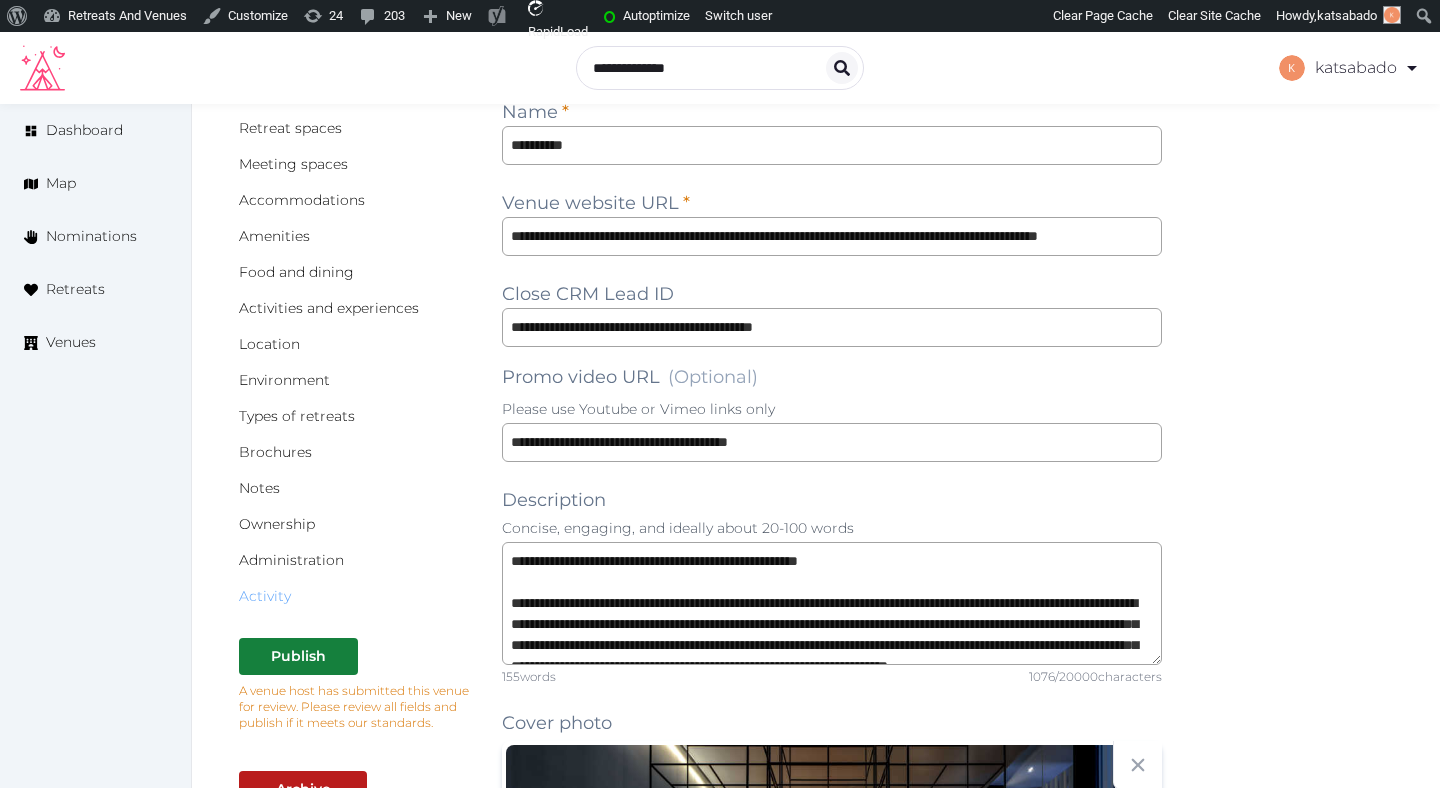 click on "Activity" at bounding box center [265, 596] 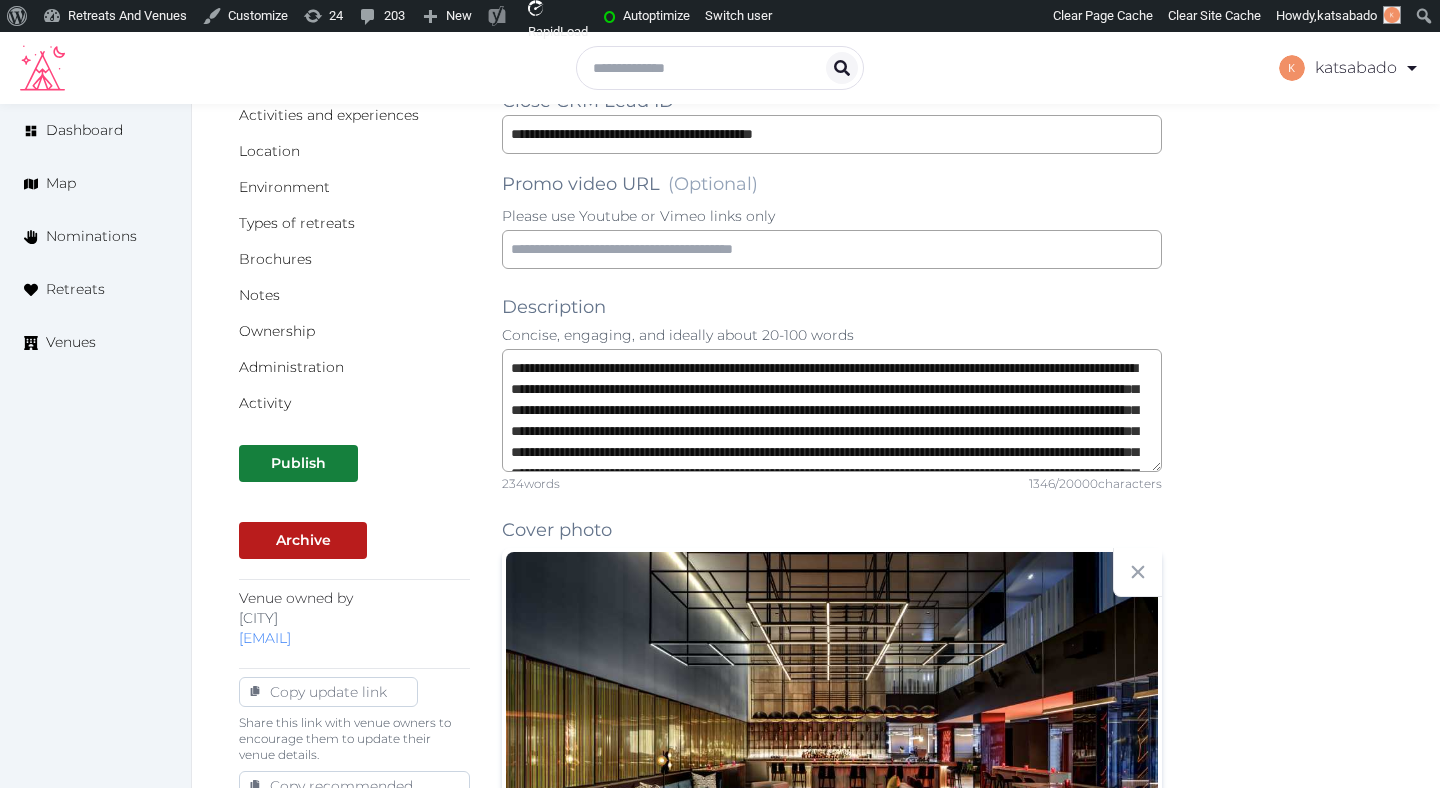 scroll, scrollTop: 396, scrollLeft: 0, axis: vertical 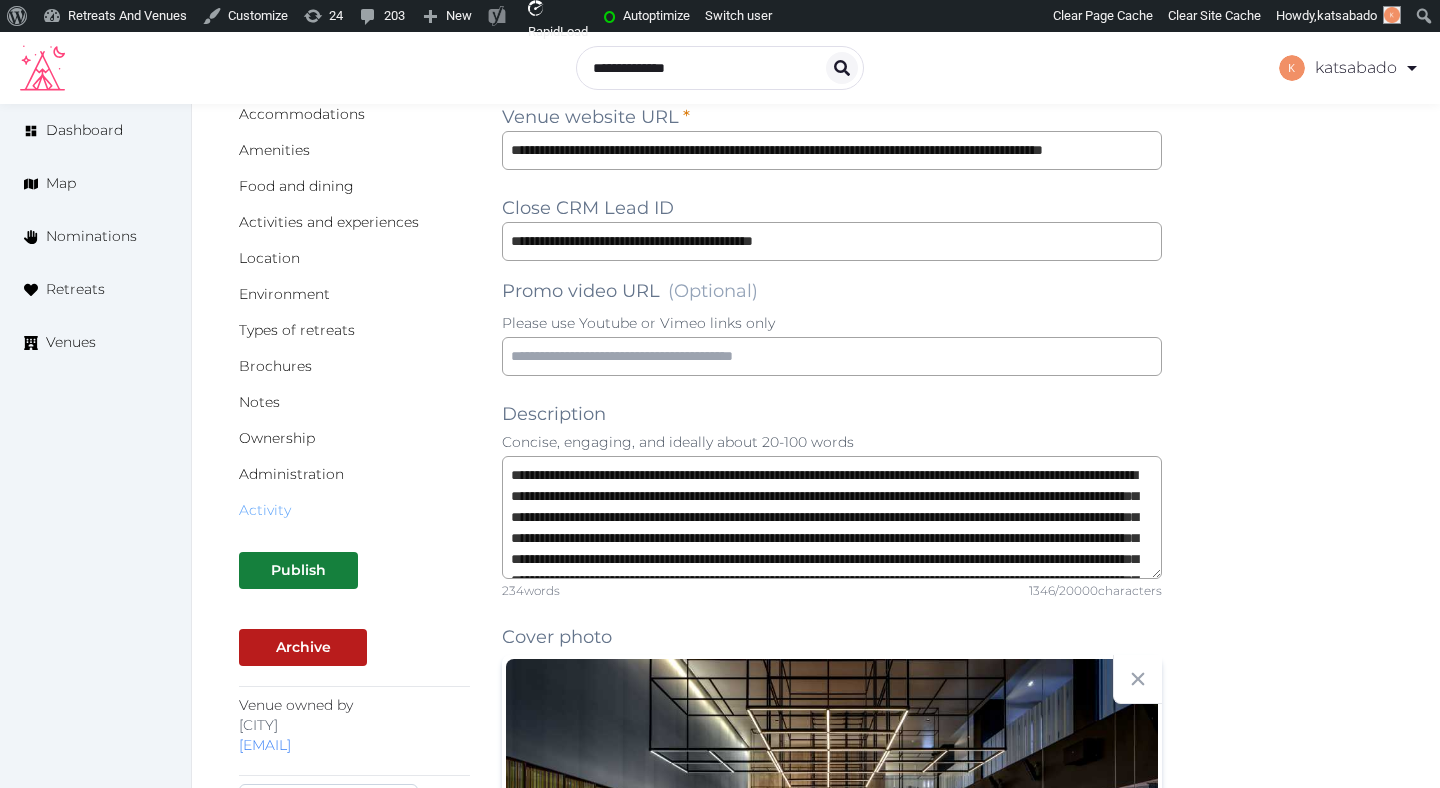 click on "Activity" at bounding box center [265, 510] 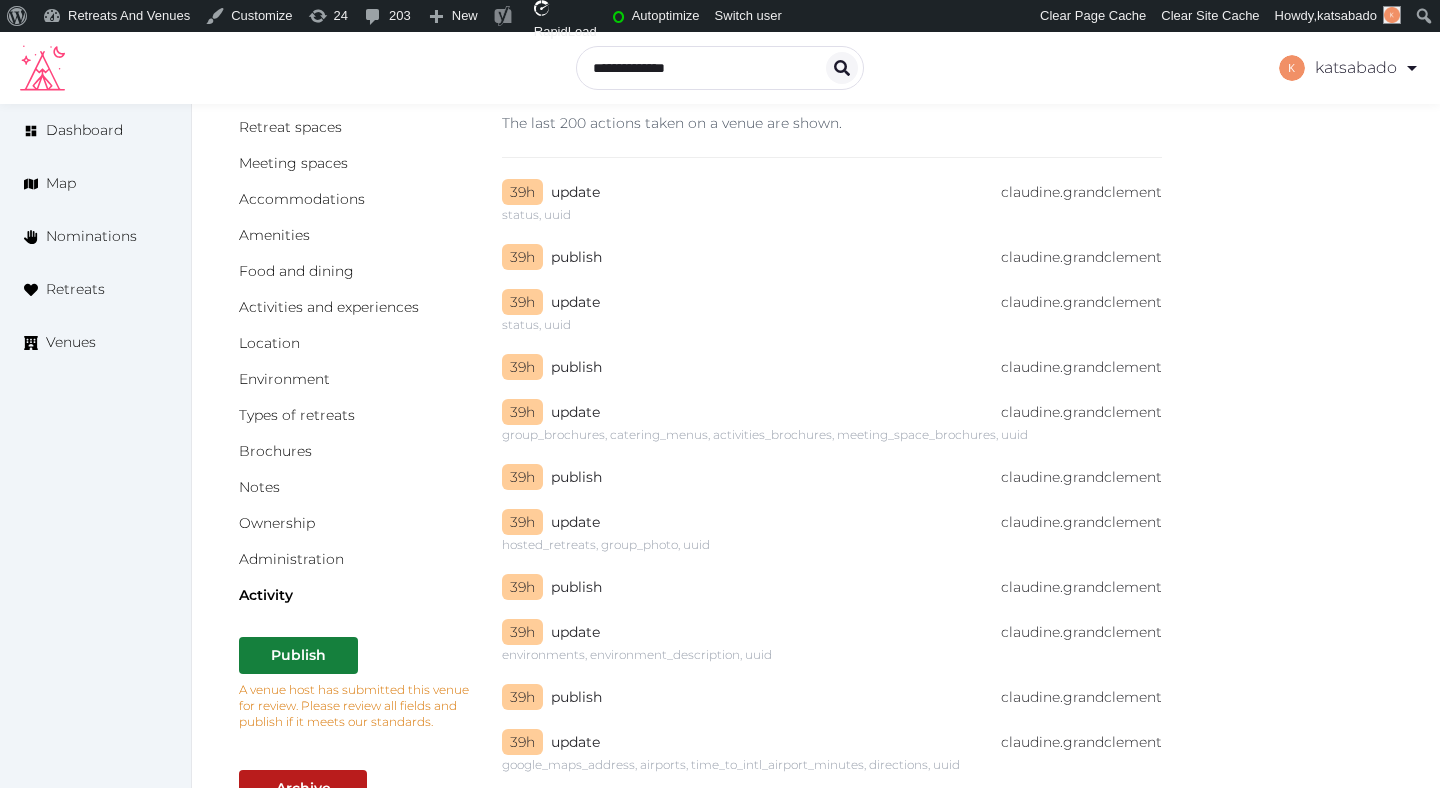 scroll, scrollTop: 0, scrollLeft: 0, axis: both 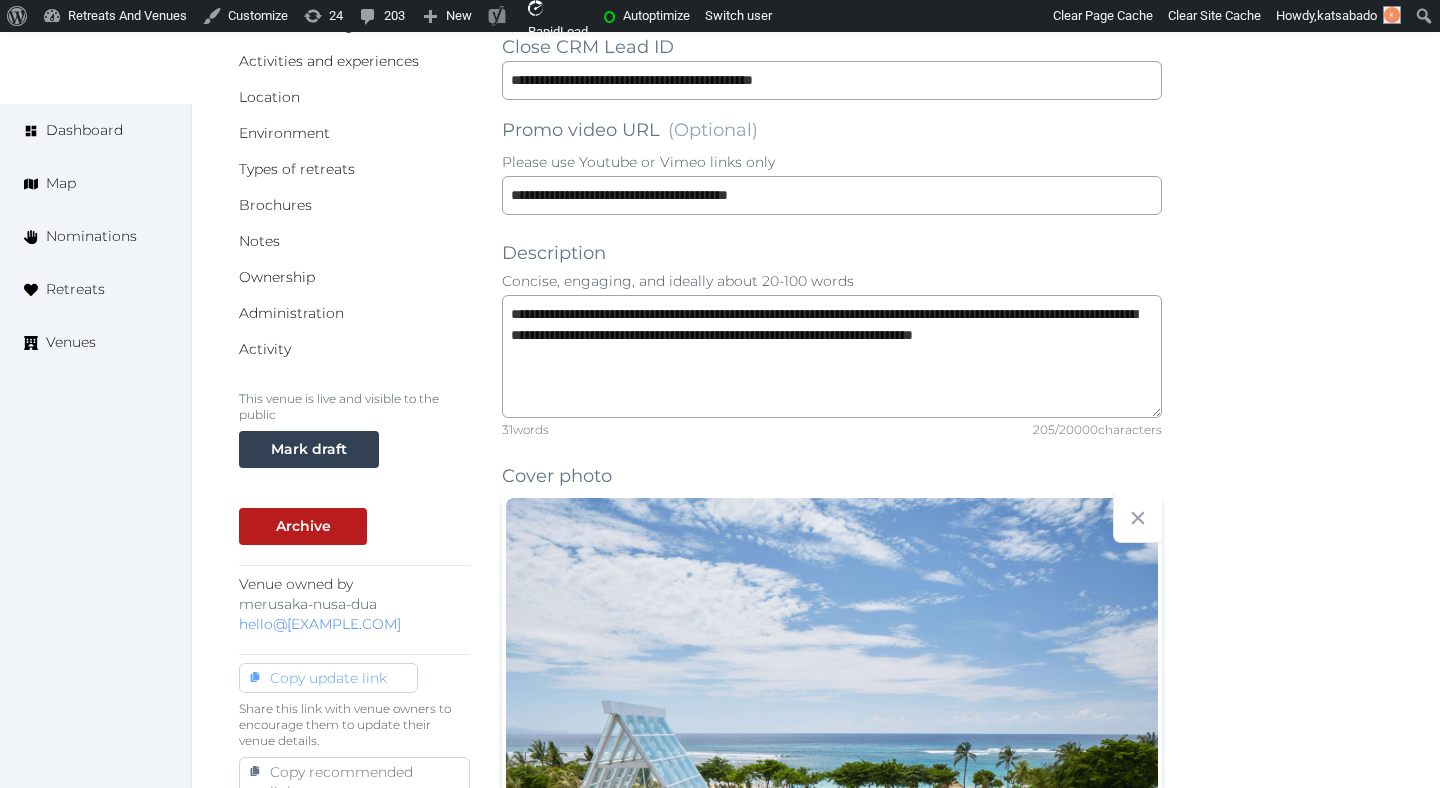 click on "Copy update link" at bounding box center [328, 678] 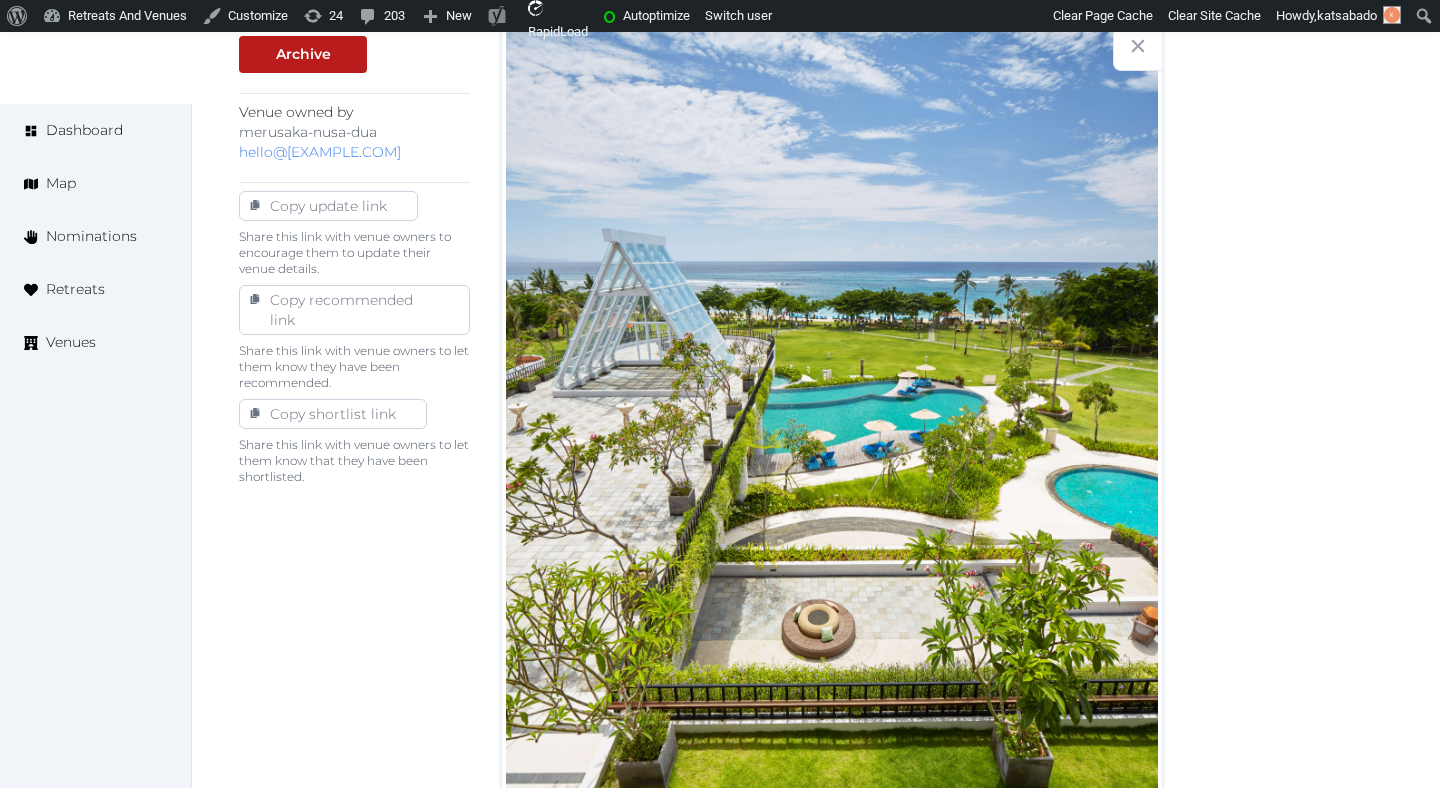 scroll, scrollTop: 903, scrollLeft: 0, axis: vertical 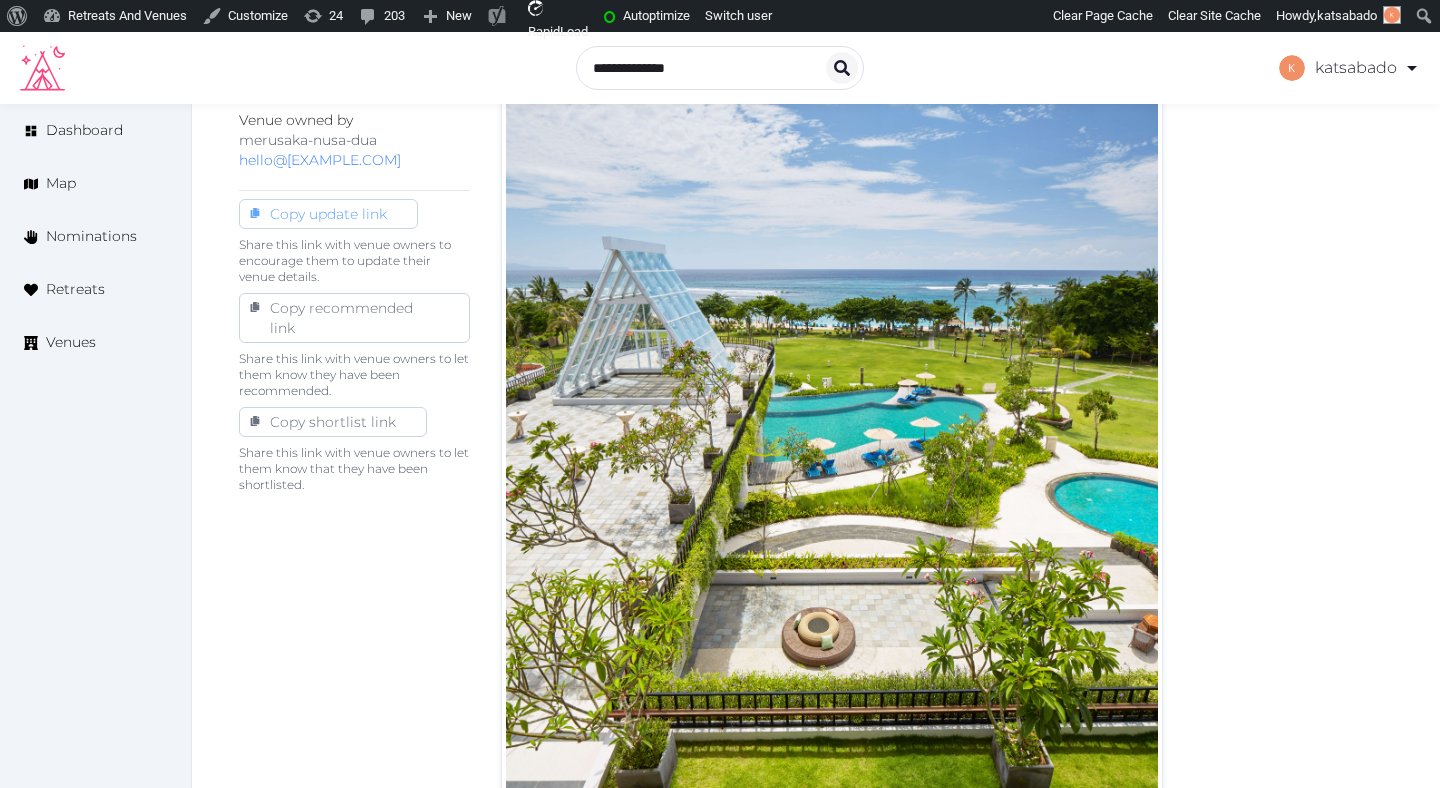 click at bounding box center [402, 214] 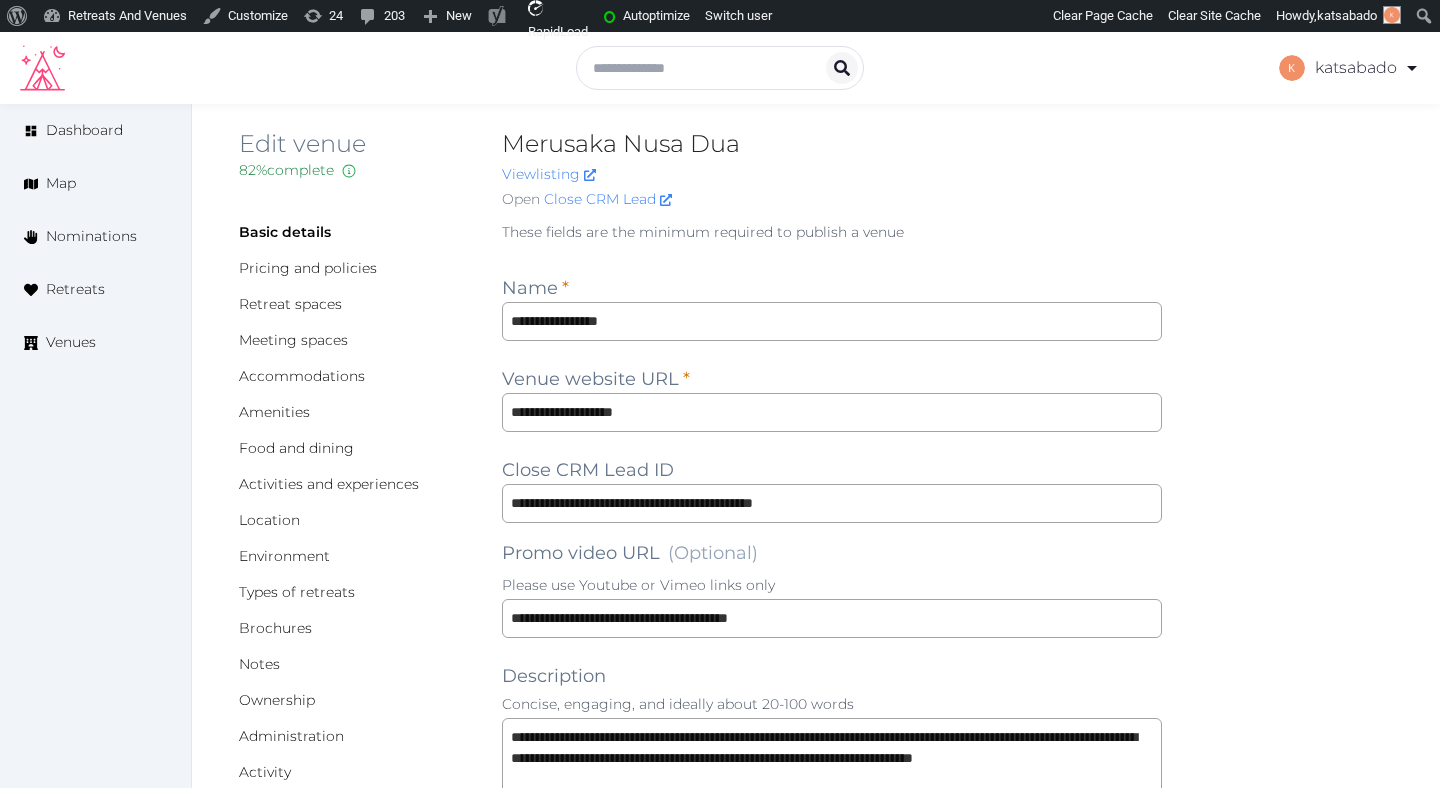 scroll, scrollTop: 0, scrollLeft: 0, axis: both 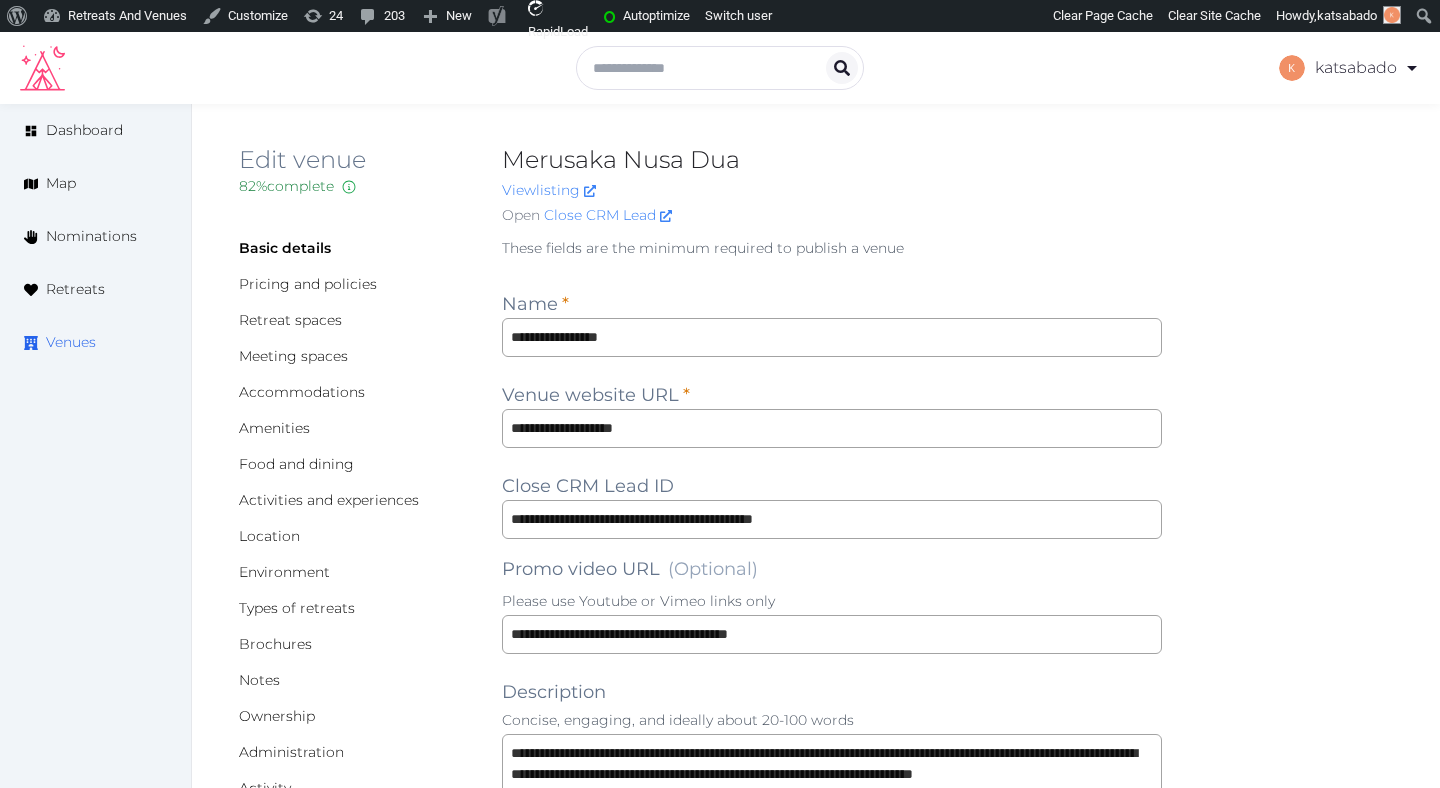 click on "Venues" at bounding box center [71, 342] 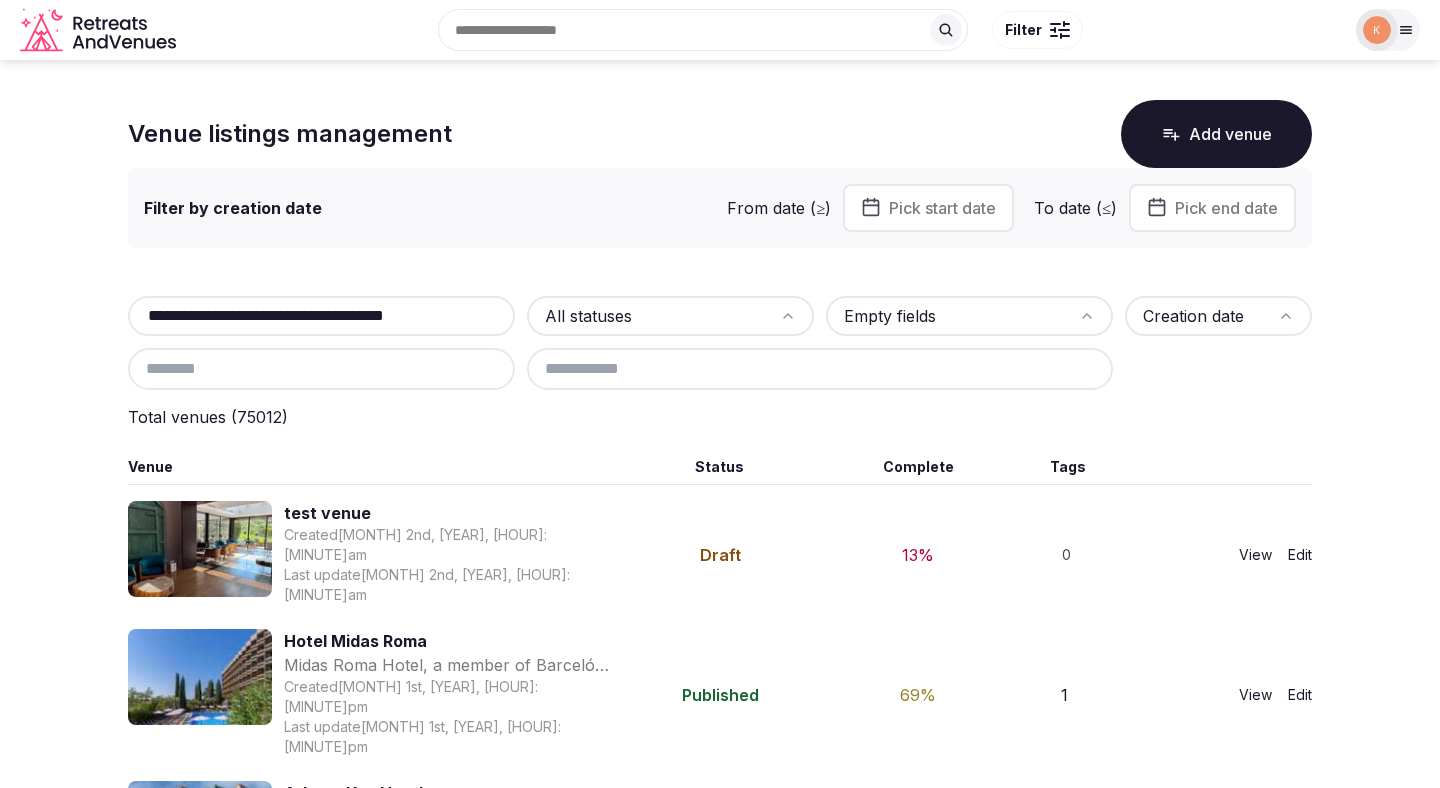 scroll, scrollTop: 0, scrollLeft: 0, axis: both 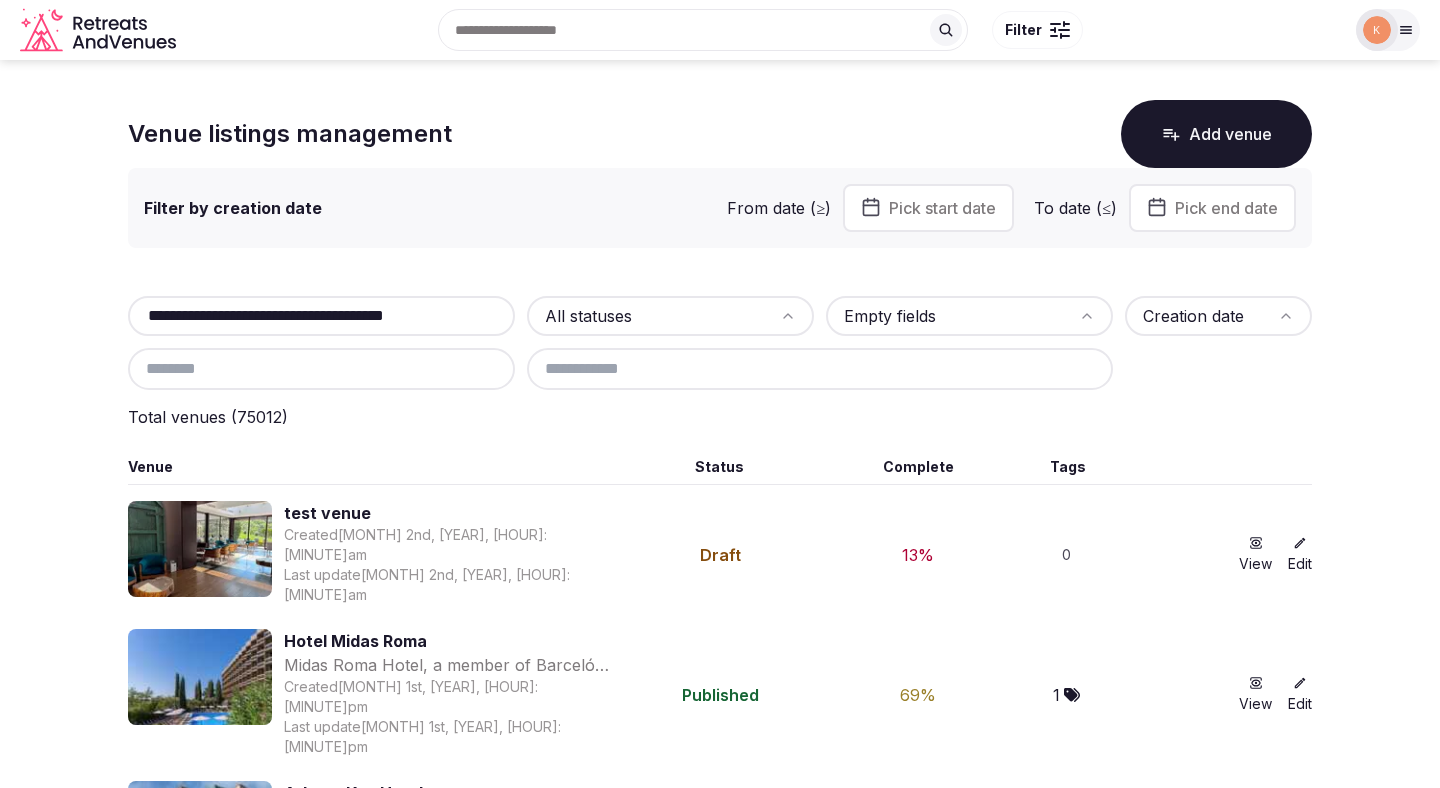 type on "**********" 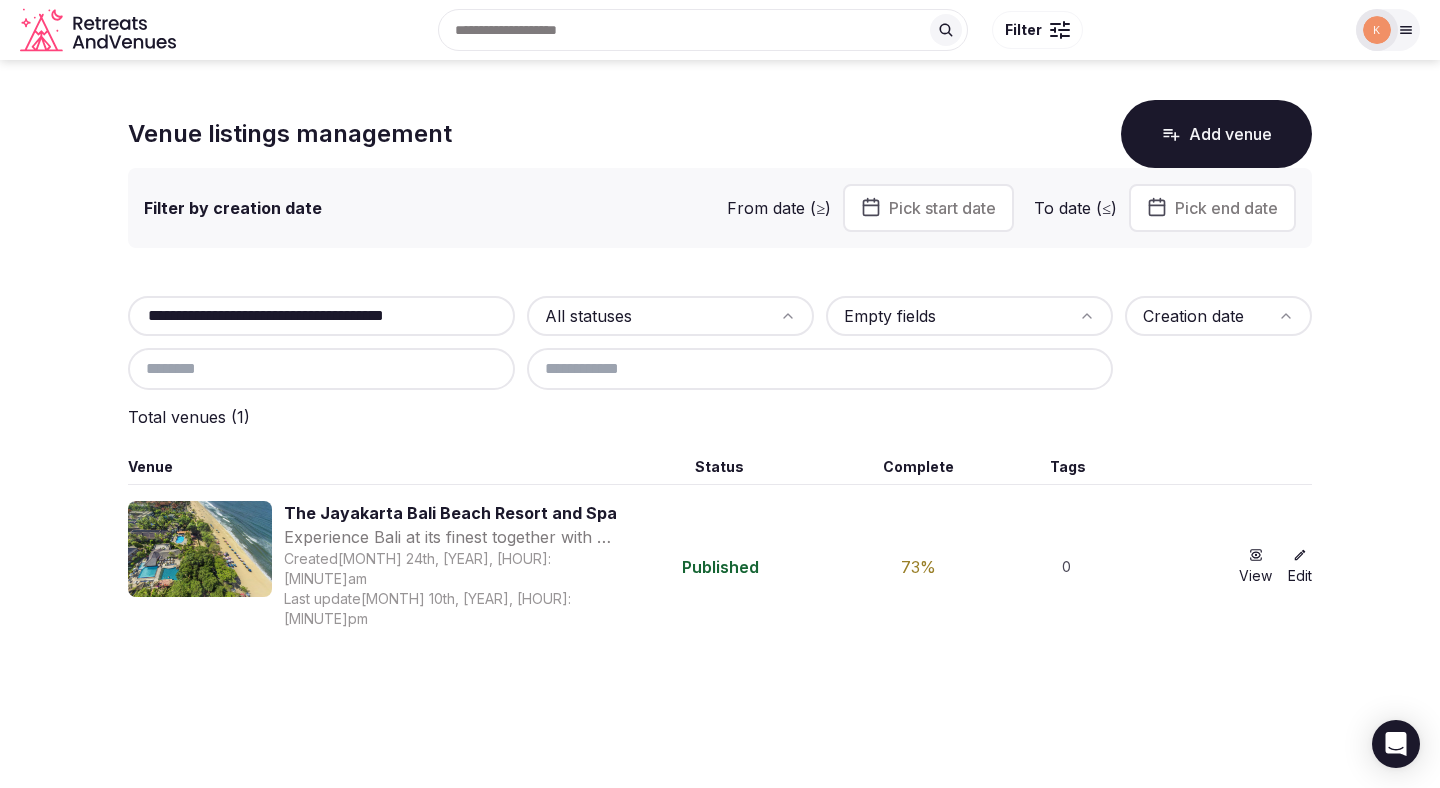 click on "The Jayakarta Bali Beach Resort and Spa" at bounding box center (451, 513) 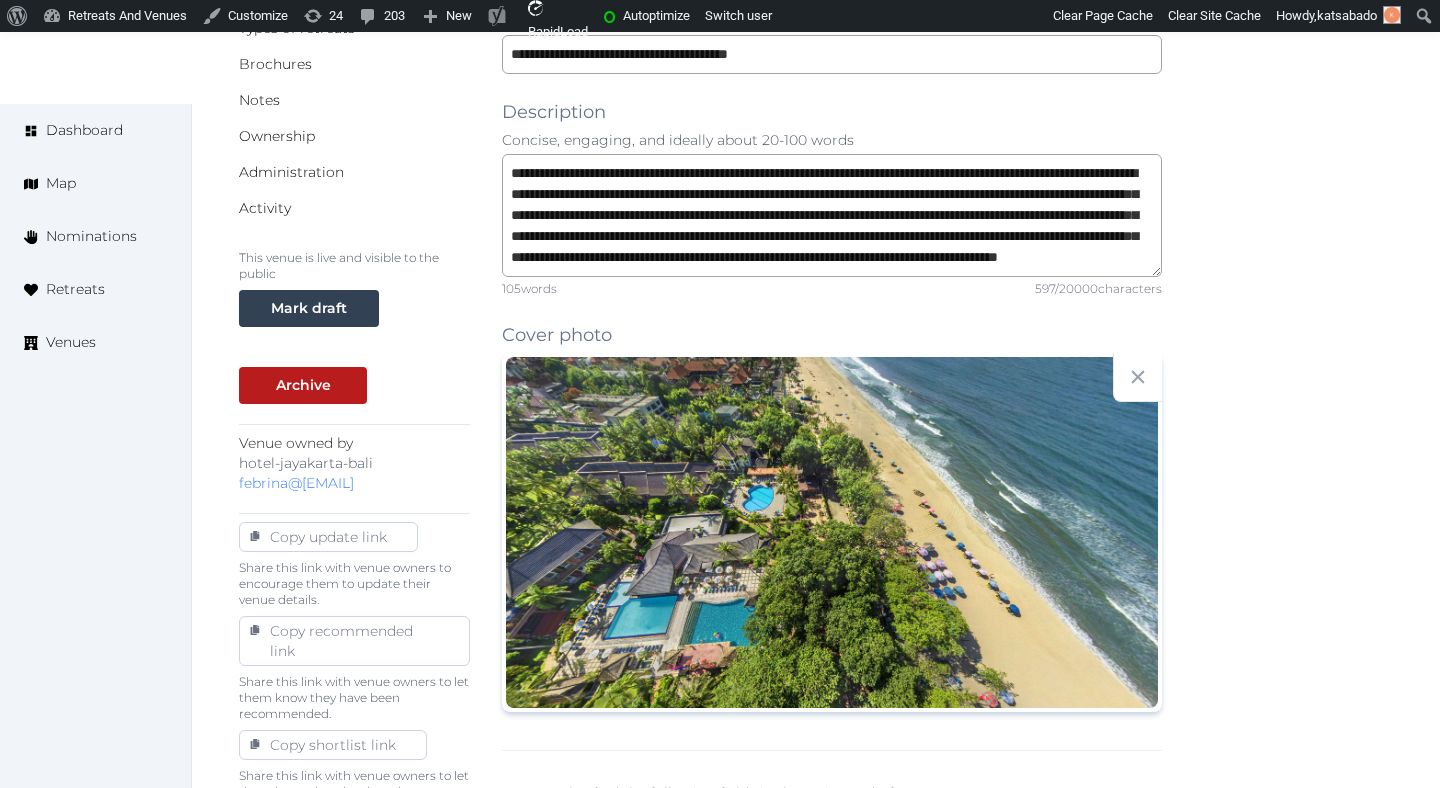 scroll, scrollTop: 585, scrollLeft: 0, axis: vertical 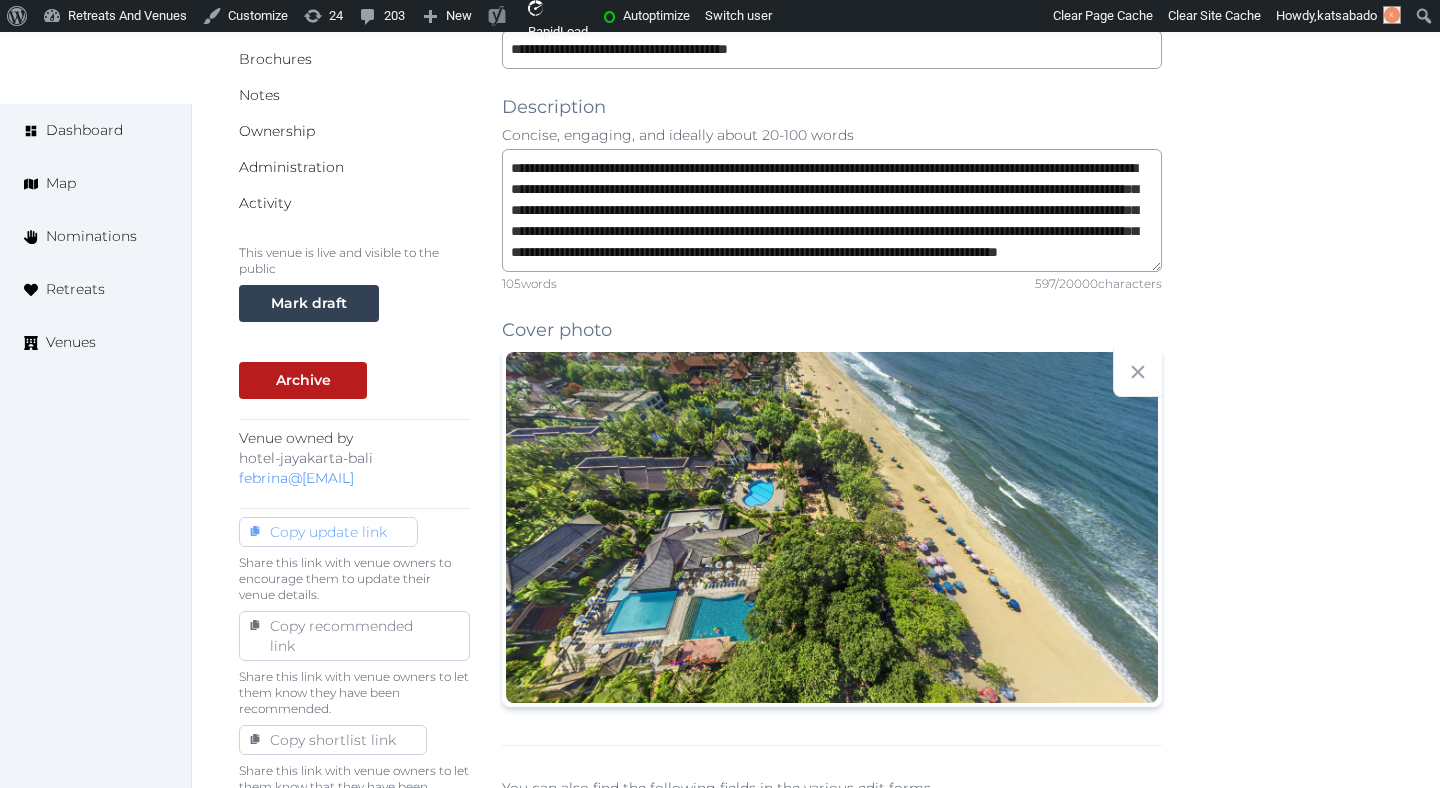 click on "Copy update link" at bounding box center (328, 532) 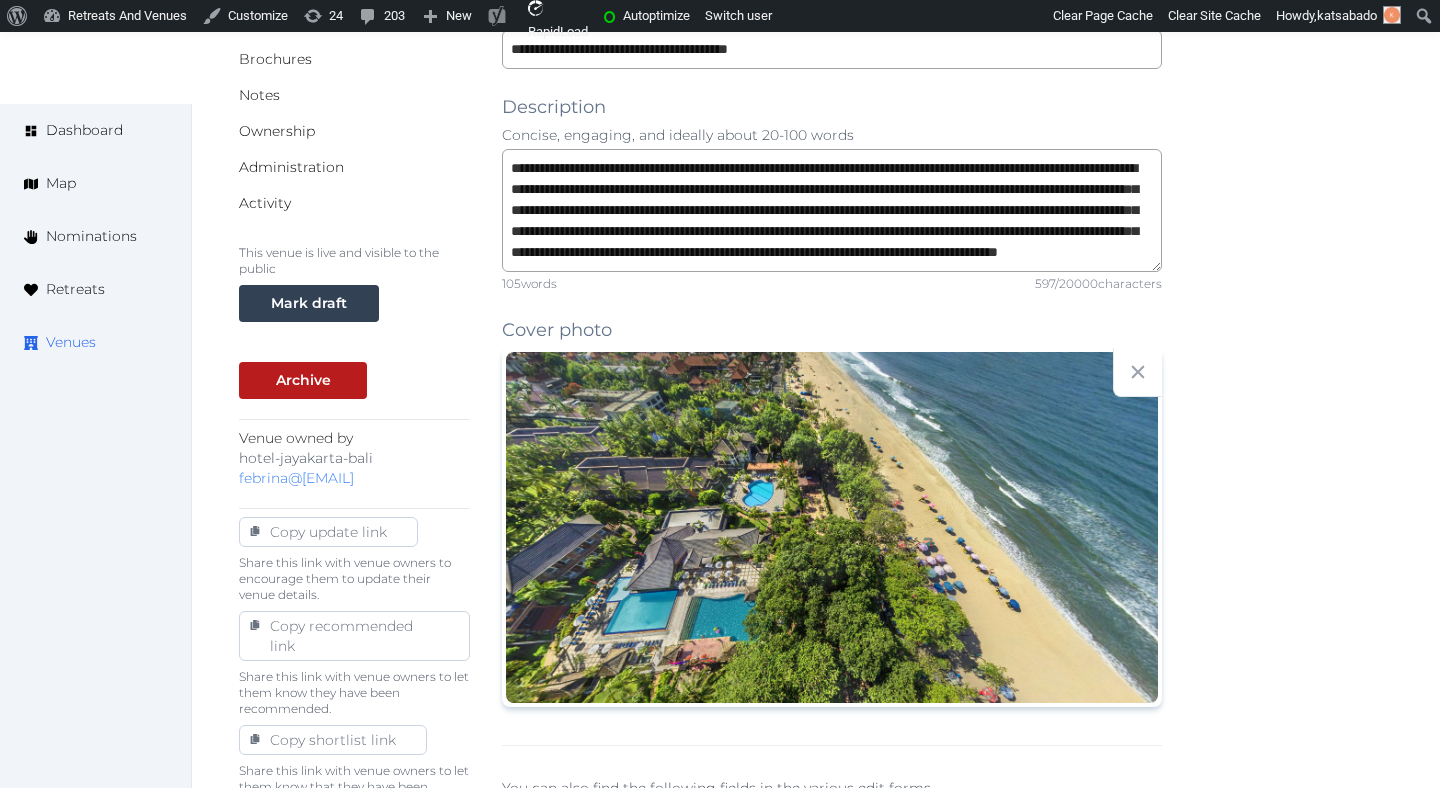 click on "Venues" at bounding box center [71, 342] 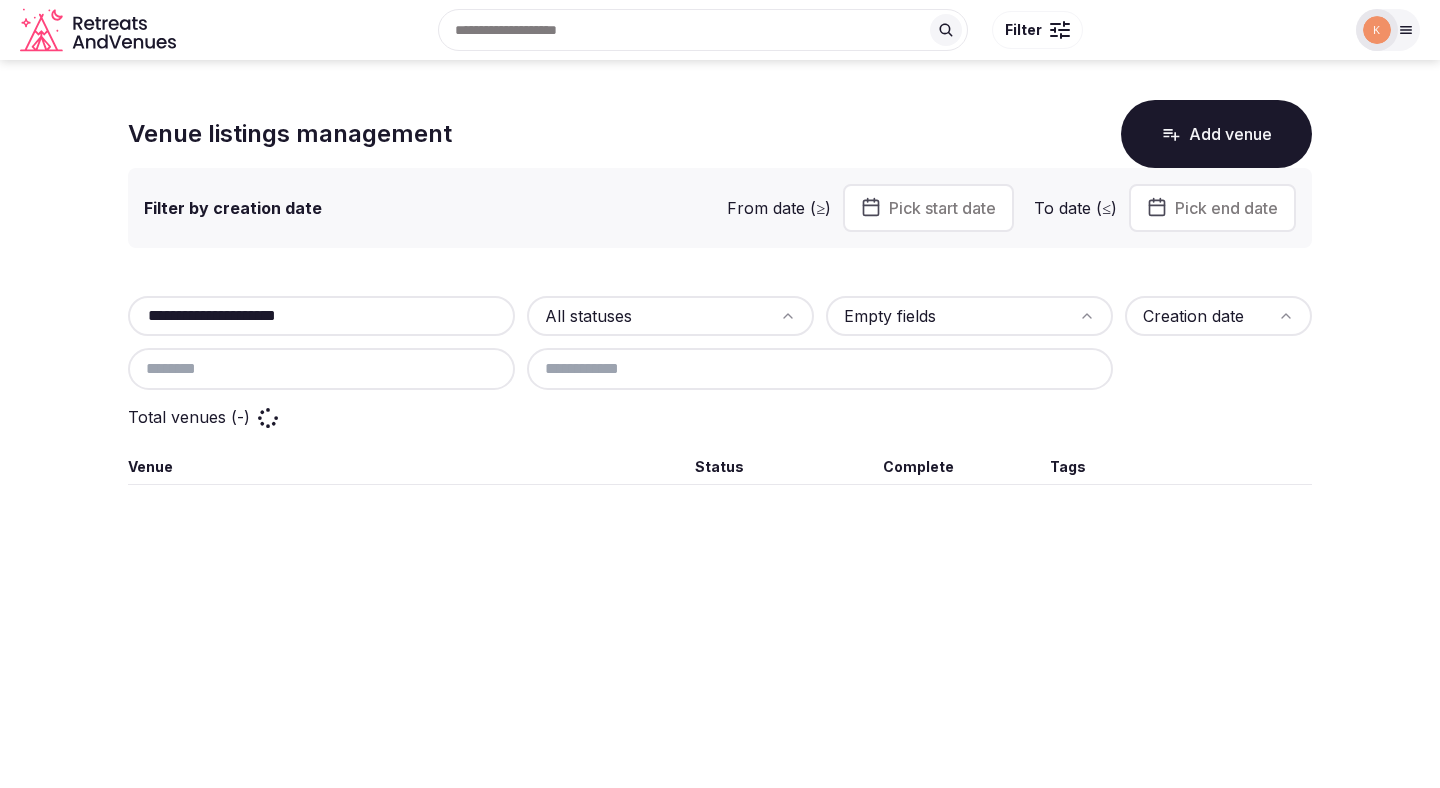 scroll, scrollTop: 0, scrollLeft: 0, axis: both 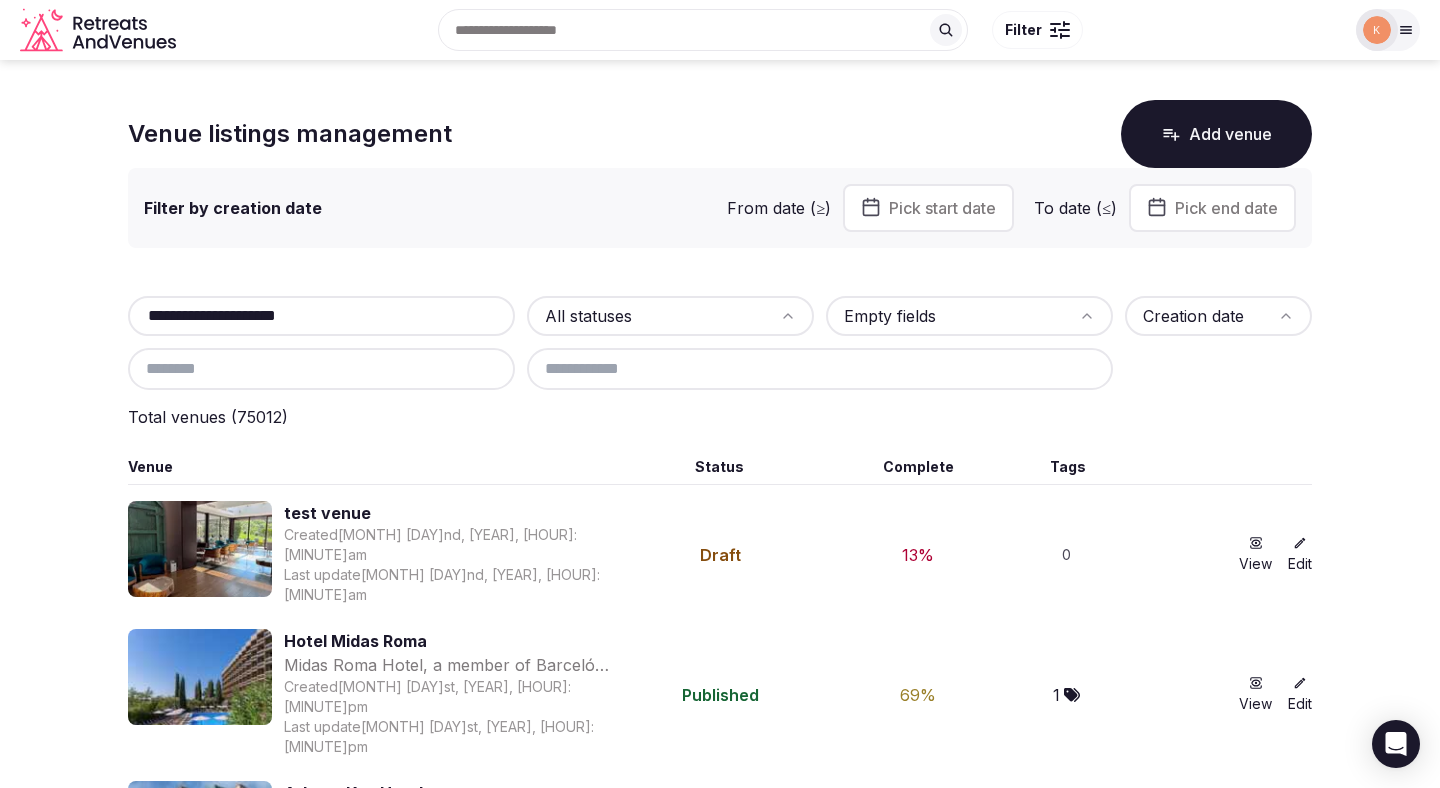 click on "**********" at bounding box center [321, 316] 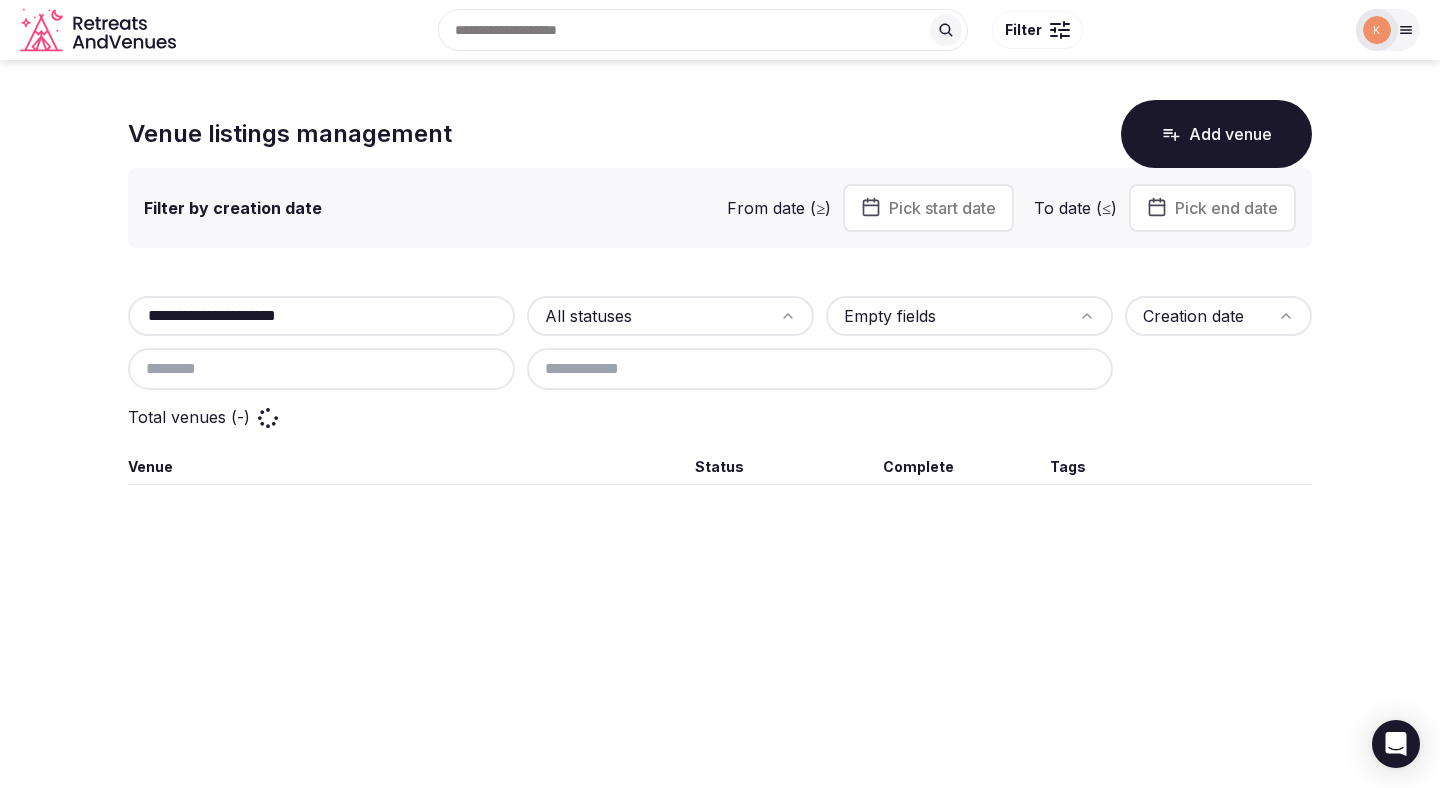 scroll, scrollTop: 0, scrollLeft: 0, axis: both 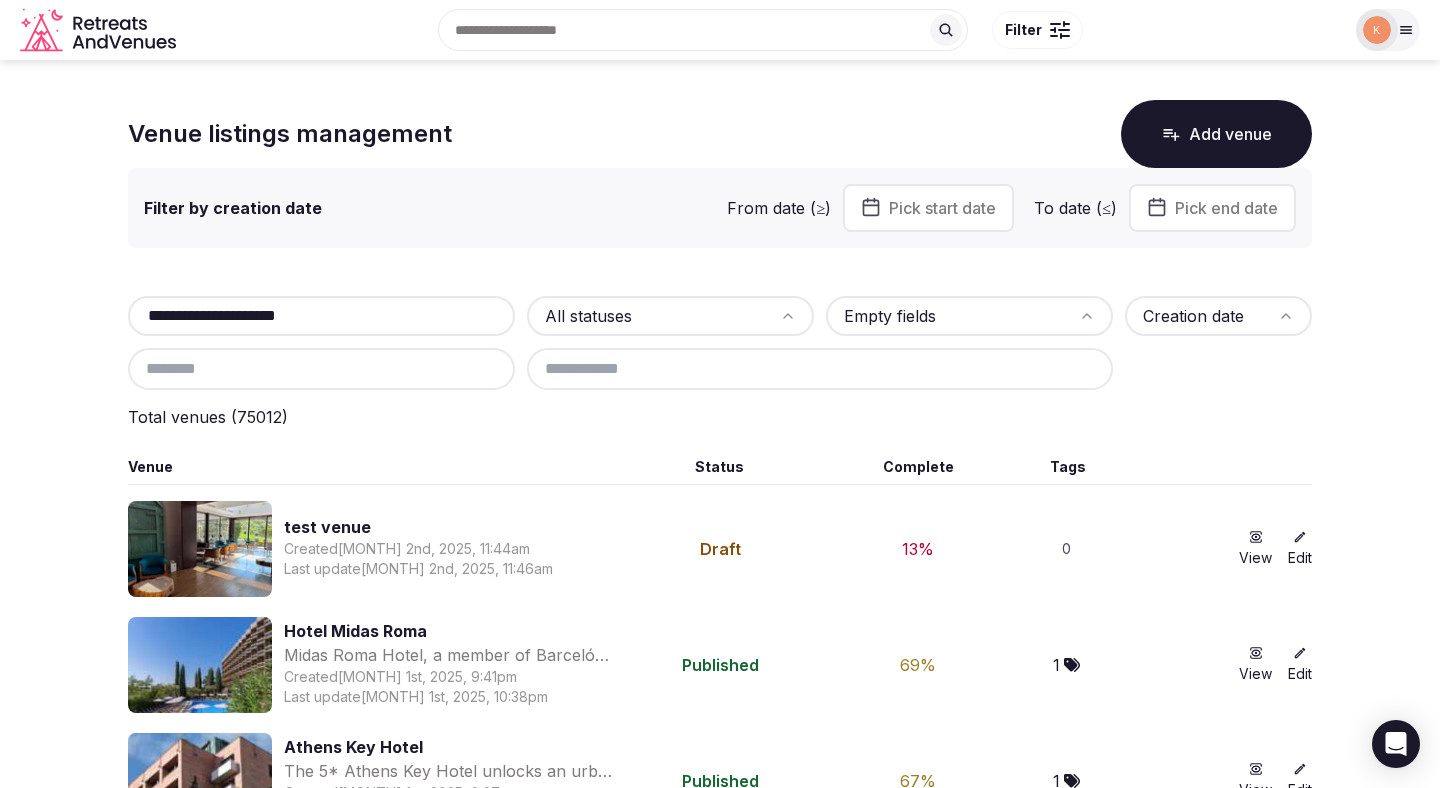 type on "**********" 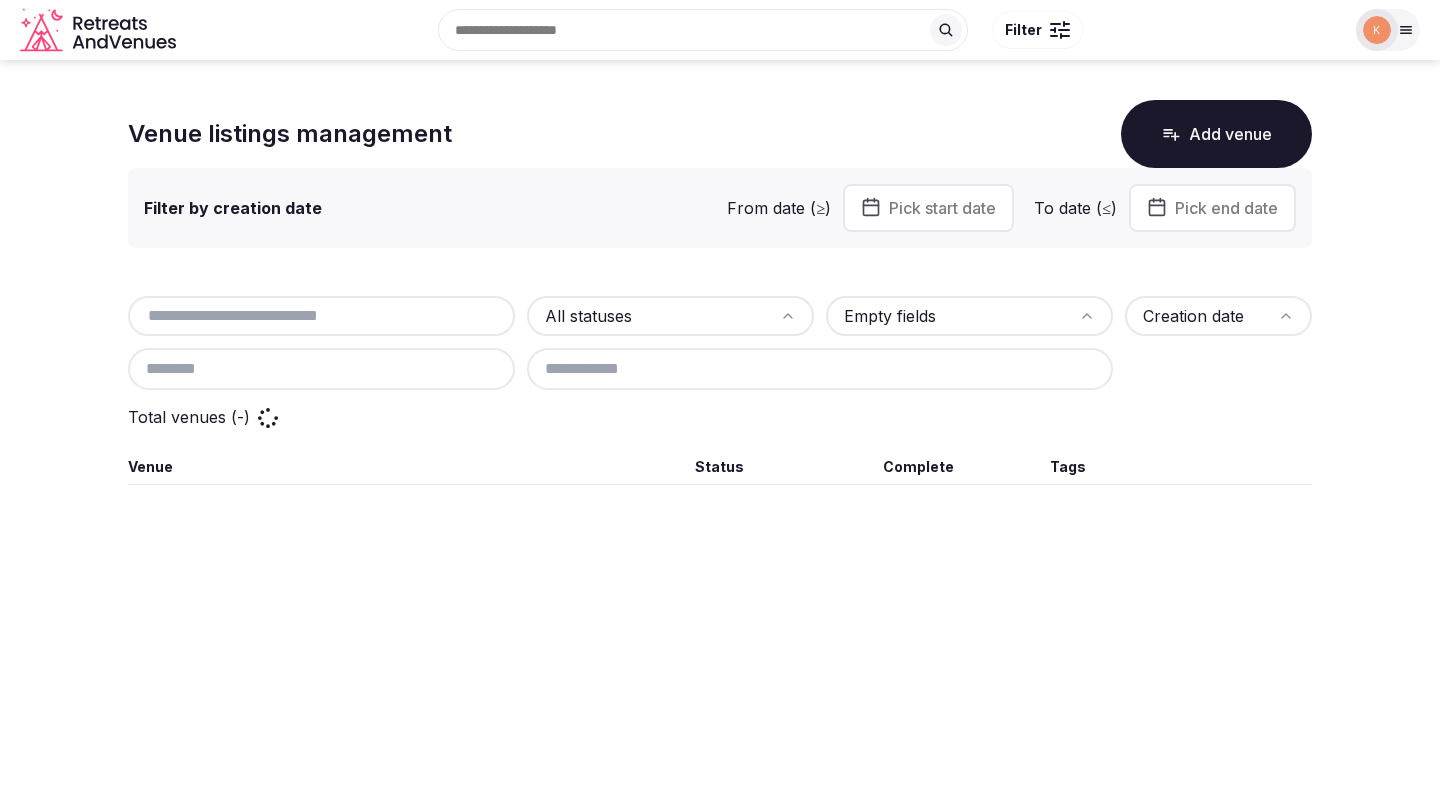 scroll, scrollTop: 0, scrollLeft: 0, axis: both 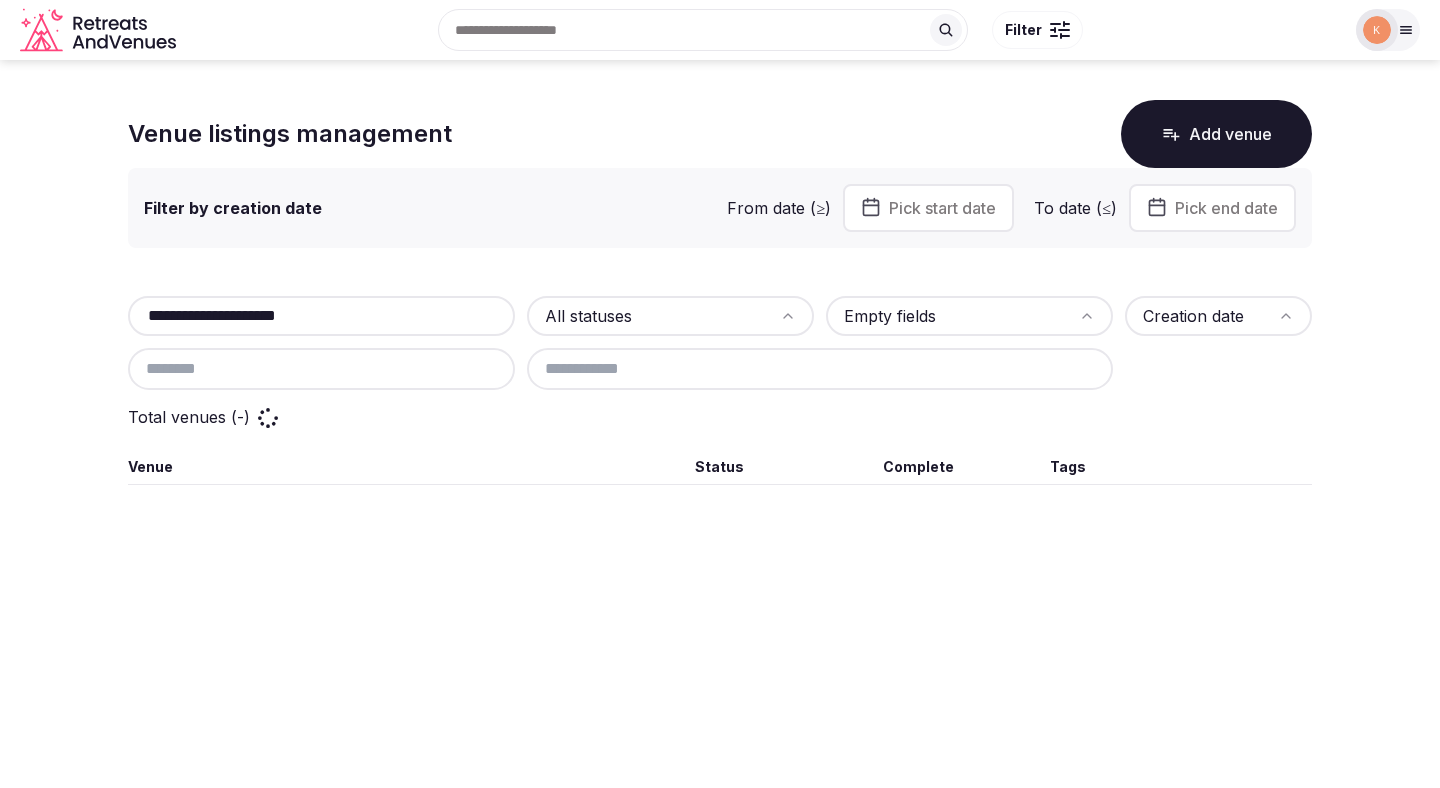 type on "**********" 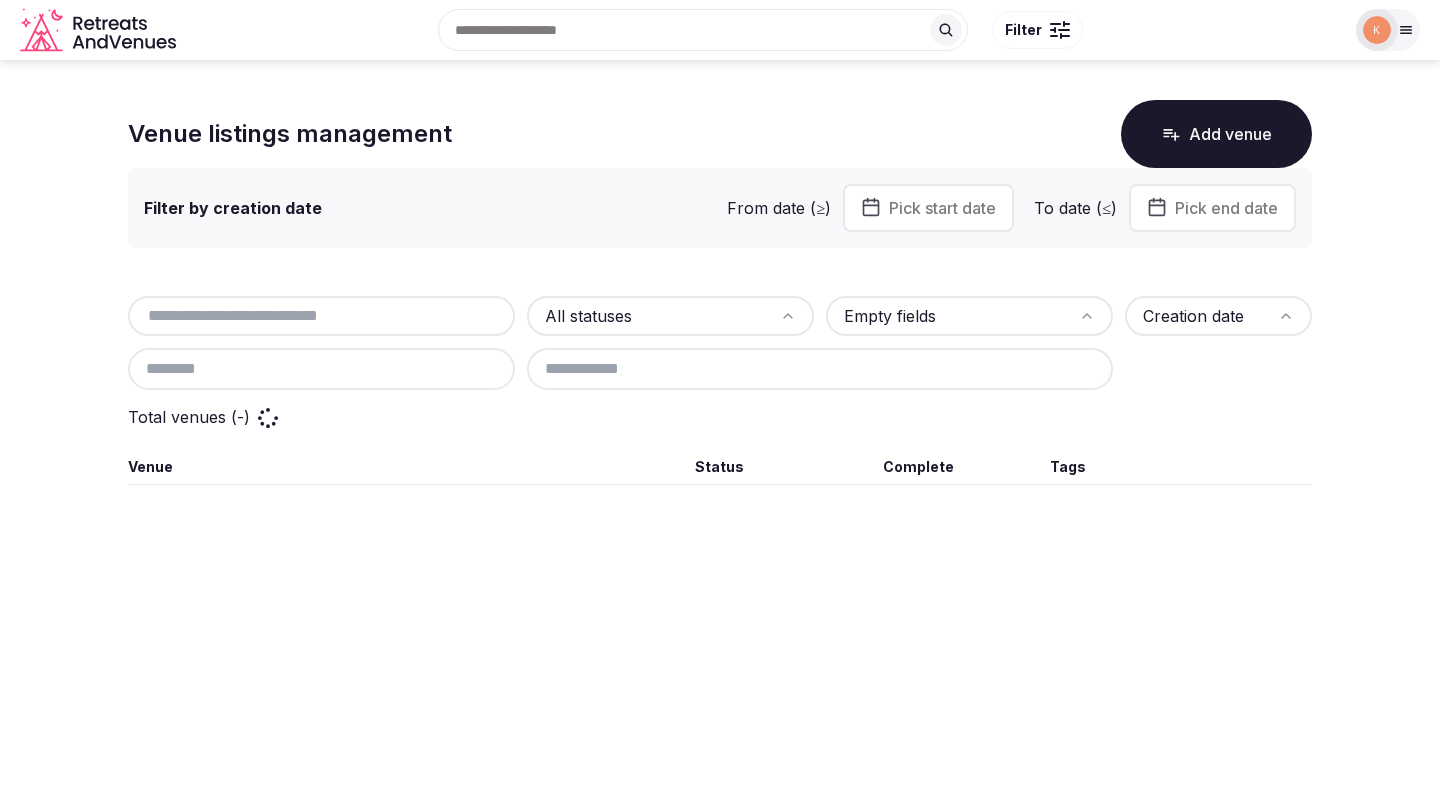 scroll, scrollTop: 0, scrollLeft: 0, axis: both 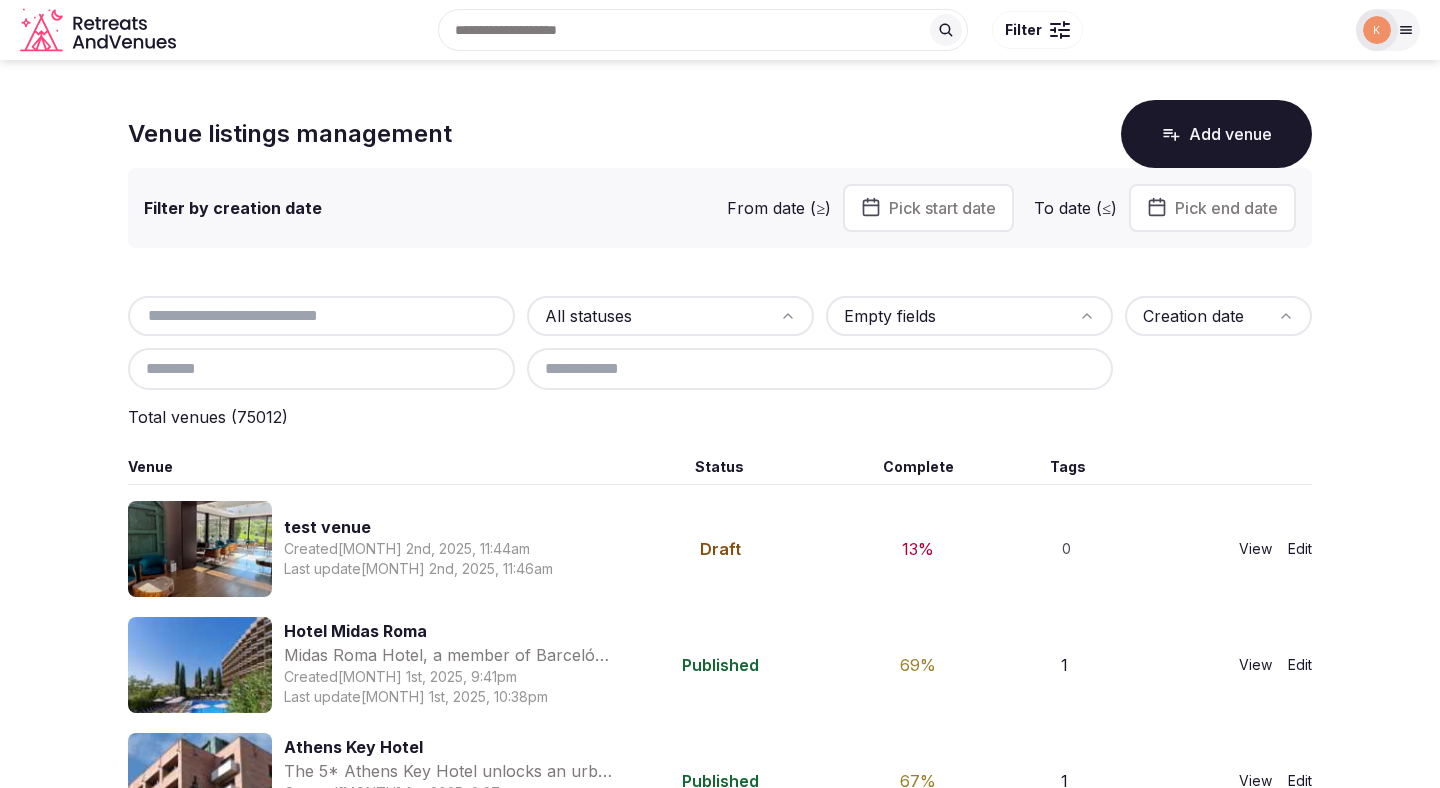 click at bounding box center (321, 316) 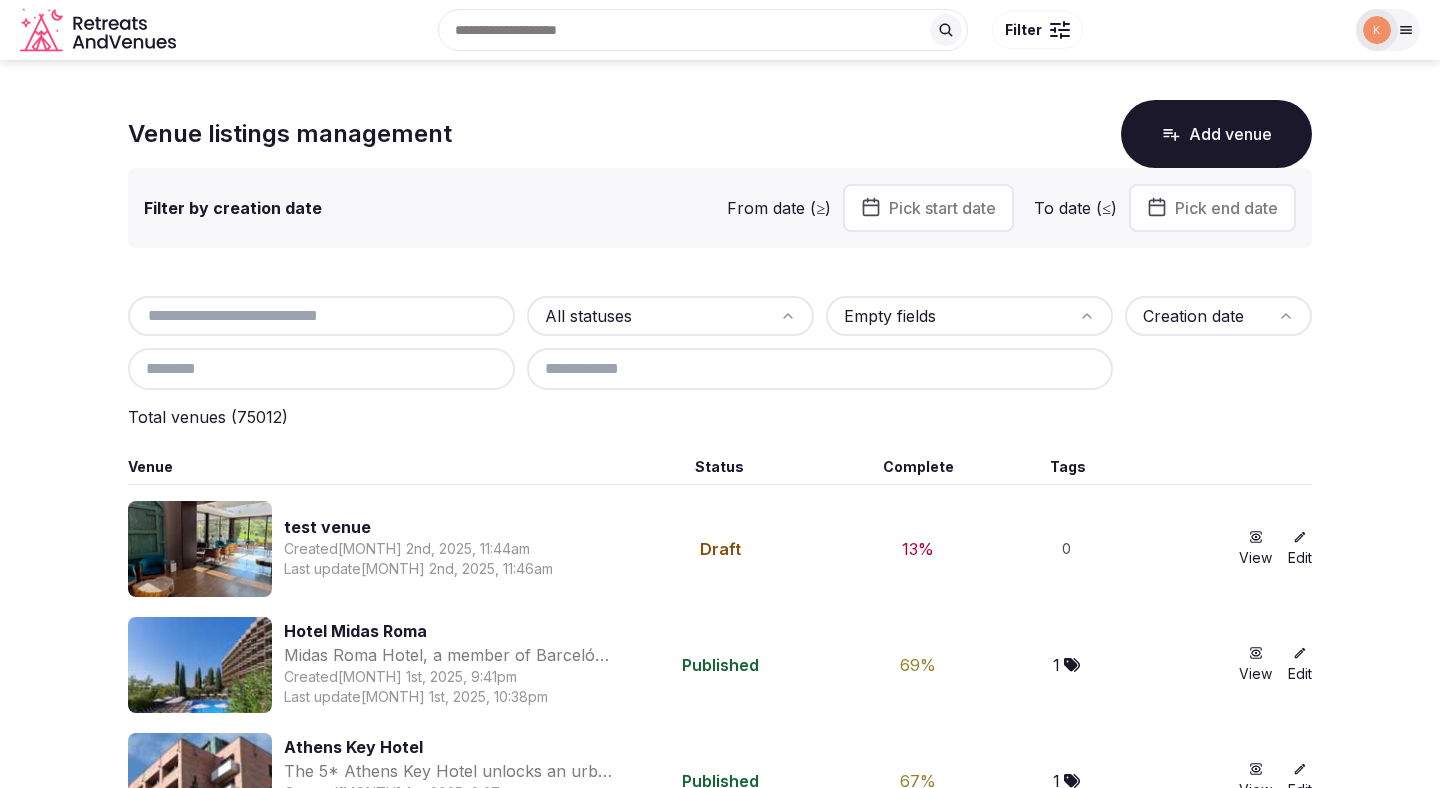paste on "**********" 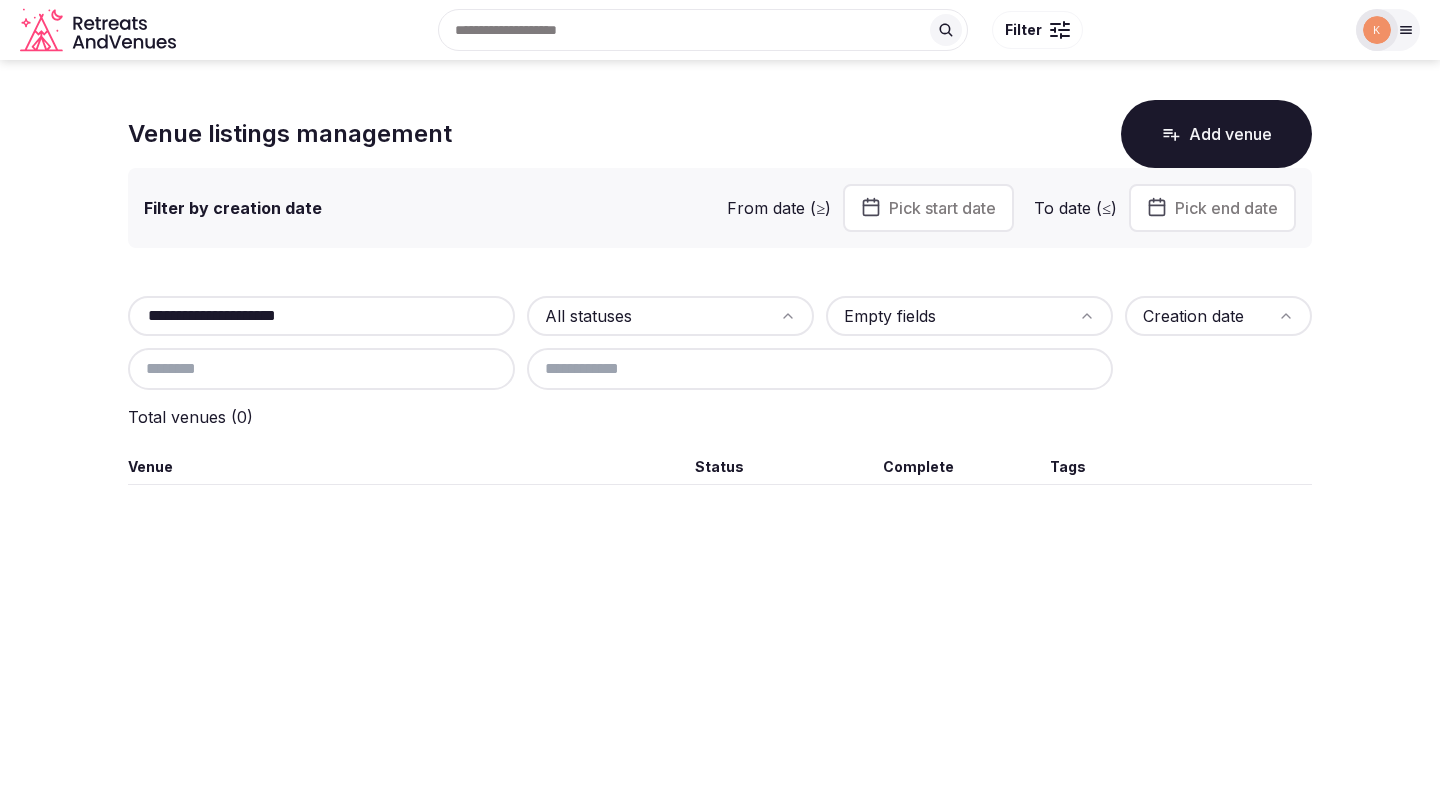 drag, startPoint x: 179, startPoint y: 315, endPoint x: 142, endPoint y: 319, distance: 37.215588 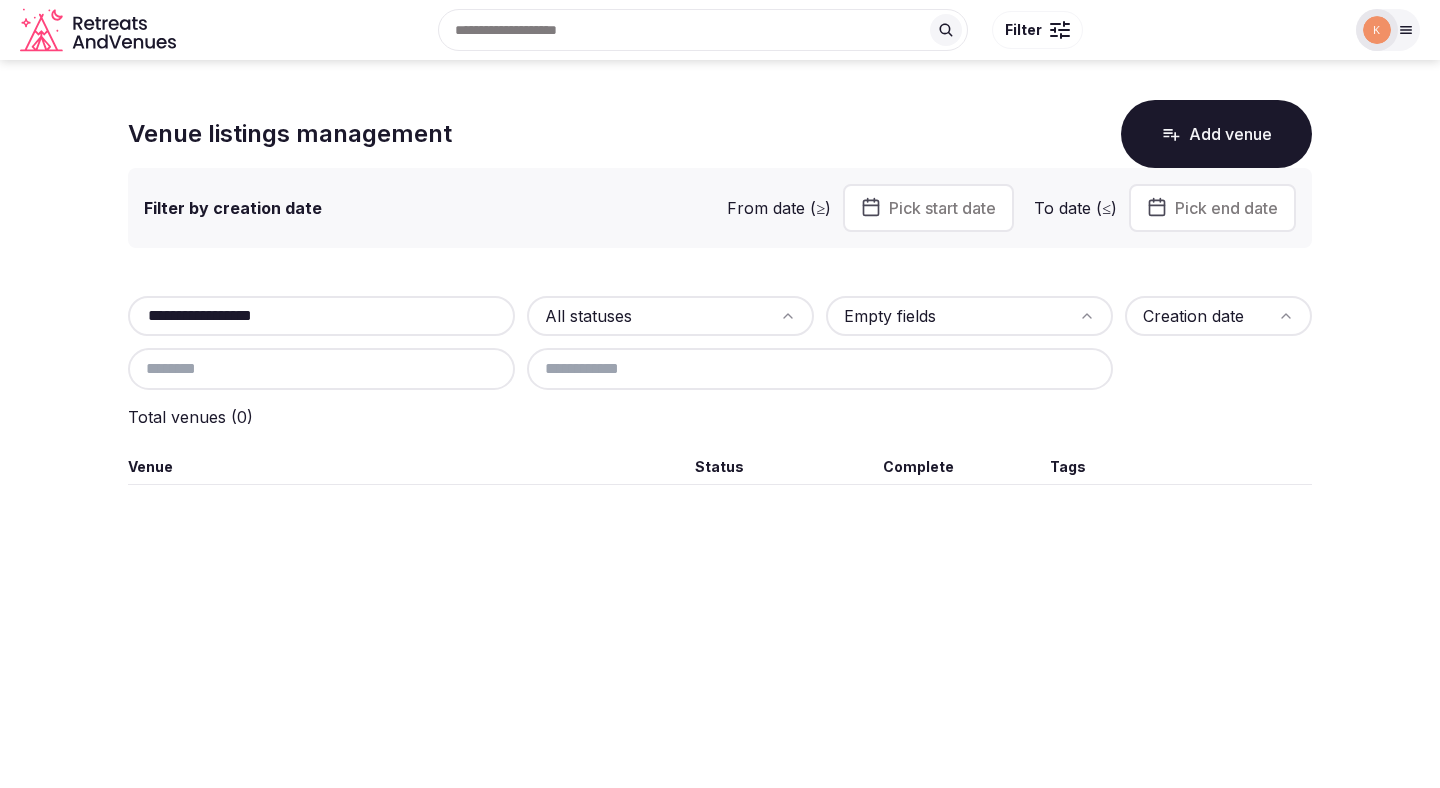 click on "**********" at bounding box center [321, 316] 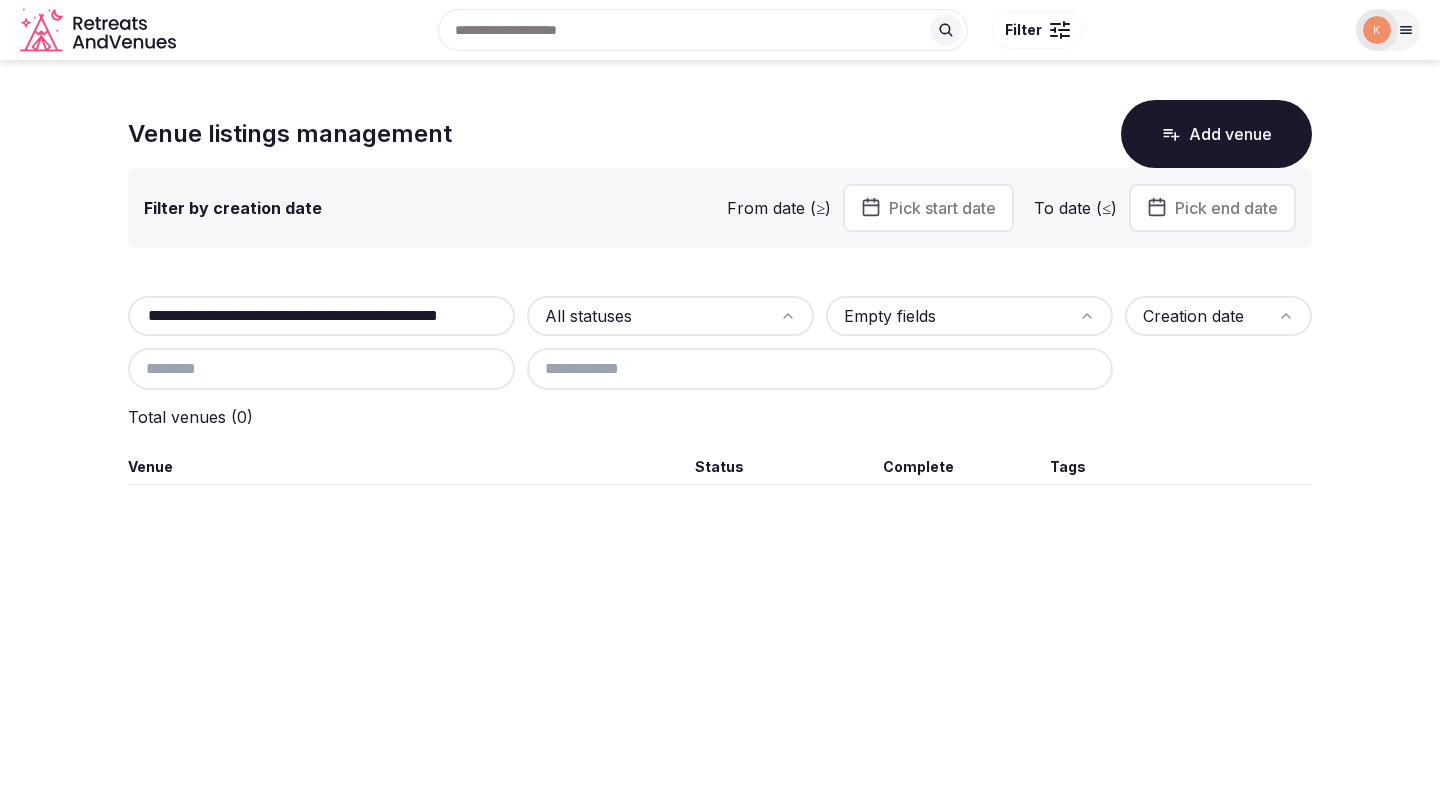 scroll, scrollTop: 0, scrollLeft: 126, axis: horizontal 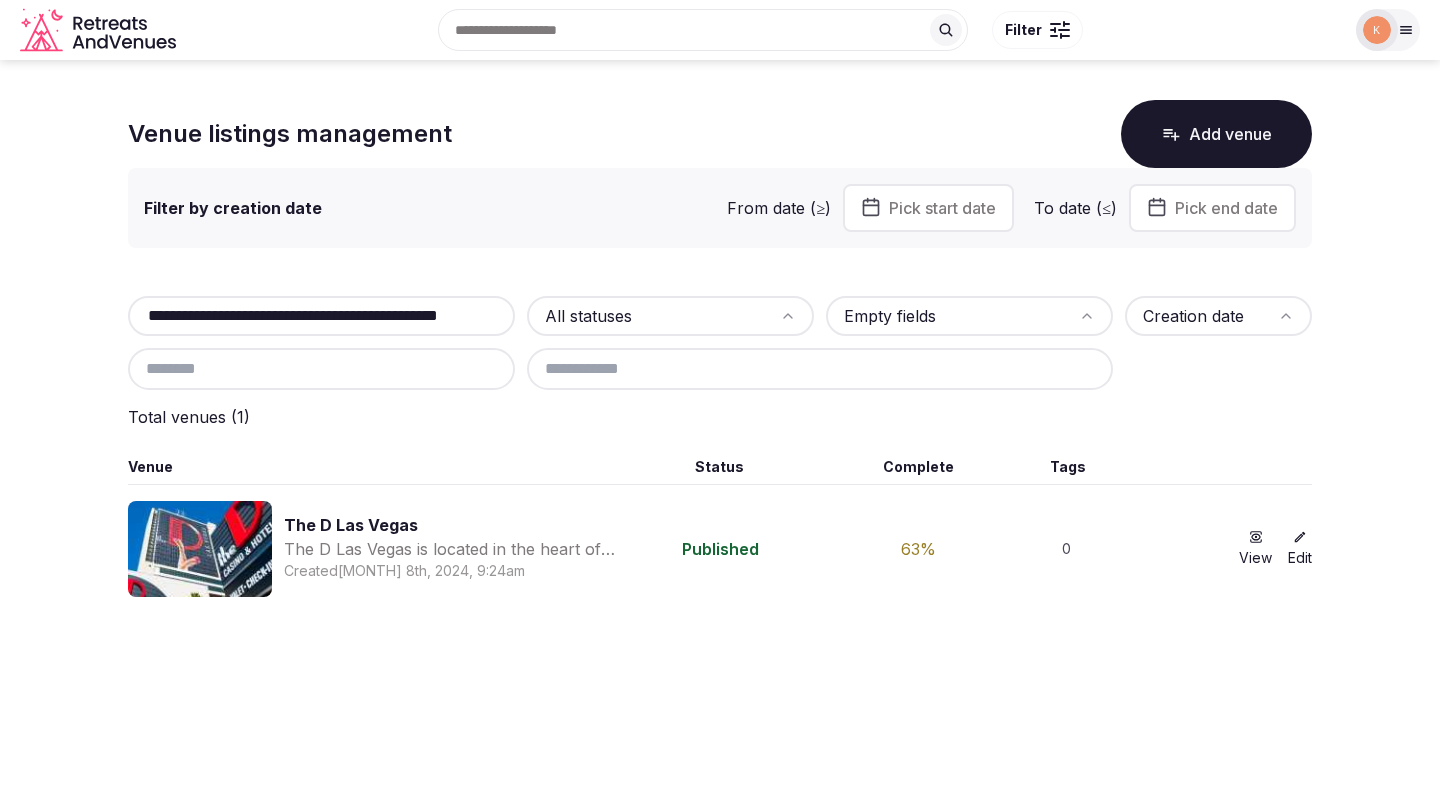 click on "The D Las Vegas" at bounding box center (451, 525) 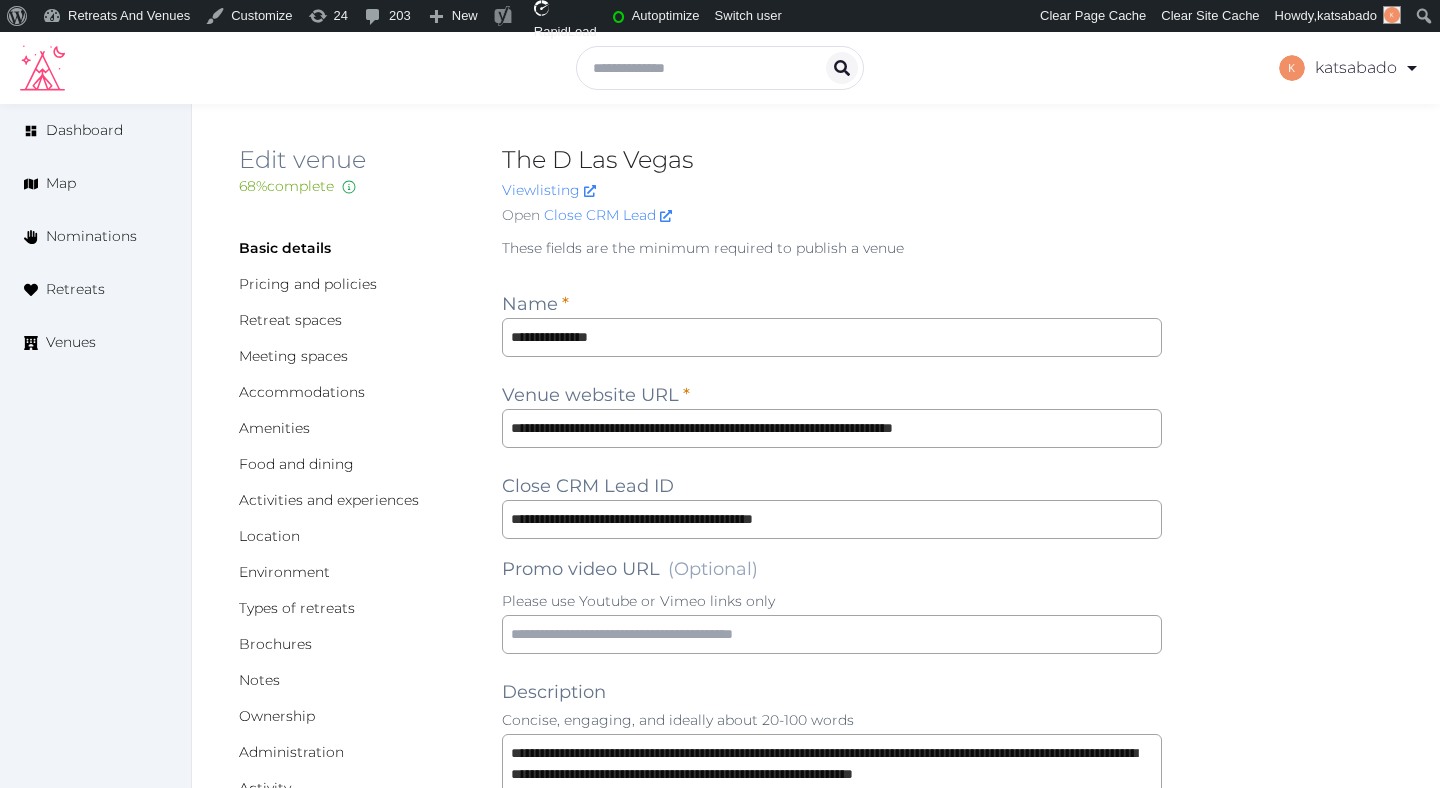 scroll, scrollTop: 0, scrollLeft: 0, axis: both 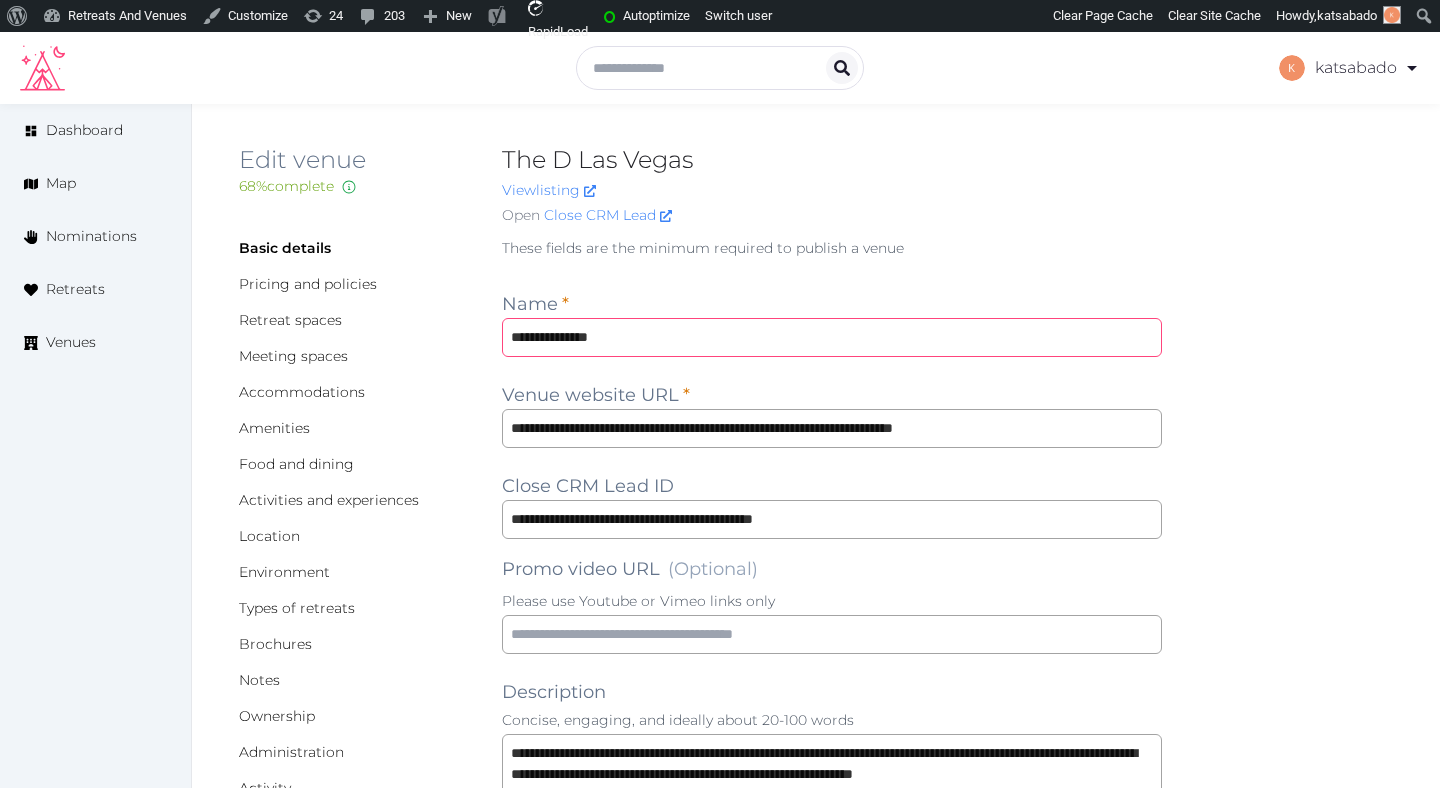 click on "**********" at bounding box center (832, 337) 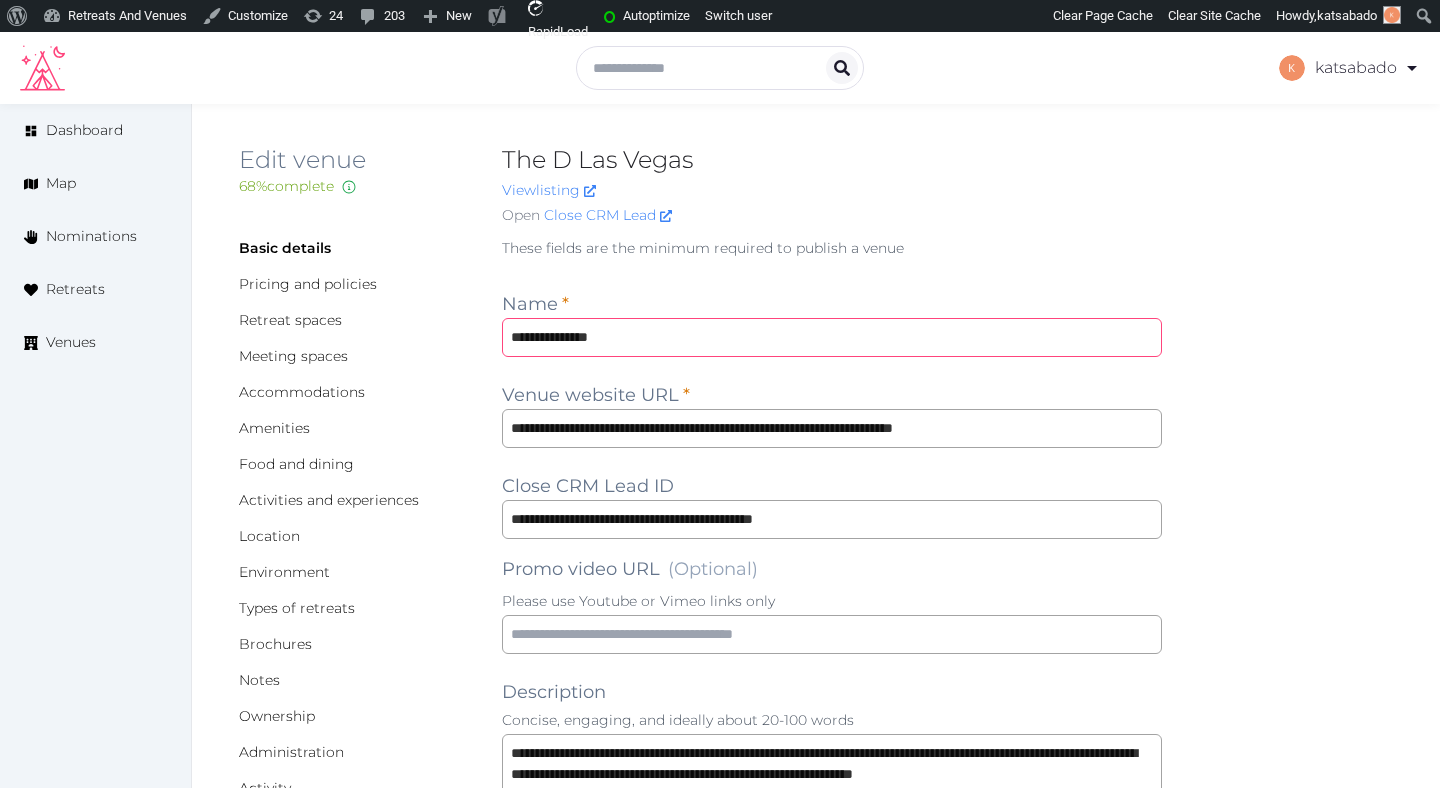 paste on "*****" 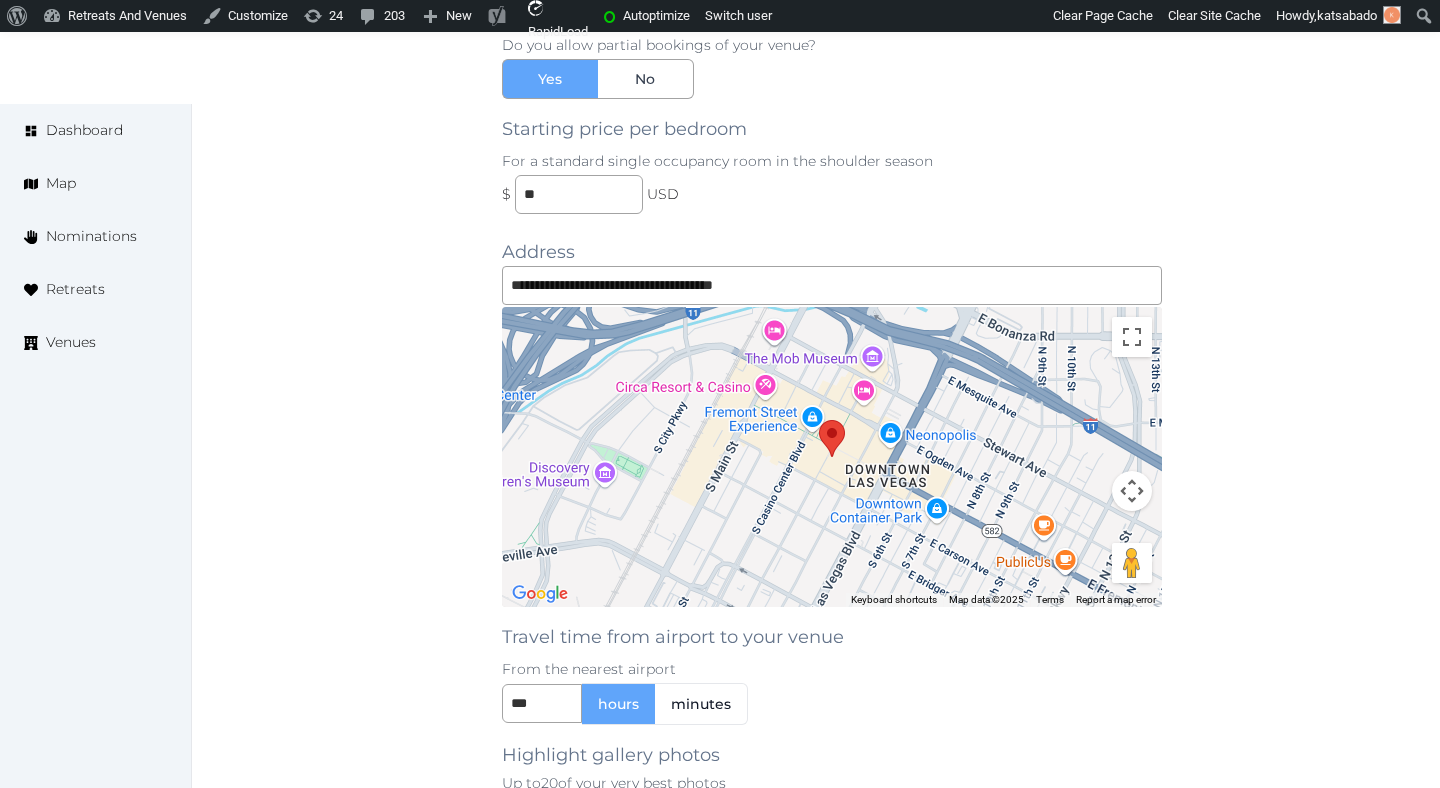 scroll, scrollTop: 2124, scrollLeft: 0, axis: vertical 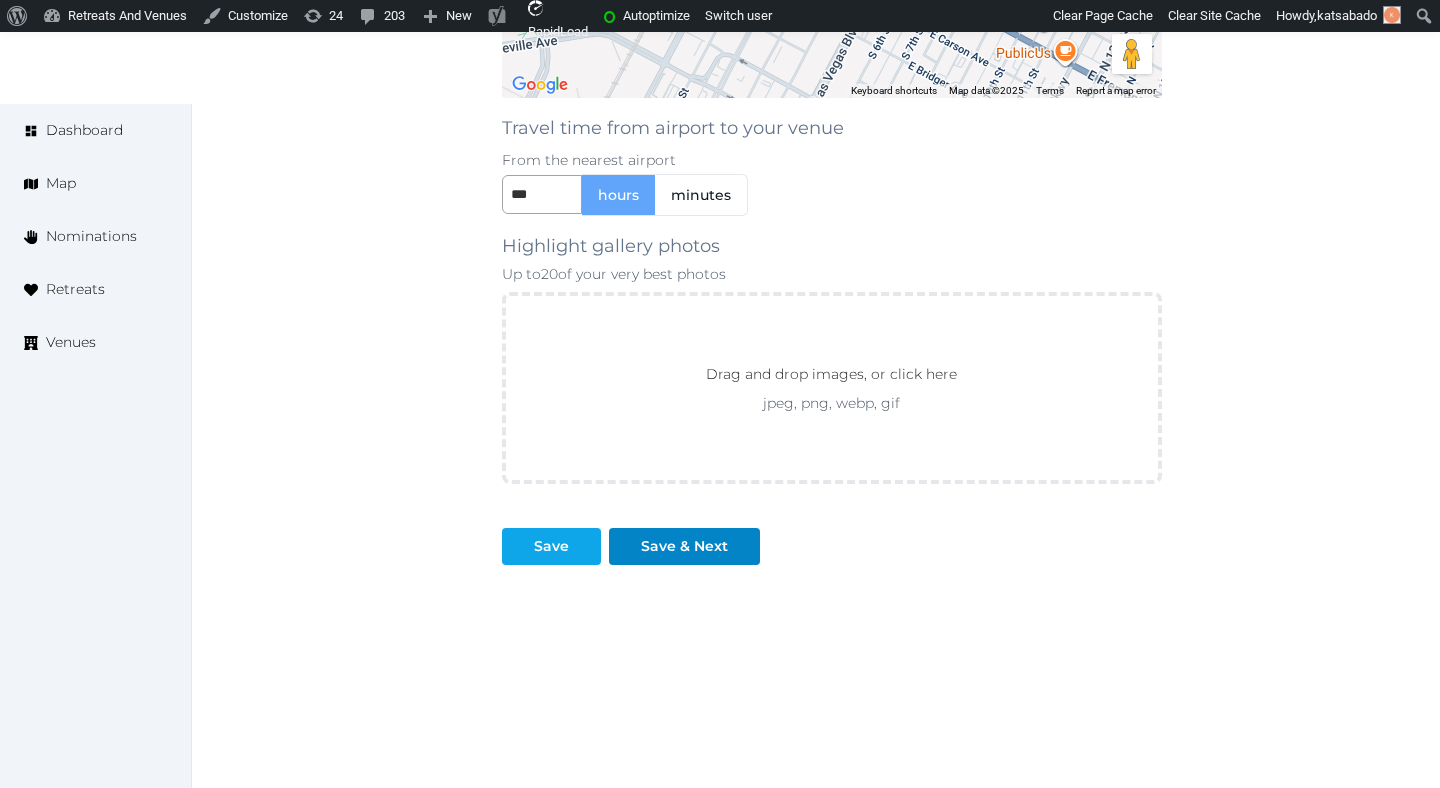 type on "**********" 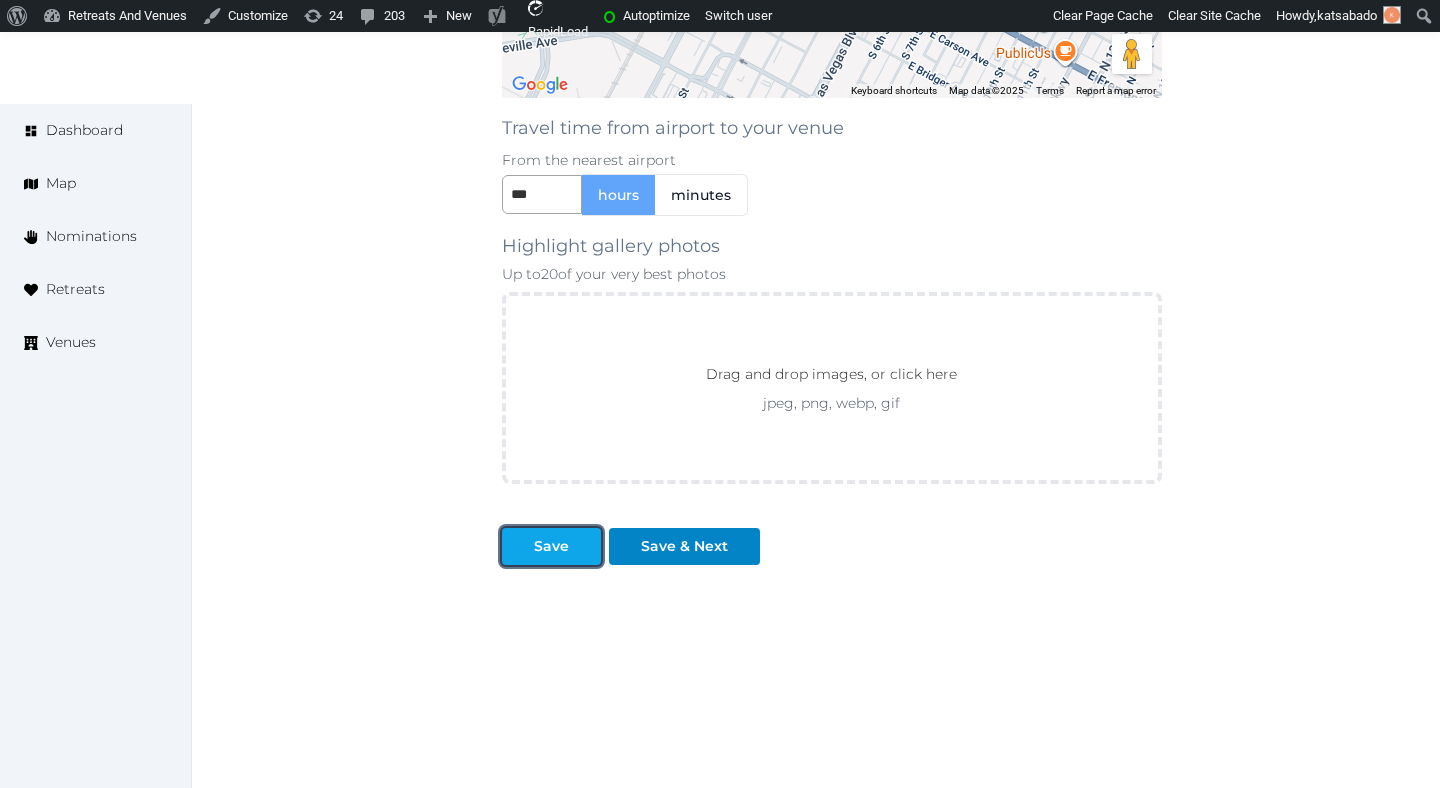 click on "Save" at bounding box center [551, 546] 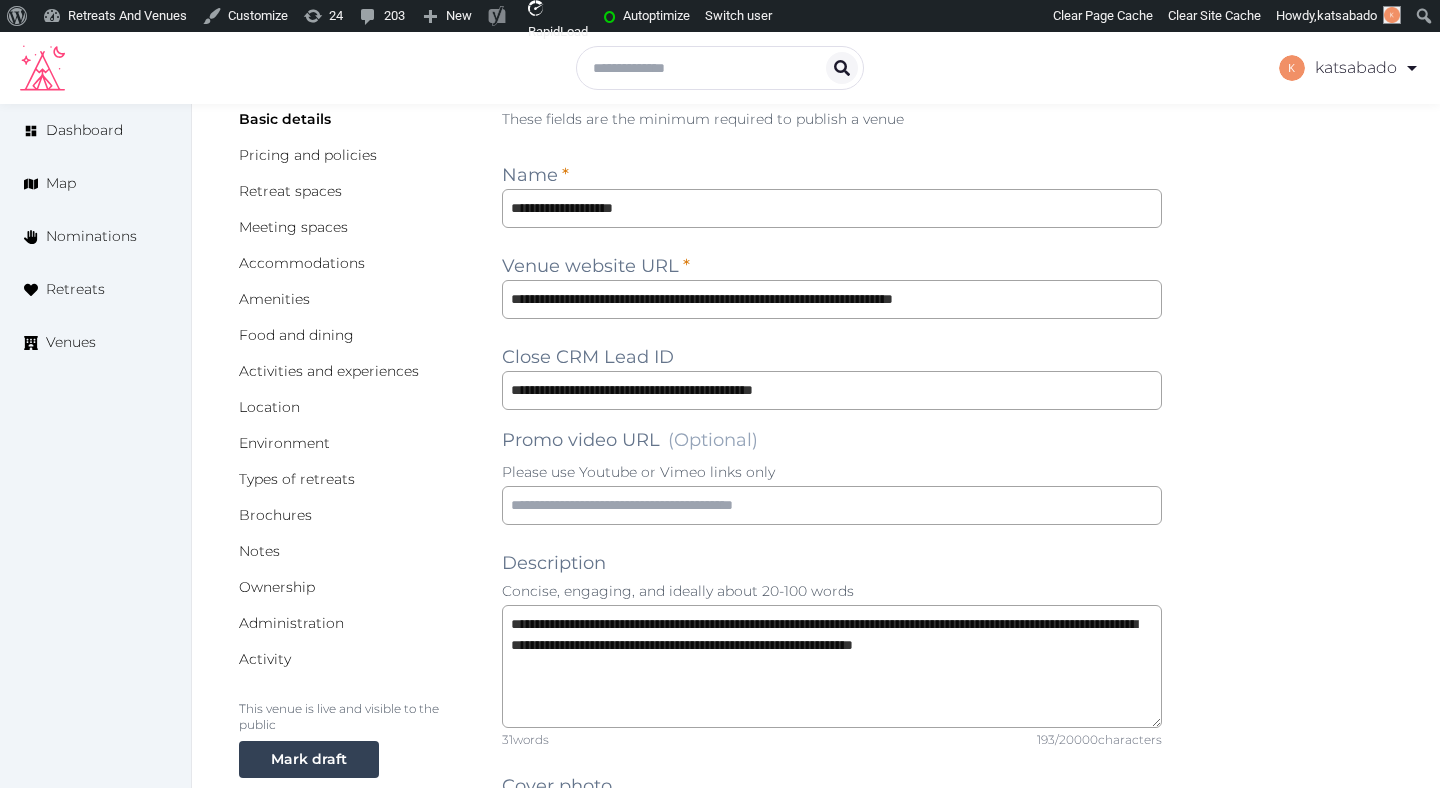 scroll, scrollTop: 0, scrollLeft: 0, axis: both 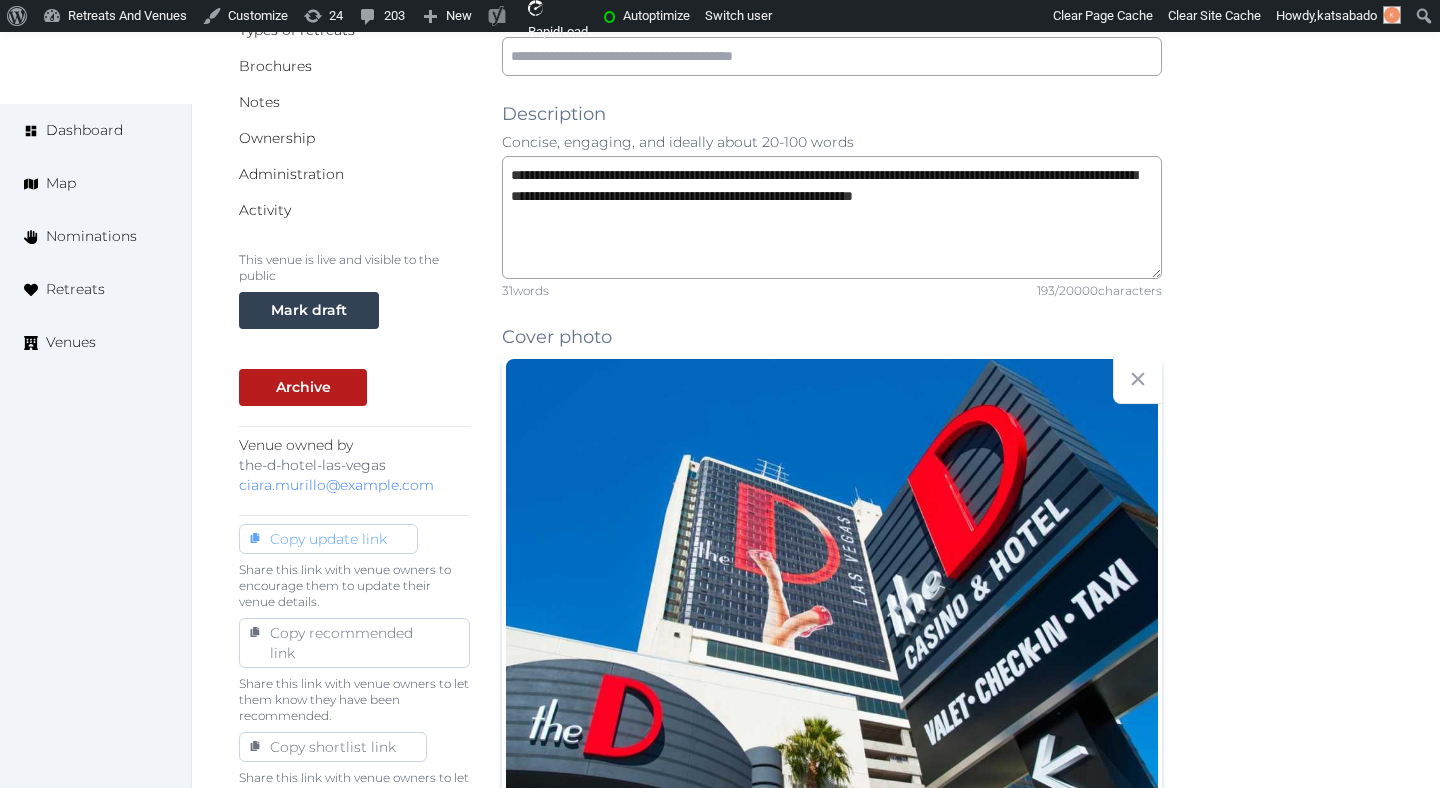 click on "Copy update link" at bounding box center (328, 539) 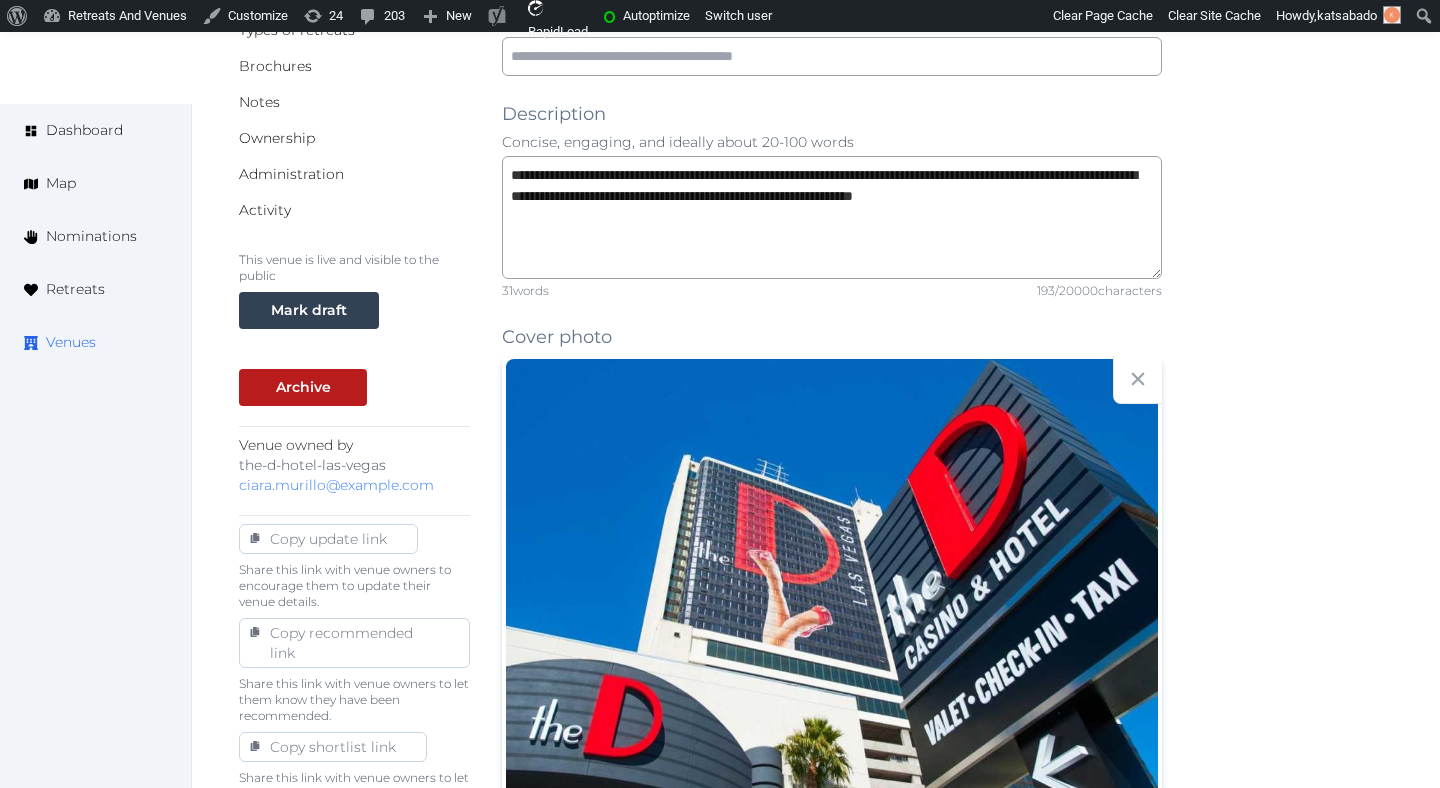 click on "Venues" at bounding box center (71, 342) 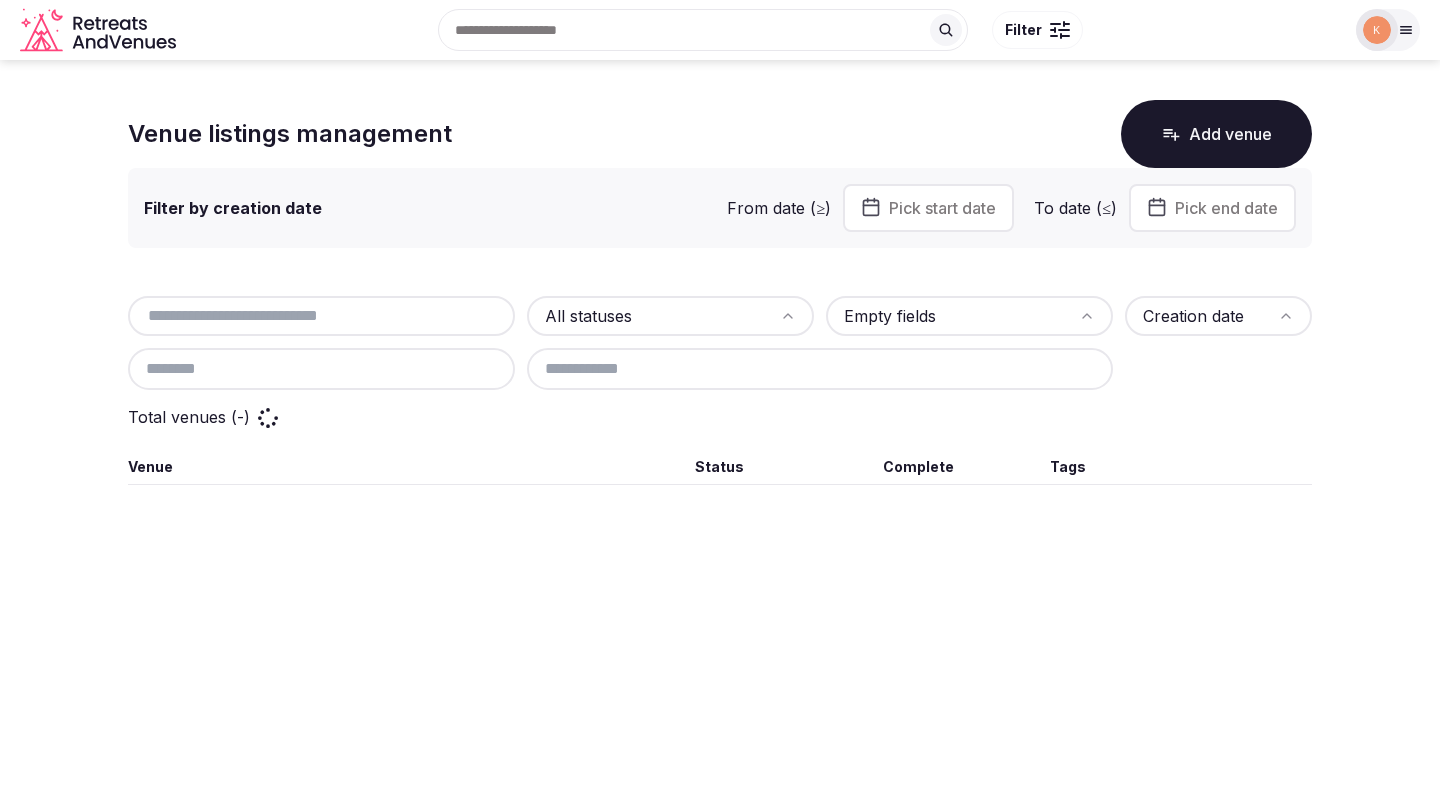 scroll, scrollTop: 0, scrollLeft: 0, axis: both 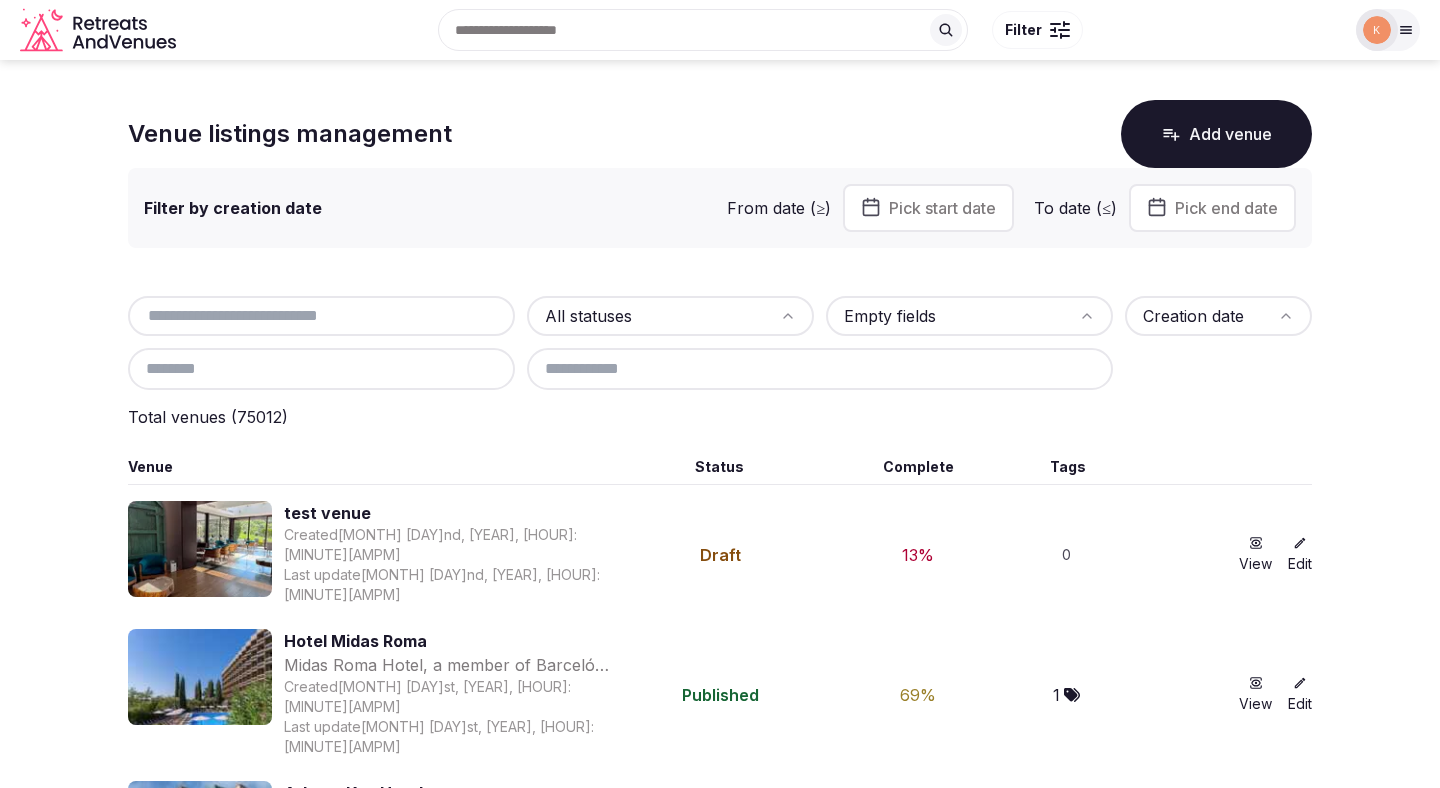 click at bounding box center [321, 316] 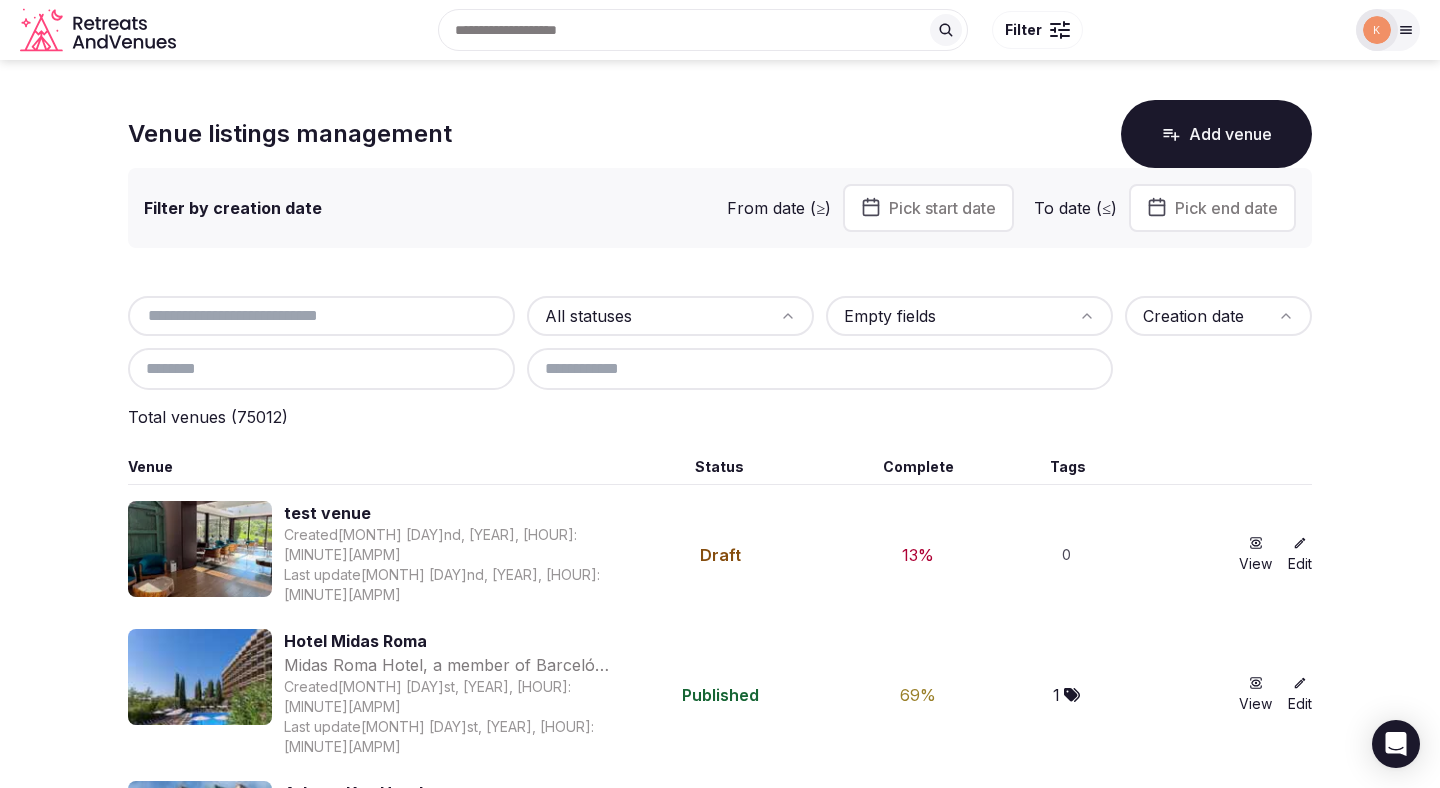 paste on "**********" 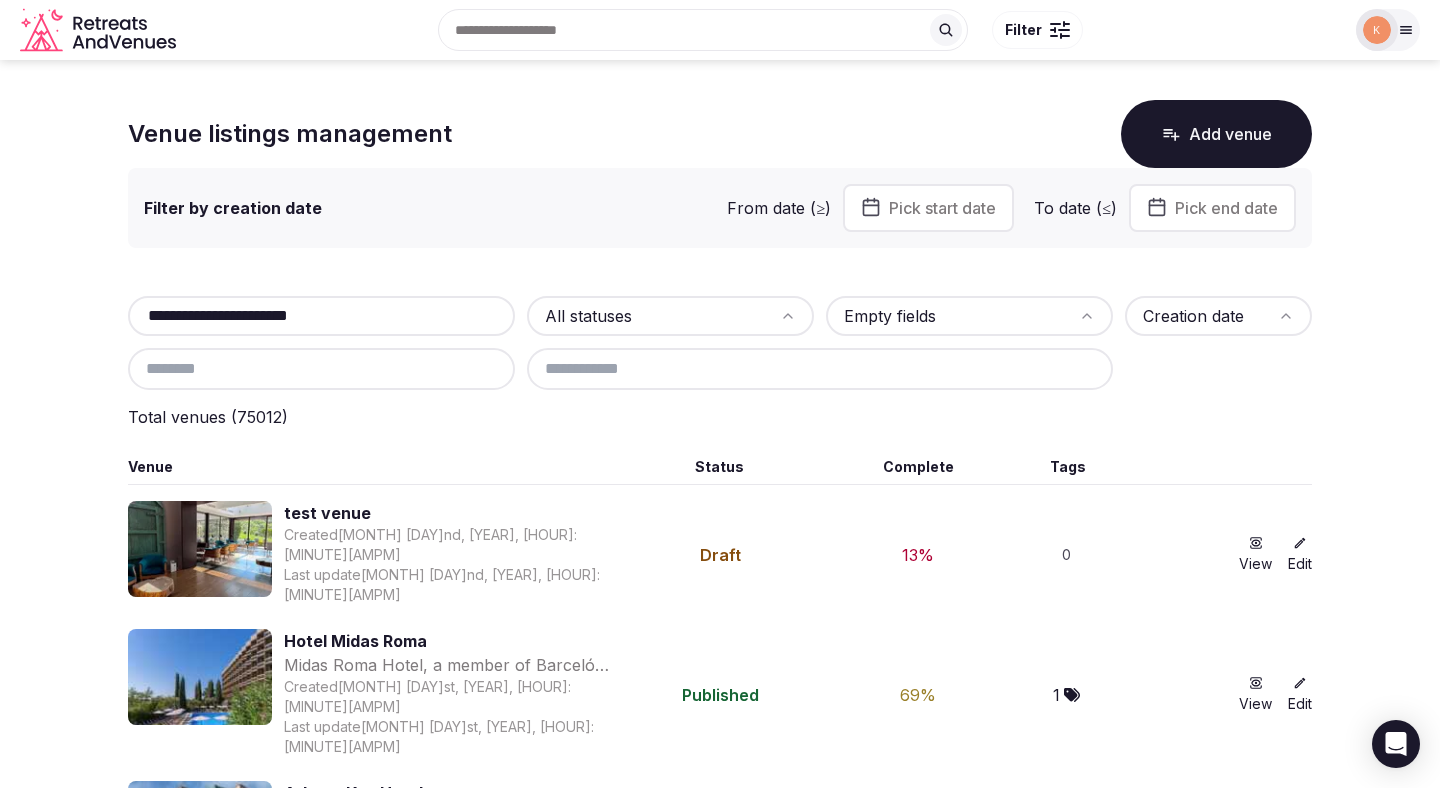 type on "**********" 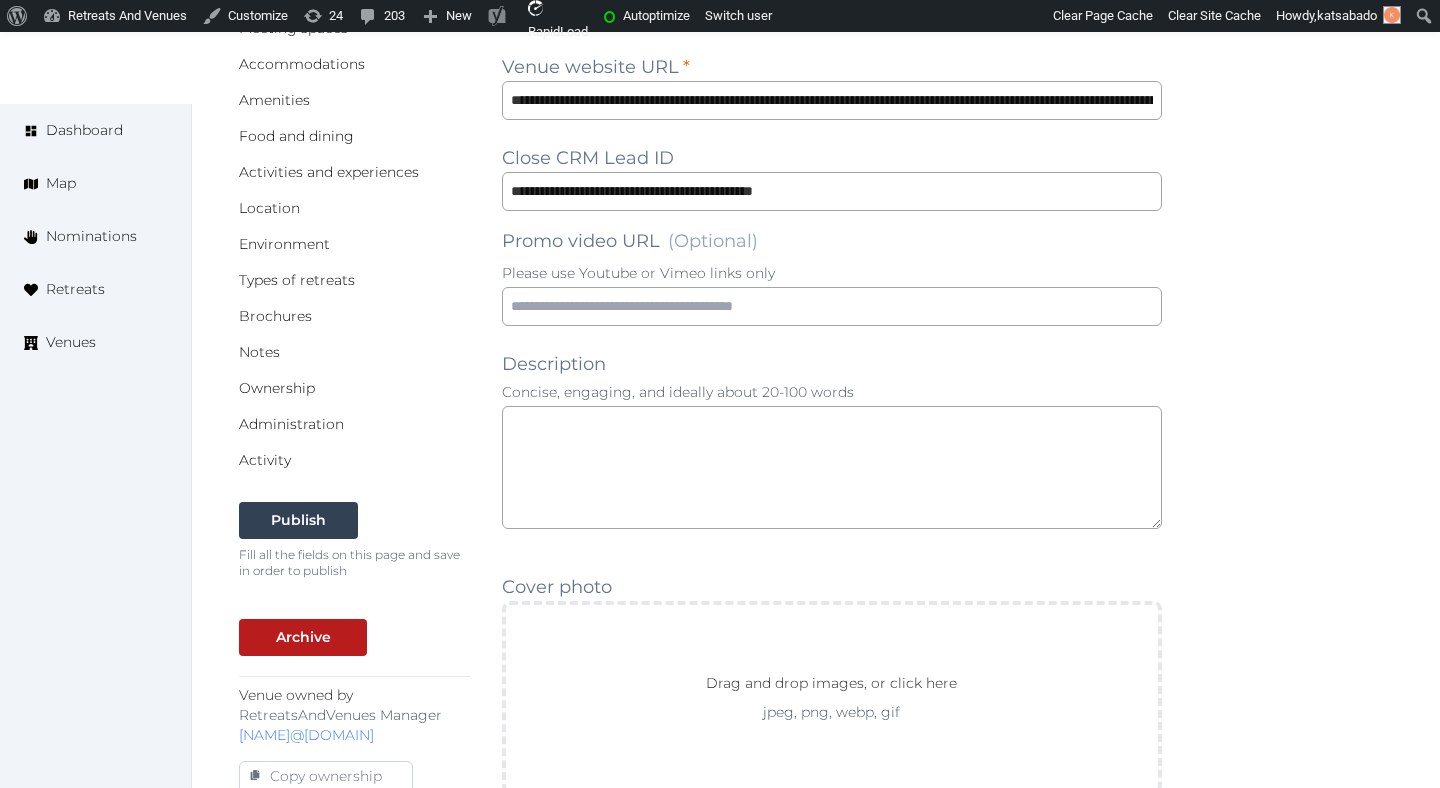 scroll, scrollTop: 0, scrollLeft: 0, axis: both 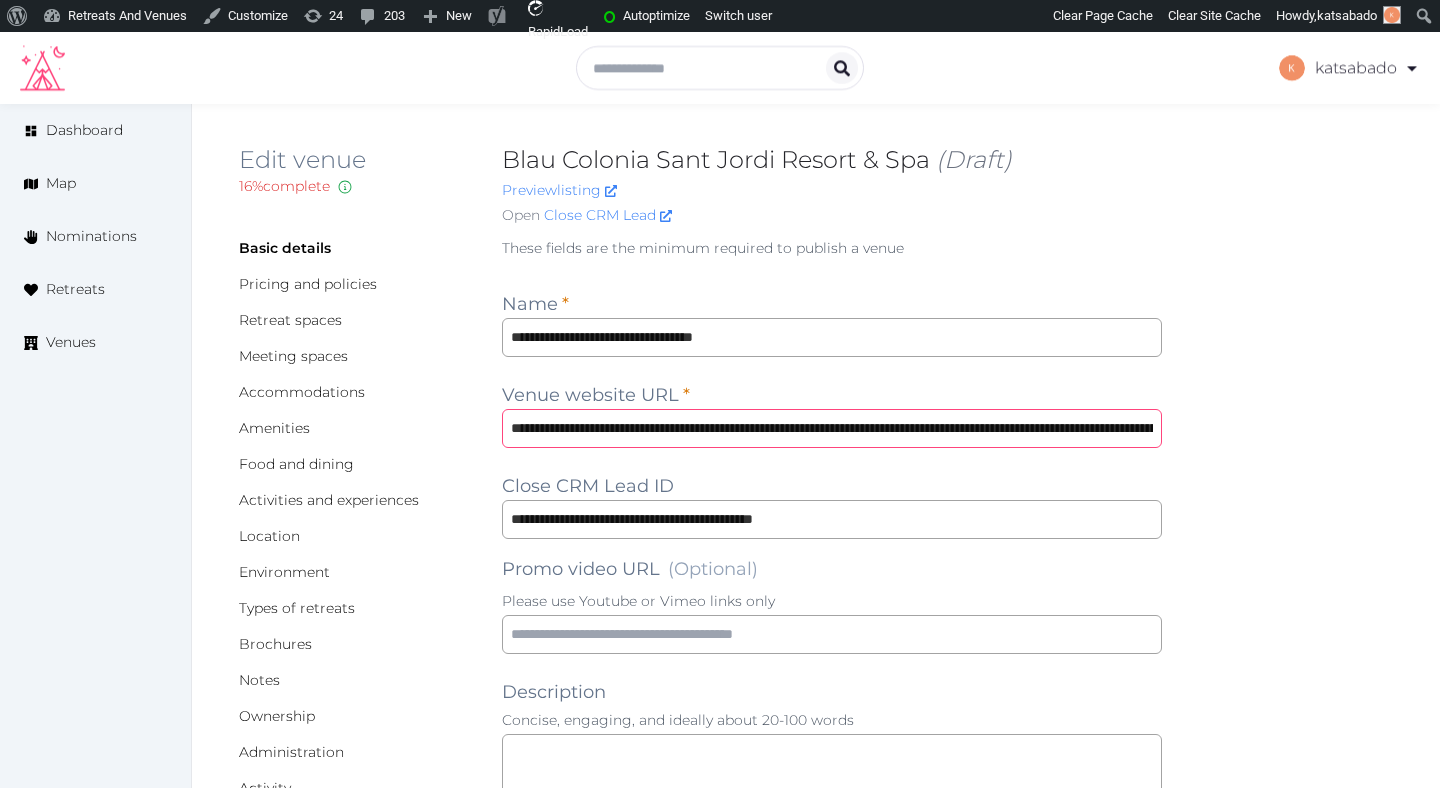 click on "**********" at bounding box center (832, 428) 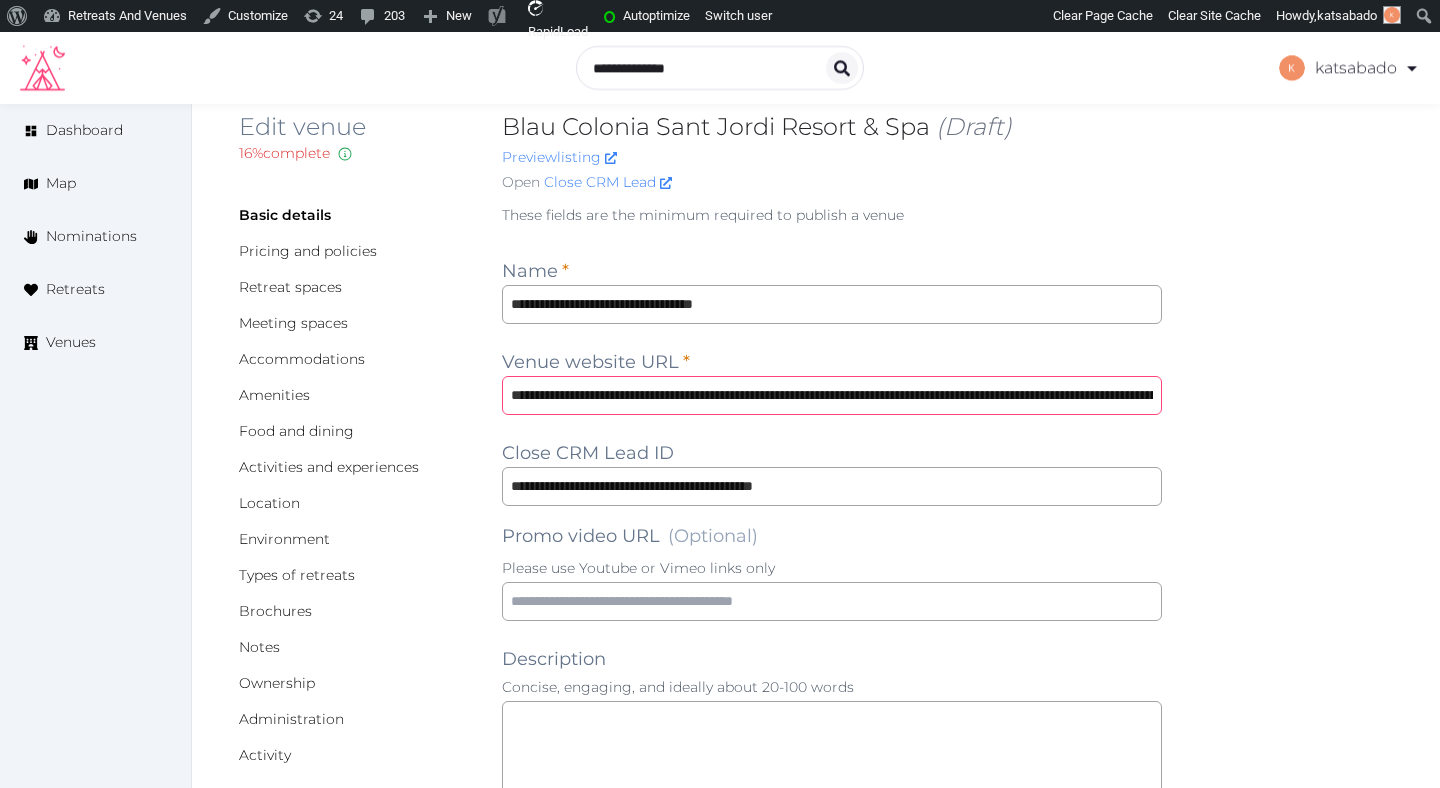 scroll, scrollTop: 4, scrollLeft: 0, axis: vertical 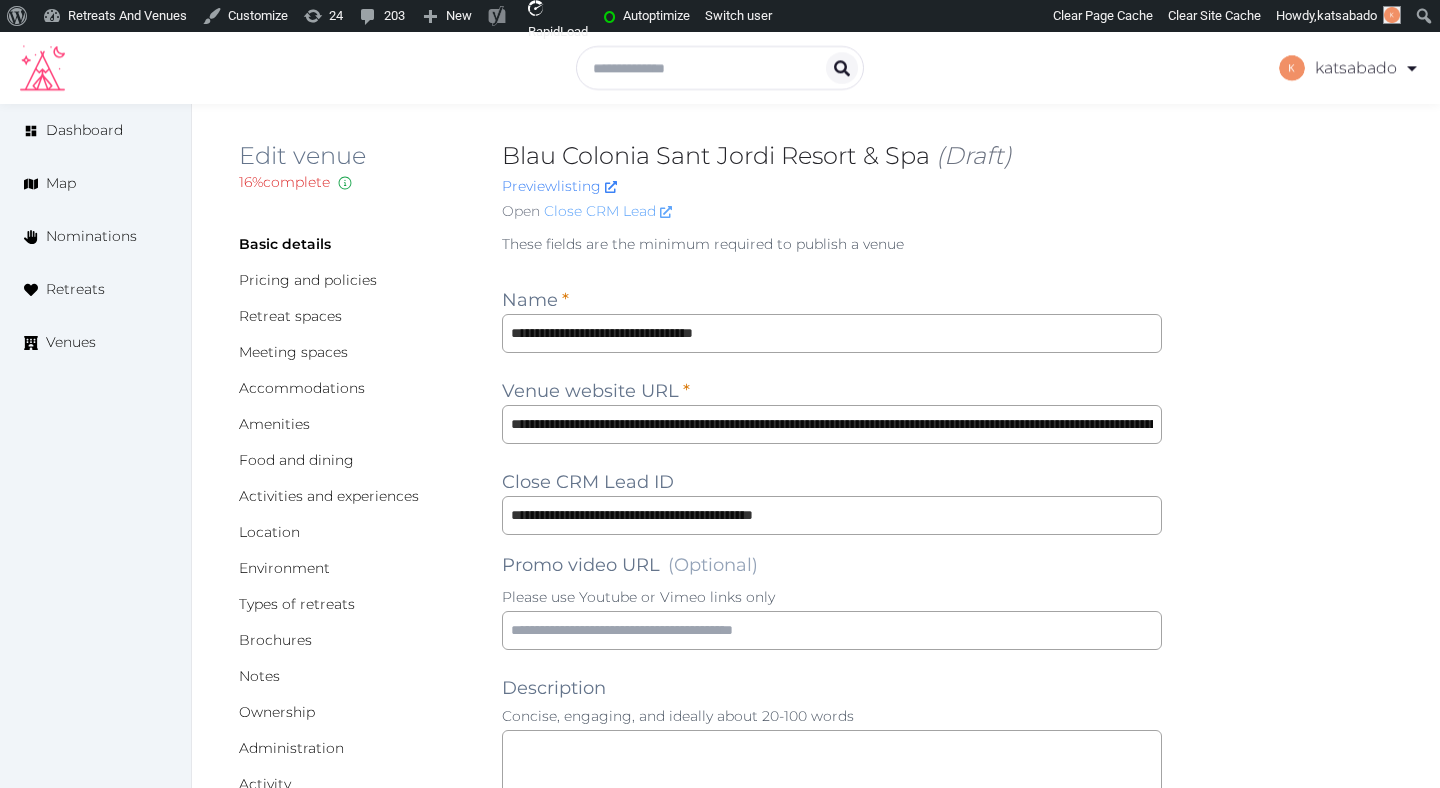 click on "Close CRM Lead" at bounding box center [608, 211] 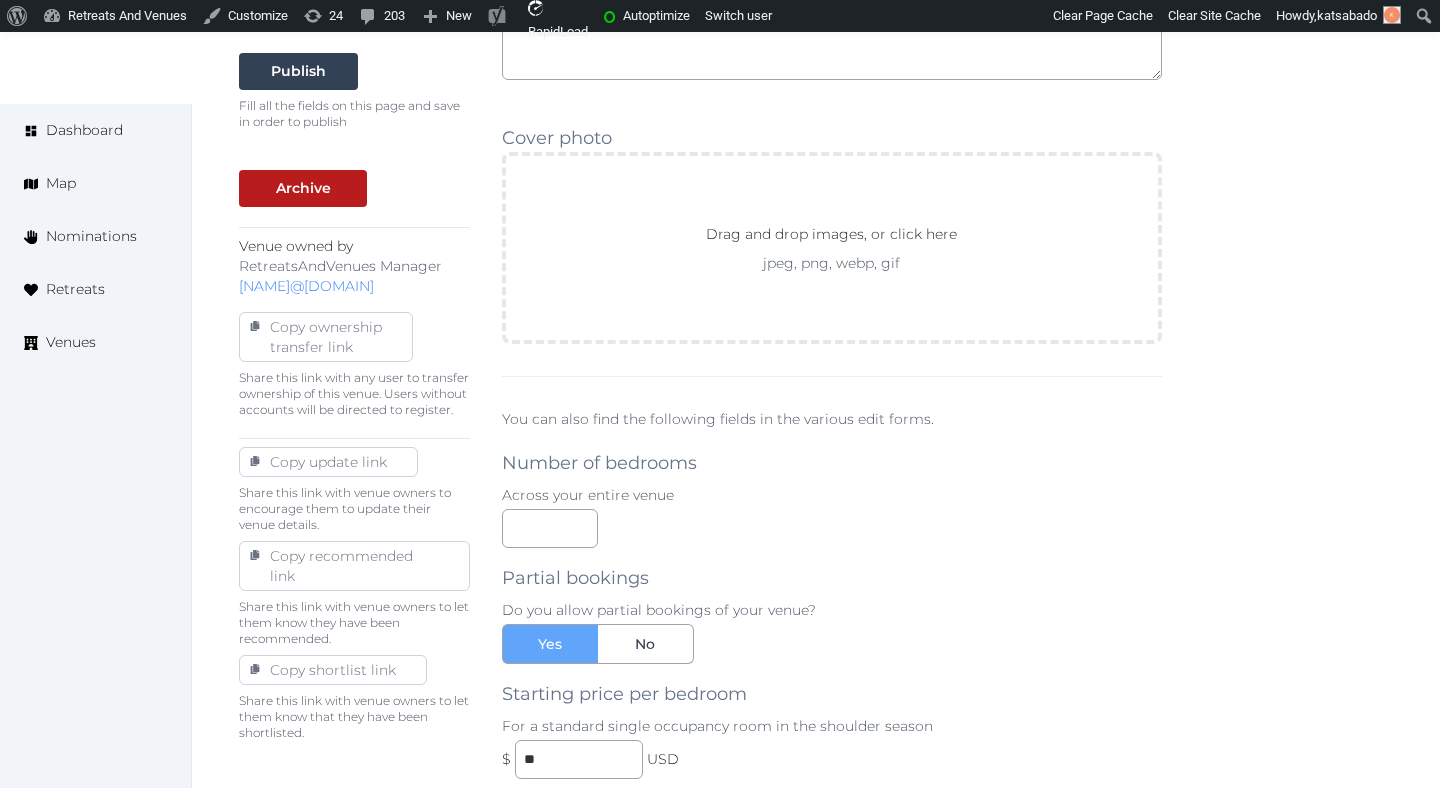 scroll, scrollTop: 733, scrollLeft: 0, axis: vertical 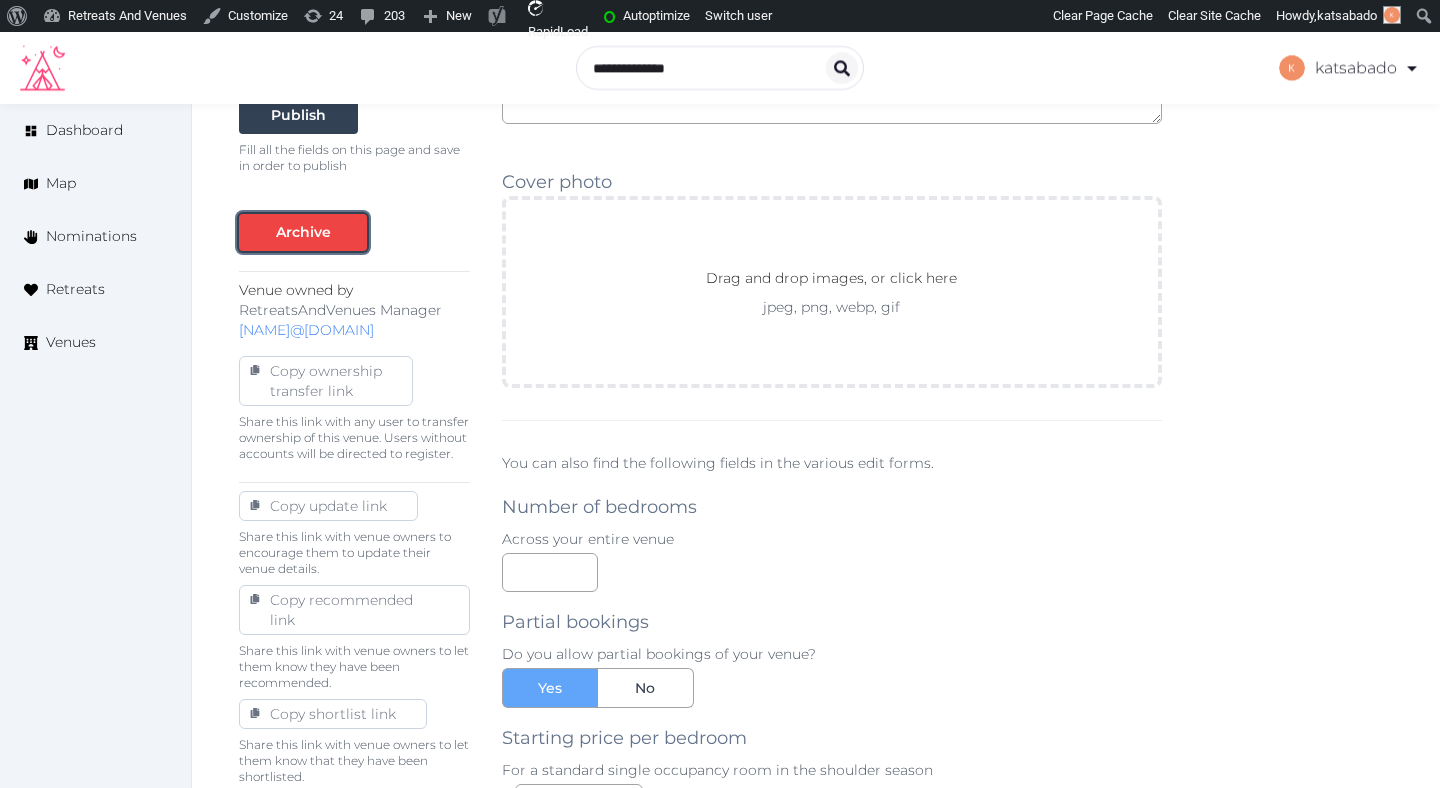 click on "Archive" at bounding box center (303, 232) 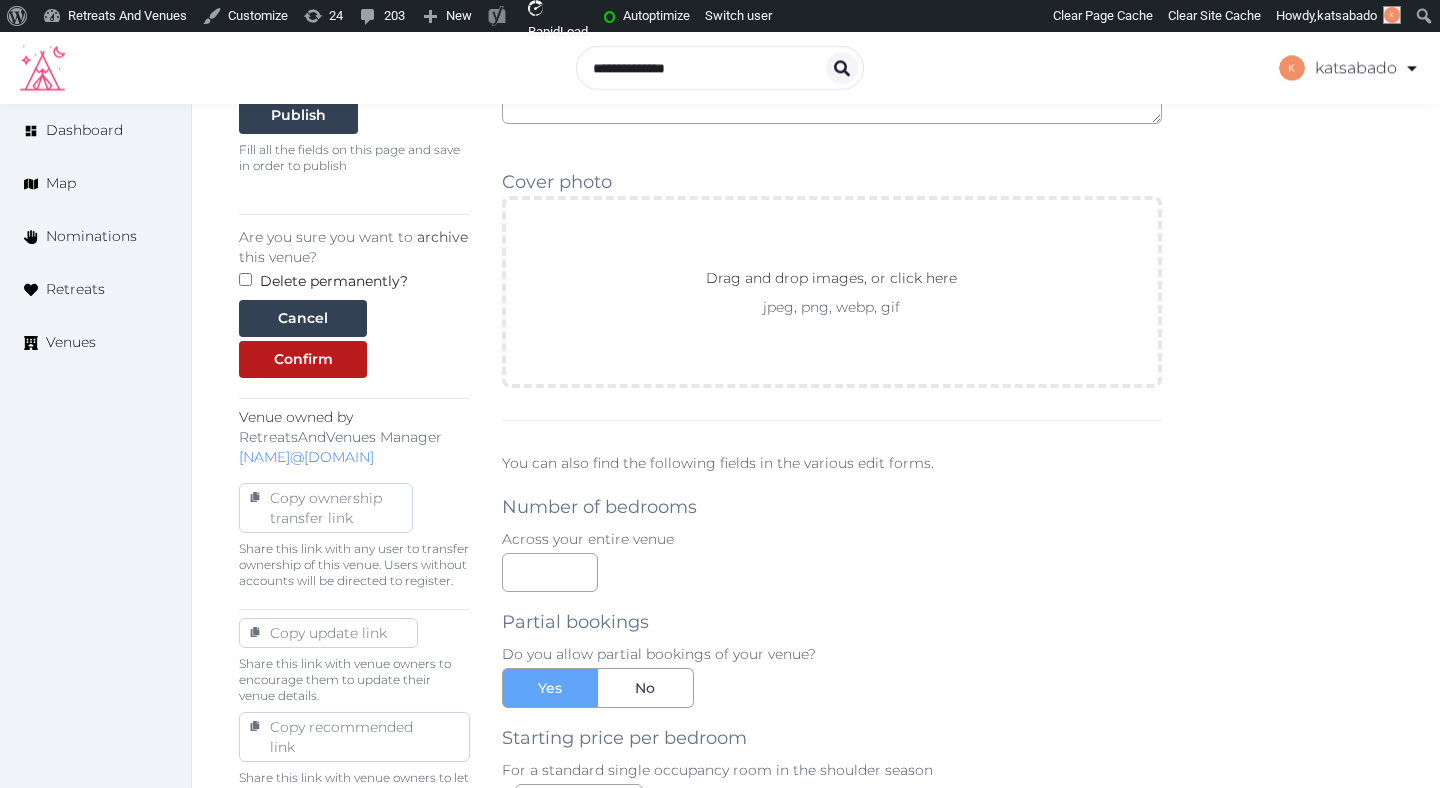 click on "Delete permanently?" at bounding box center (334, 281) 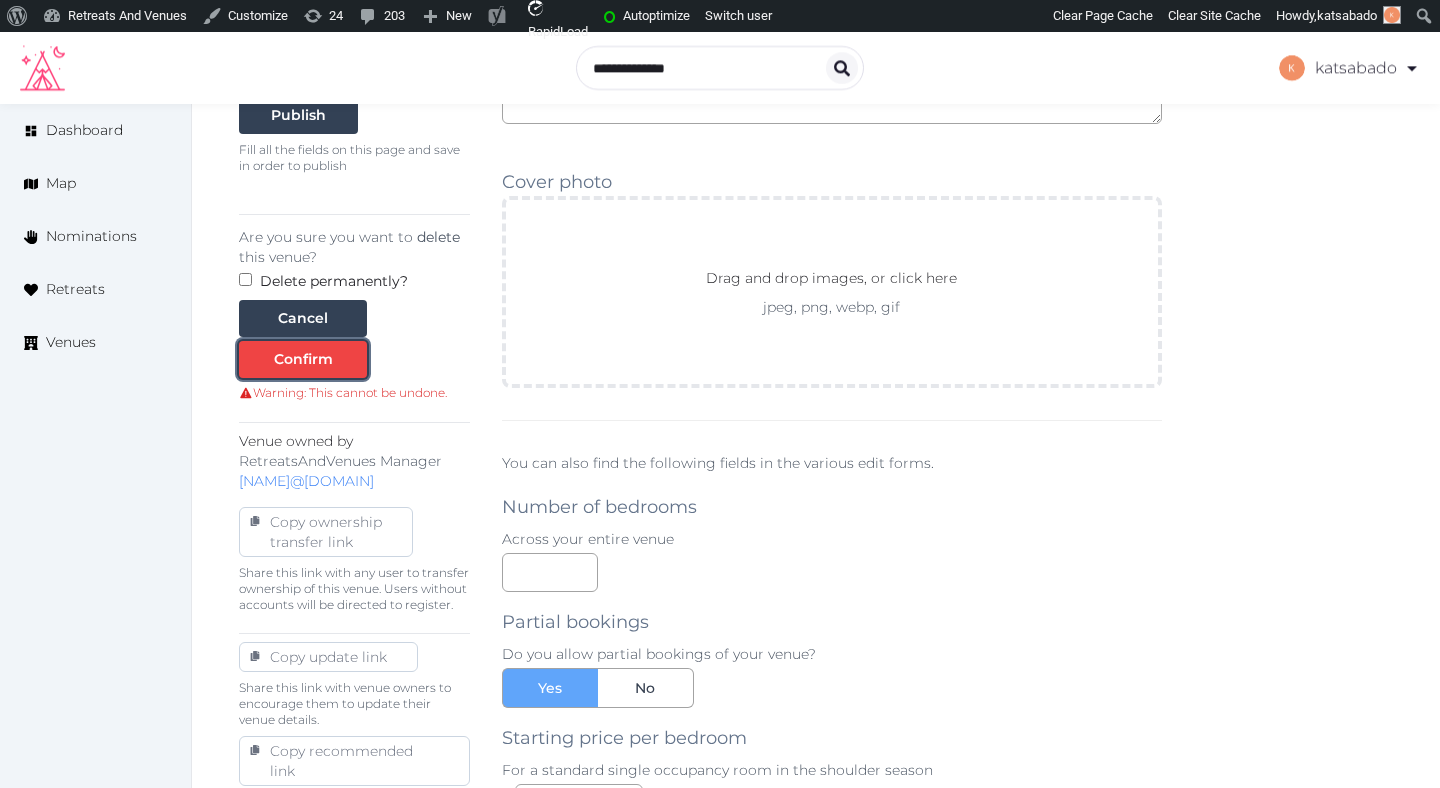 click on "Confirm" at bounding box center [303, 359] 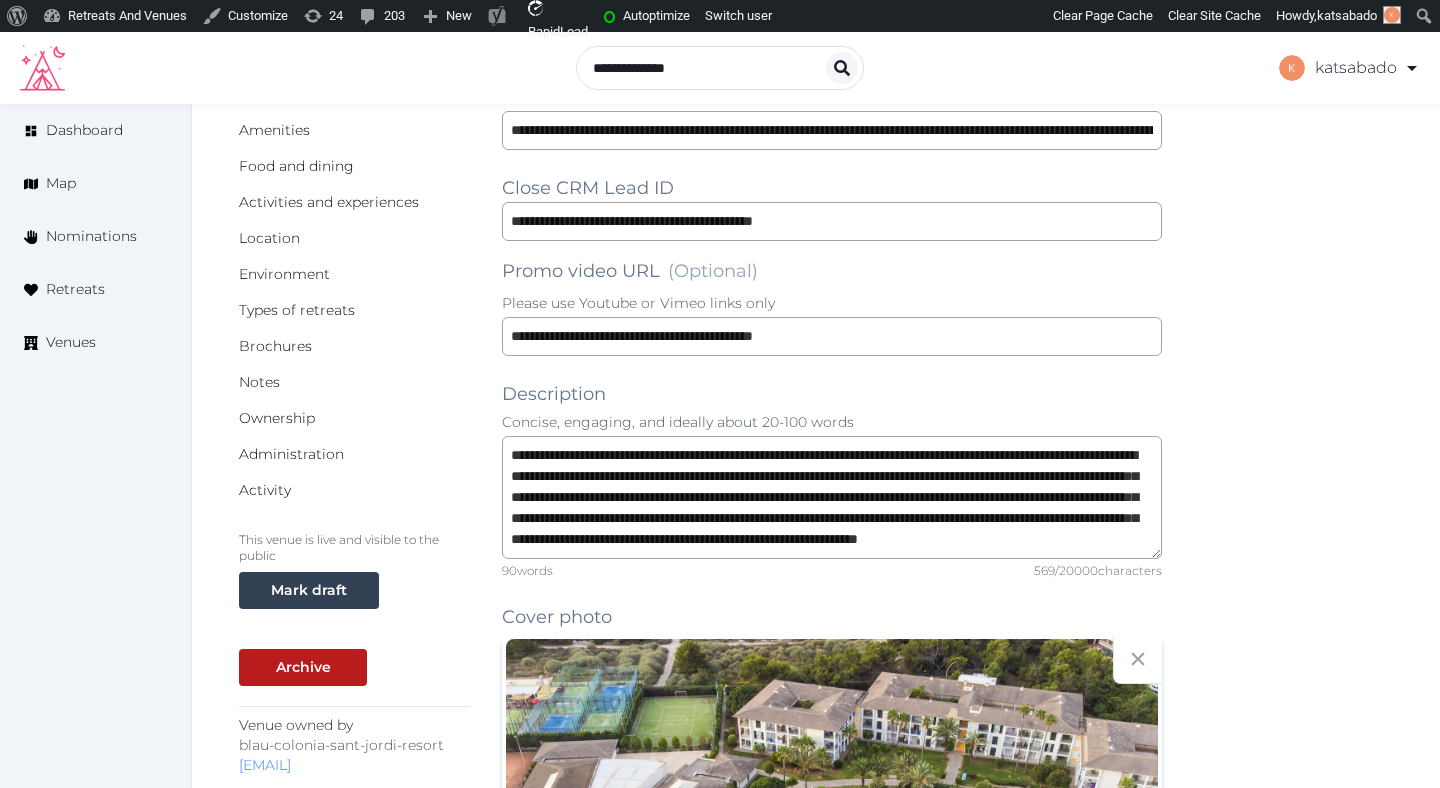 scroll, scrollTop: 301, scrollLeft: 0, axis: vertical 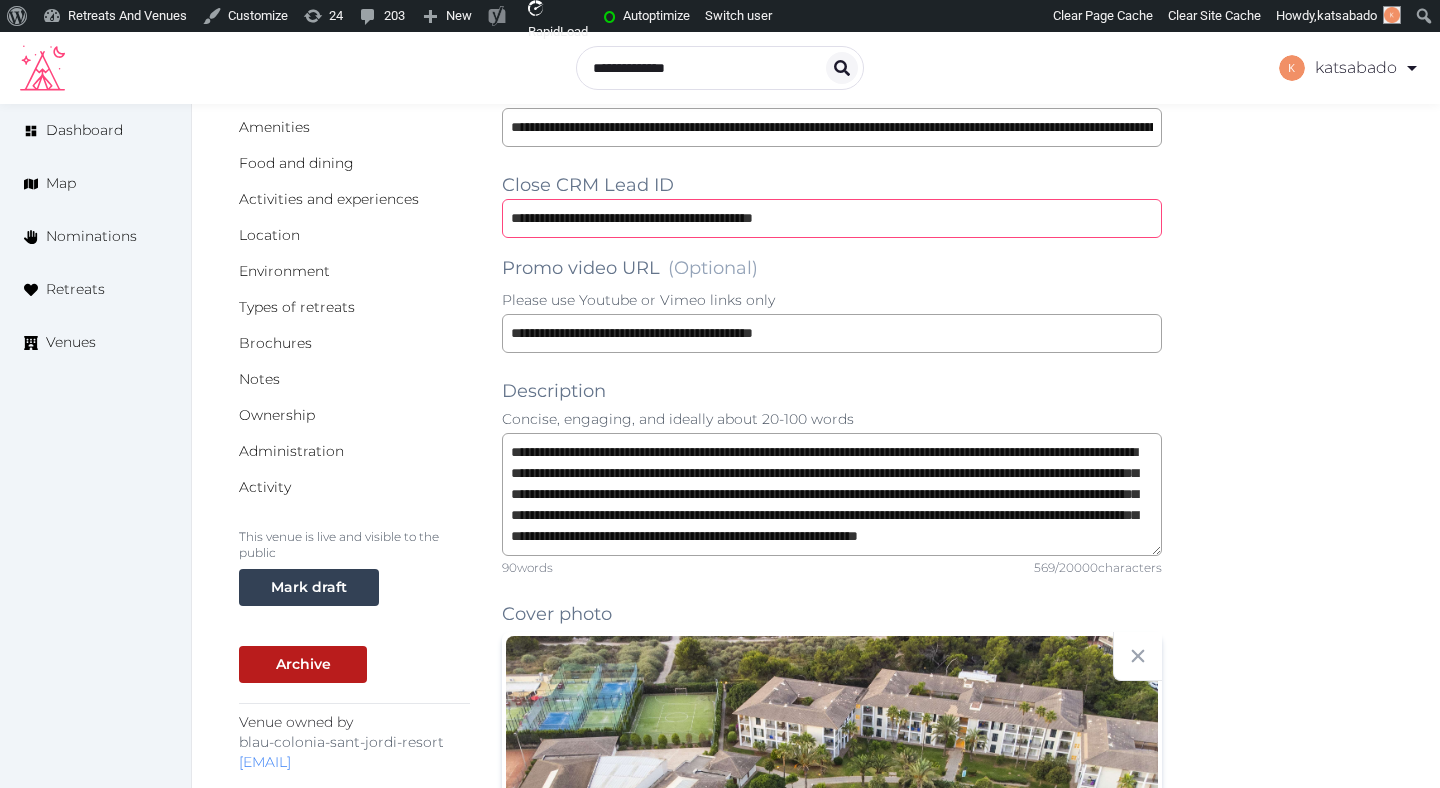 click on "**********" at bounding box center (832, 218) 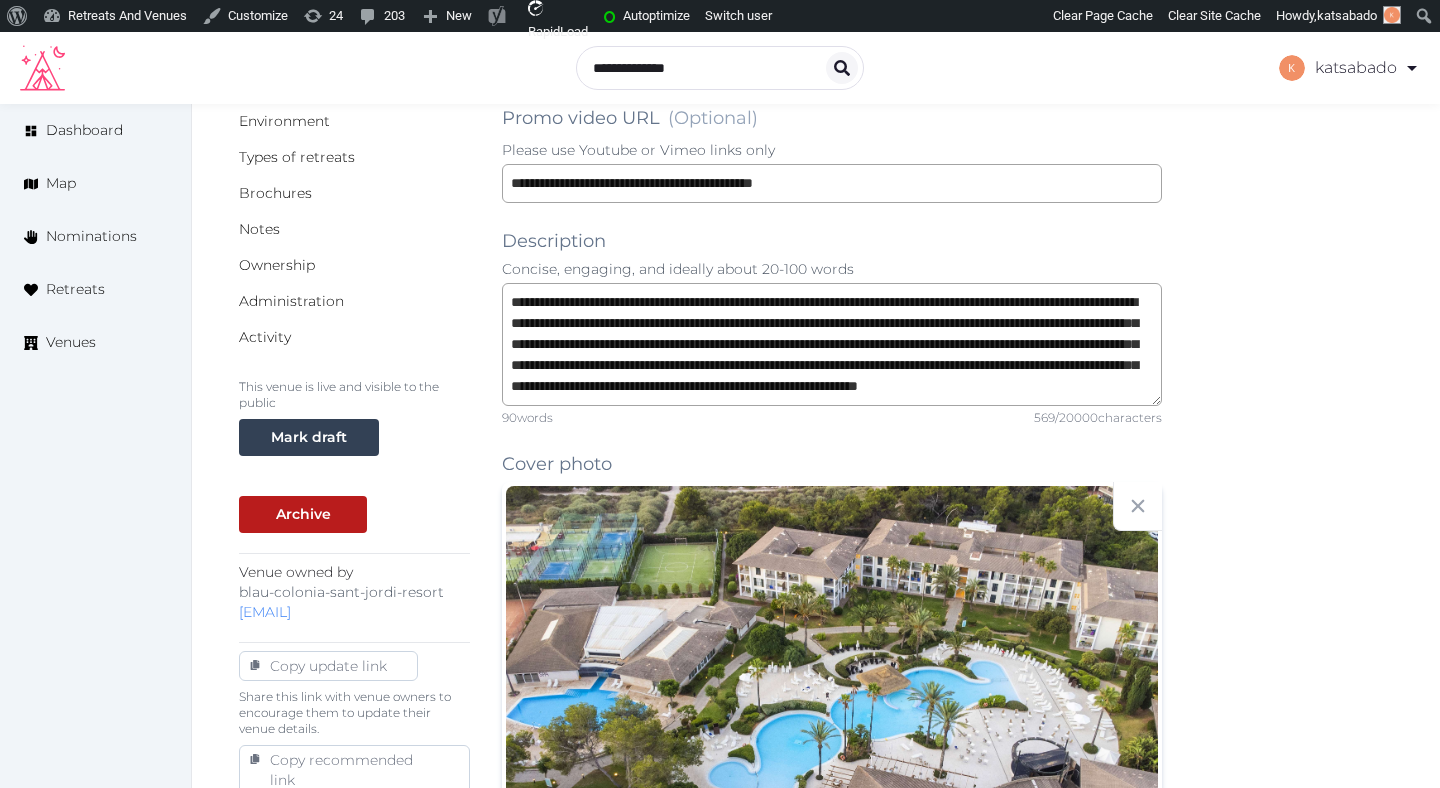 scroll, scrollTop: 556, scrollLeft: 0, axis: vertical 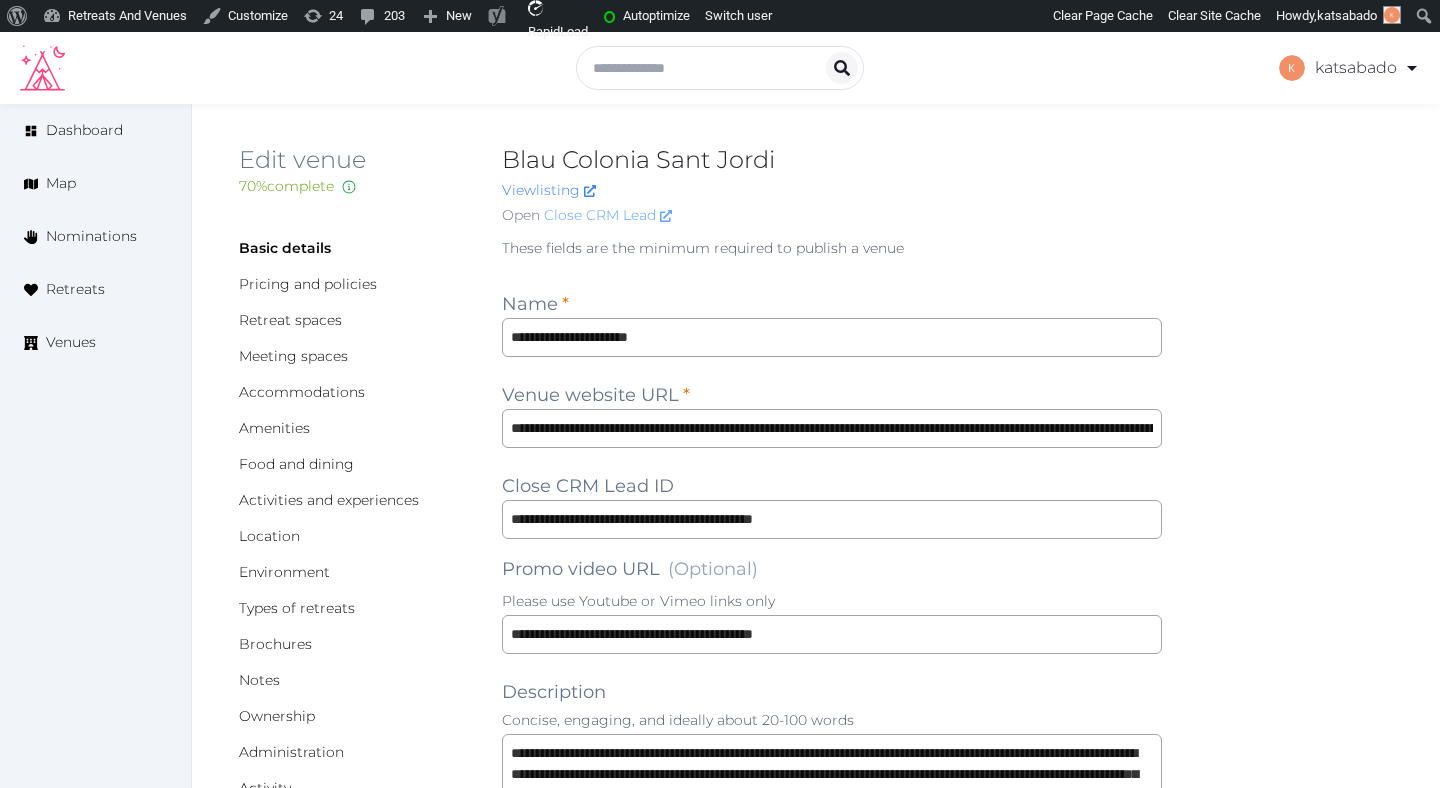 click on "Close CRM Lead" at bounding box center [608, 215] 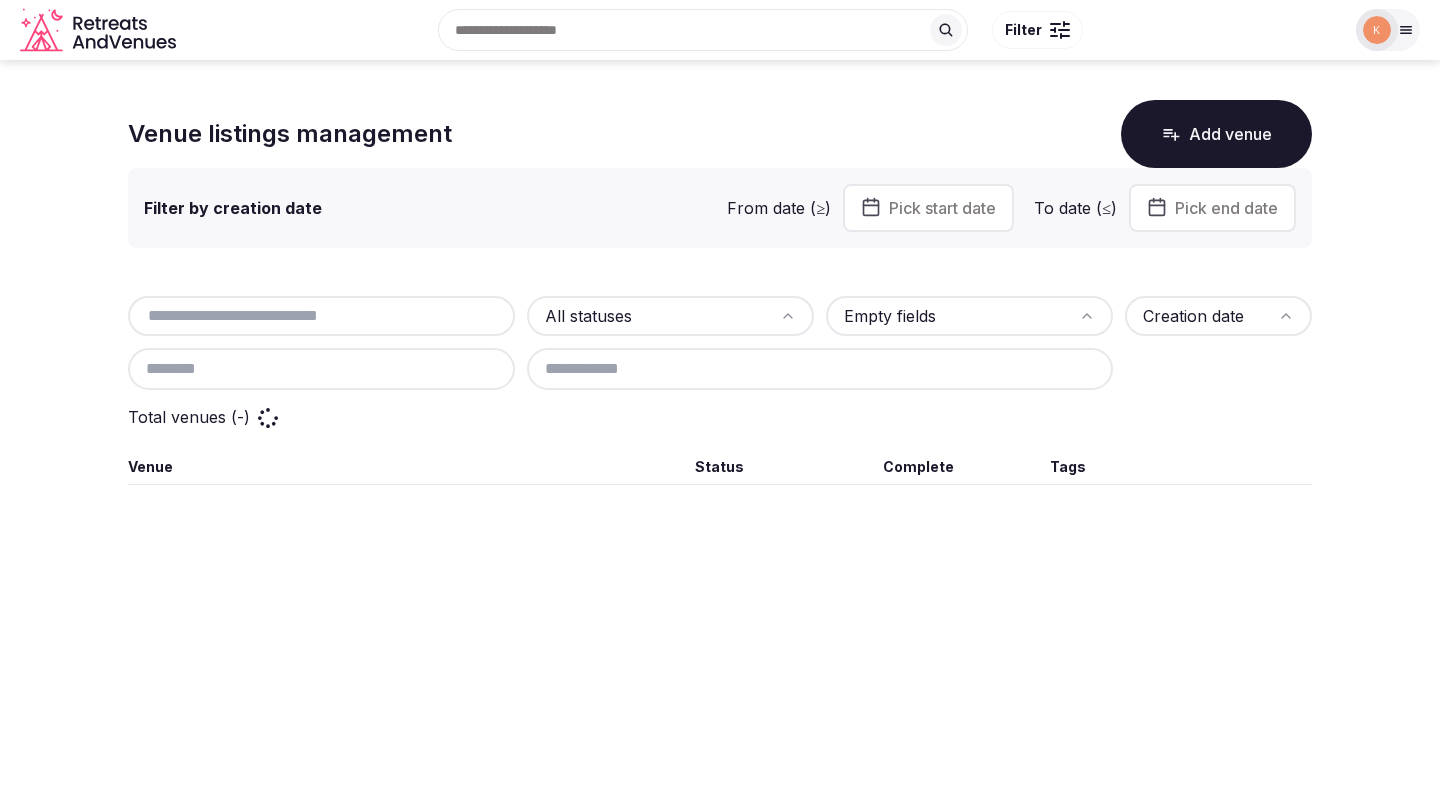 scroll, scrollTop: 0, scrollLeft: 0, axis: both 